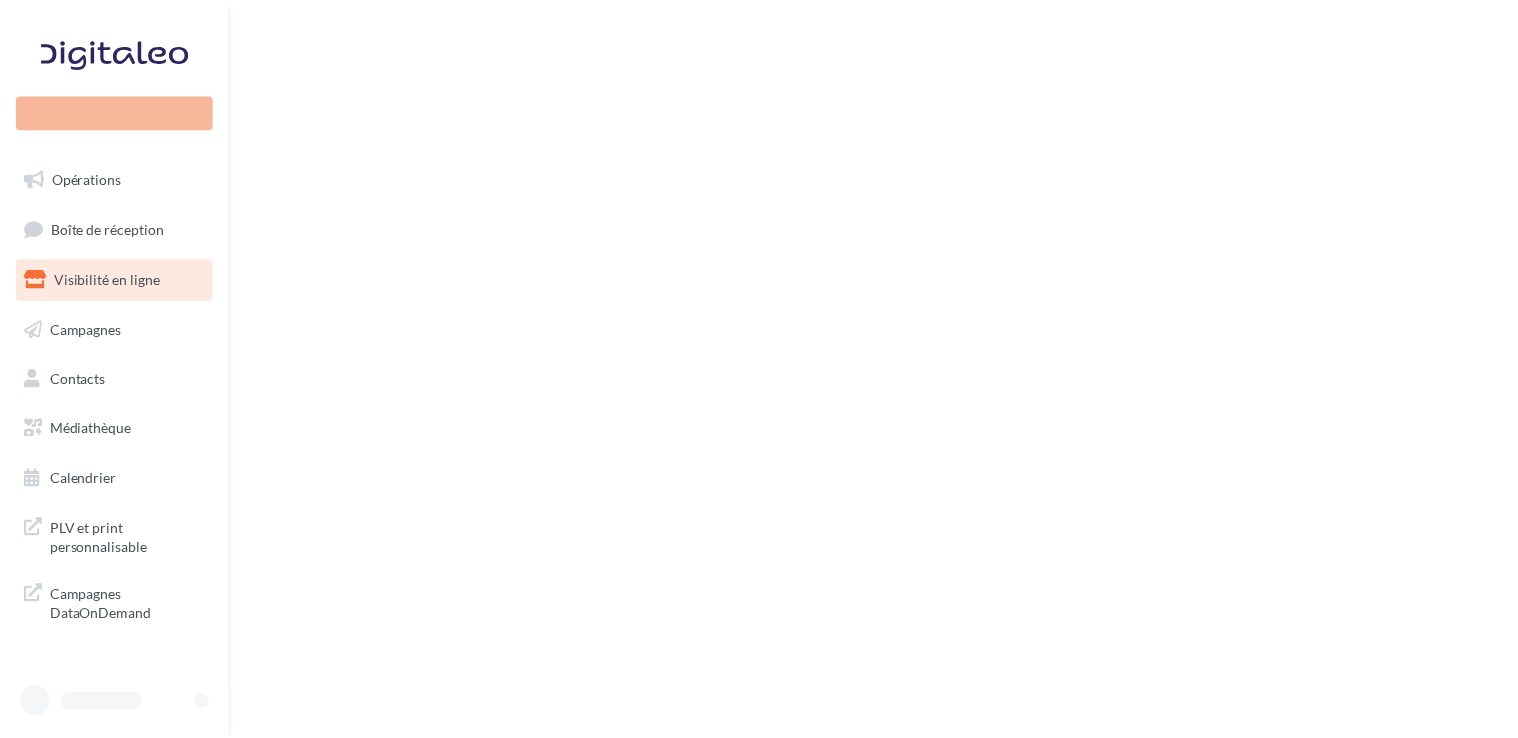 scroll, scrollTop: 0, scrollLeft: 0, axis: both 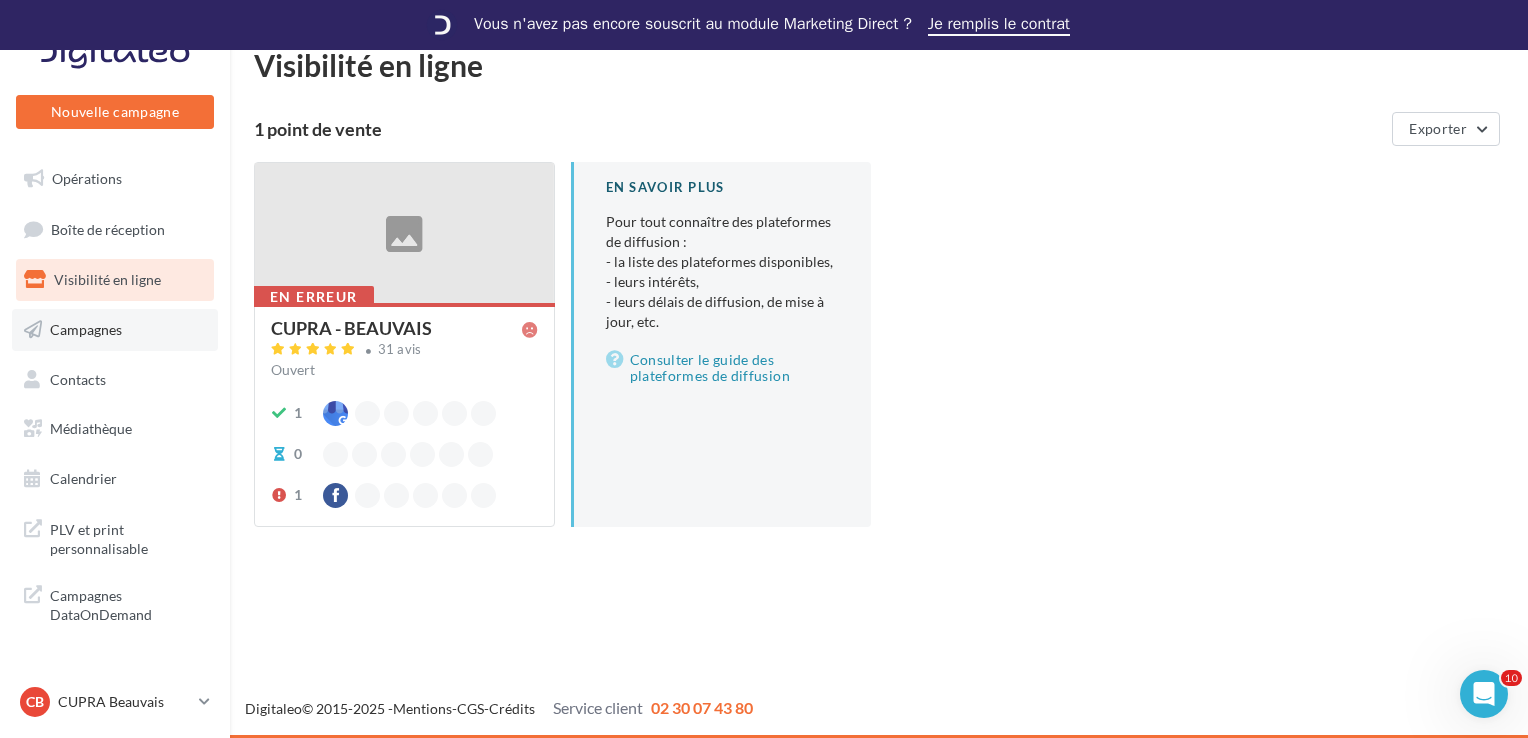 click on "Campagnes" at bounding box center (115, 330) 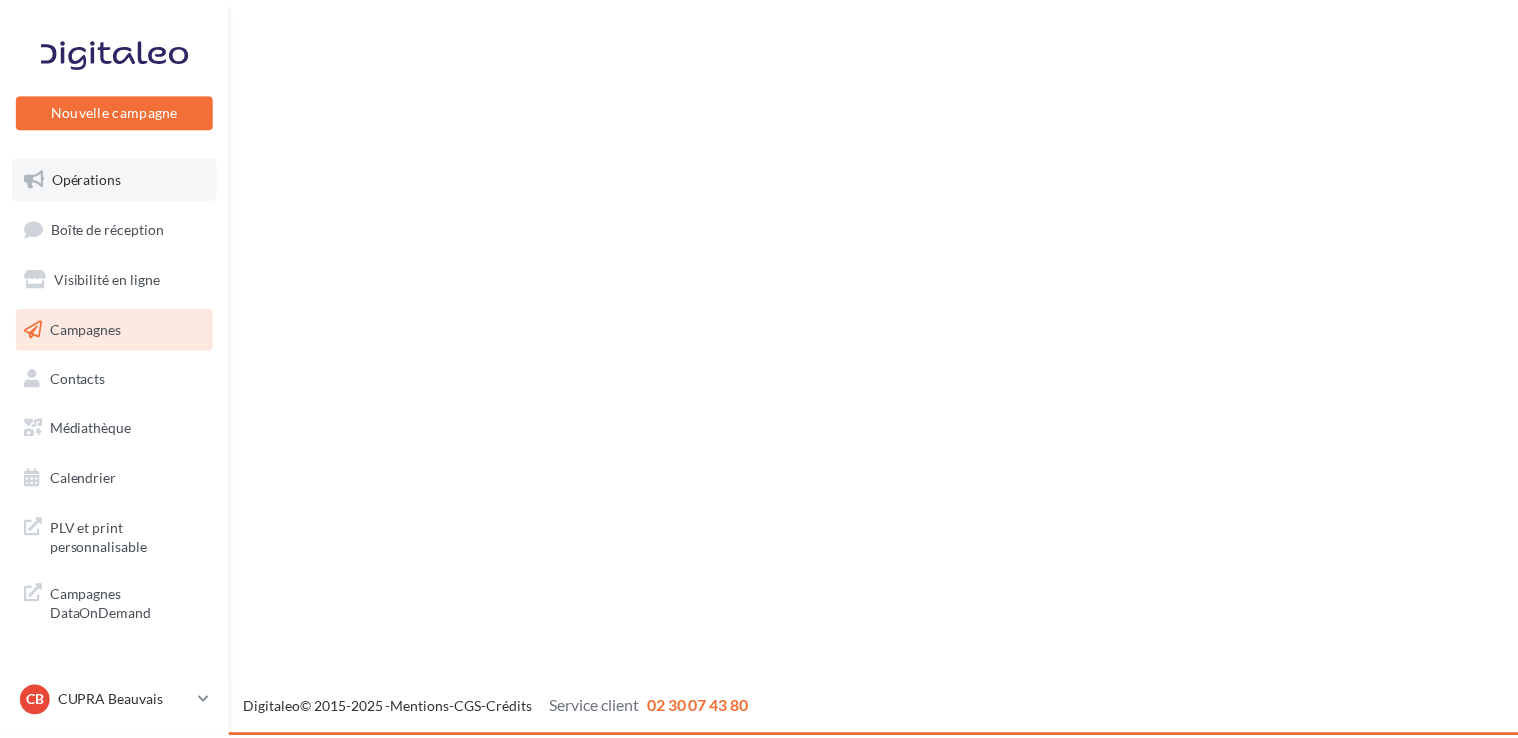 scroll, scrollTop: 0, scrollLeft: 0, axis: both 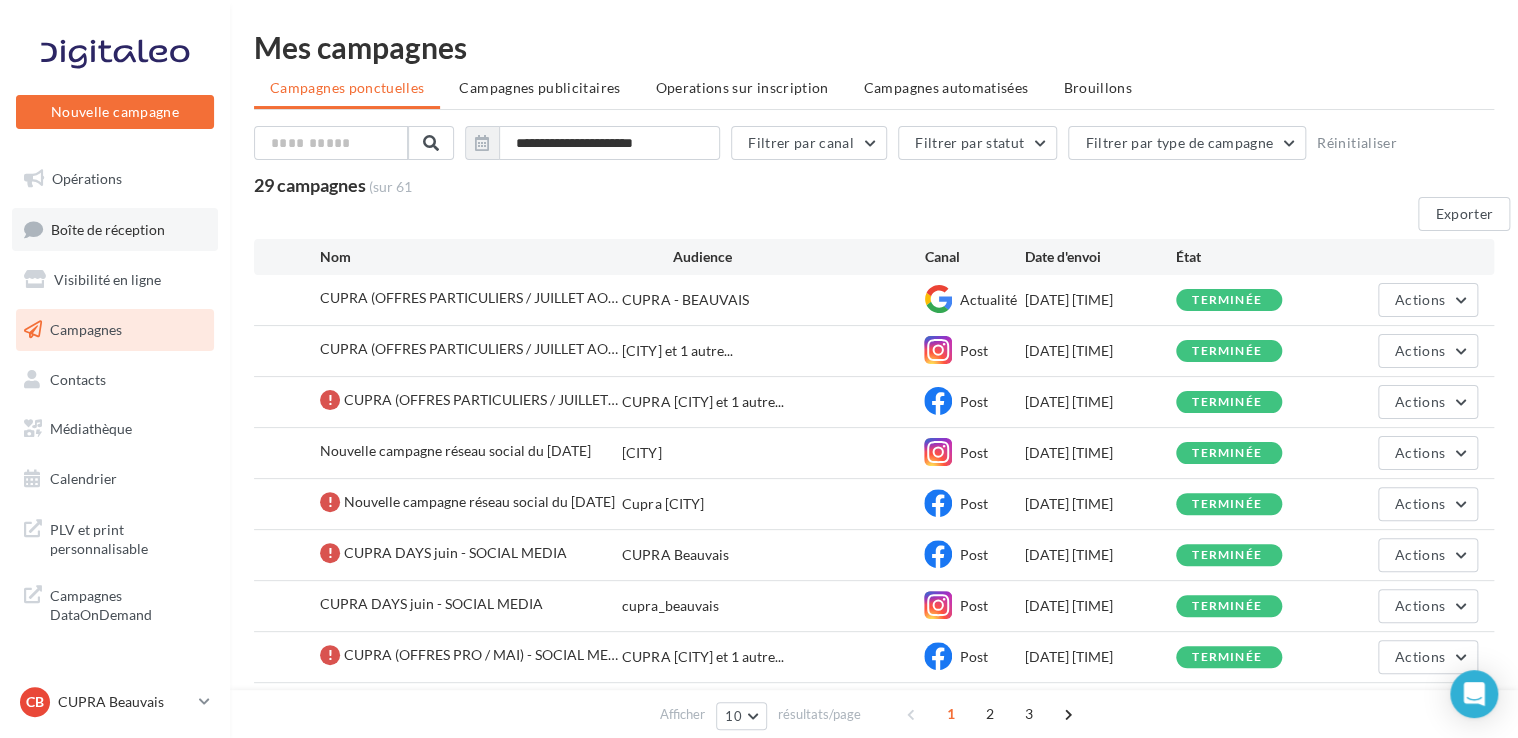 click on "Boîte de réception" at bounding box center (108, 228) 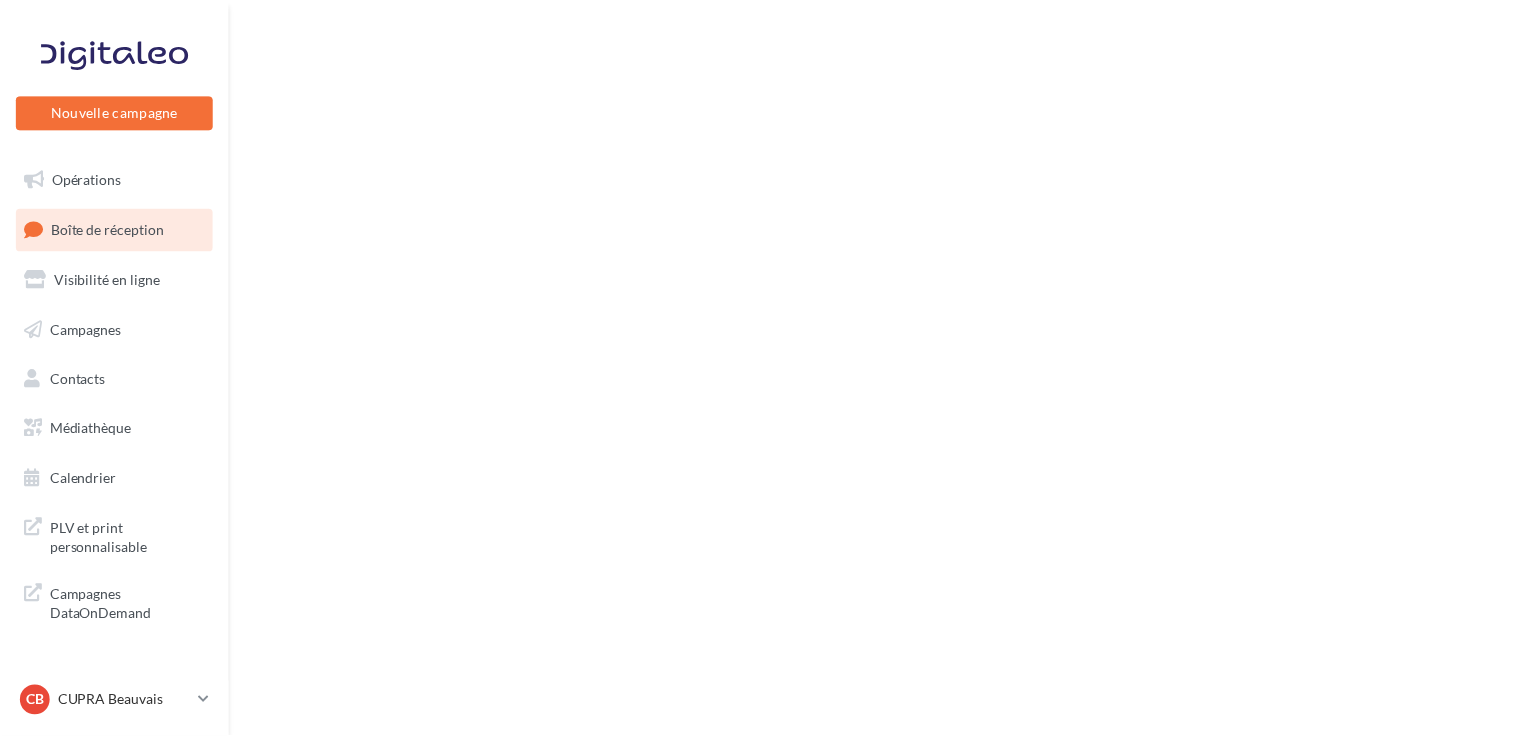scroll, scrollTop: 0, scrollLeft: 0, axis: both 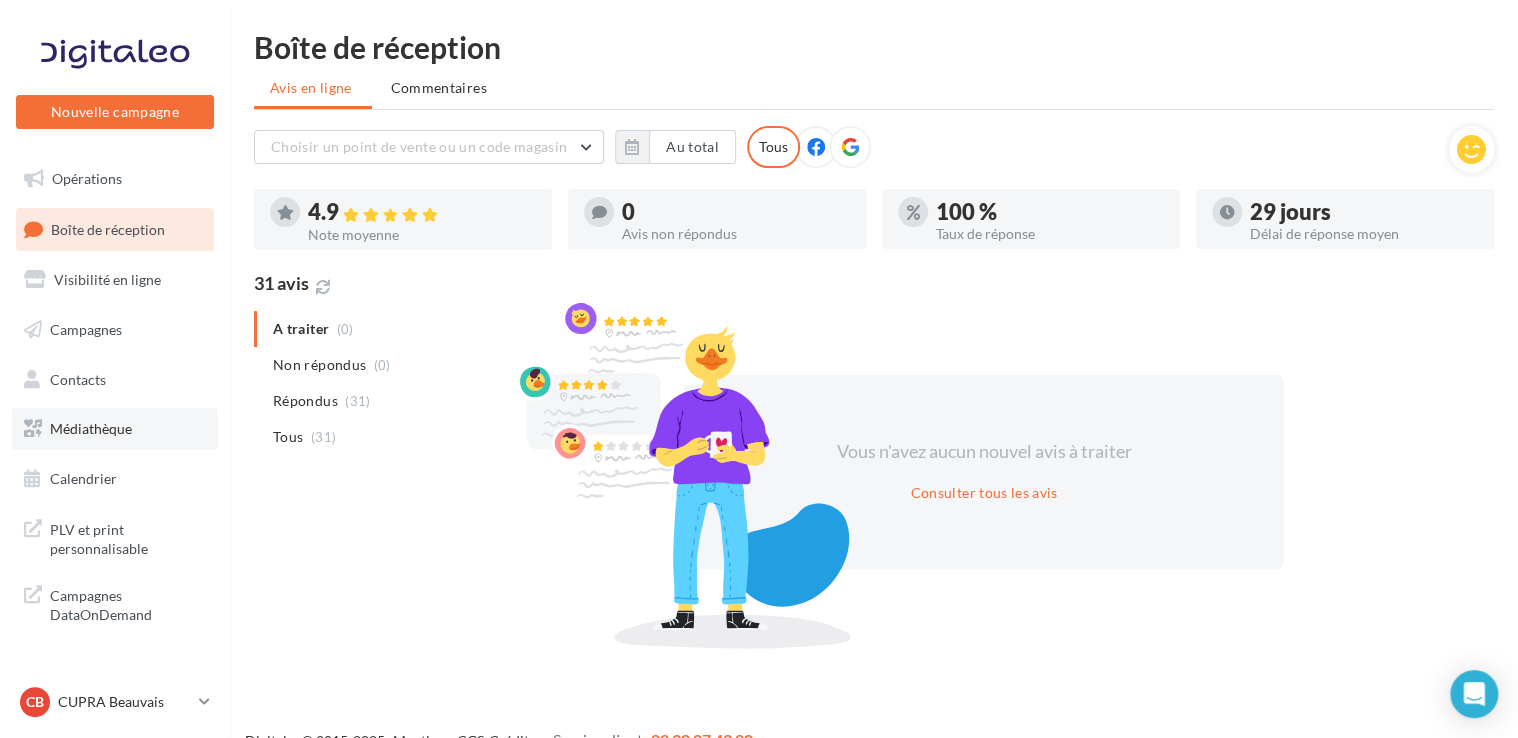 click on "Médiathèque" at bounding box center [91, 428] 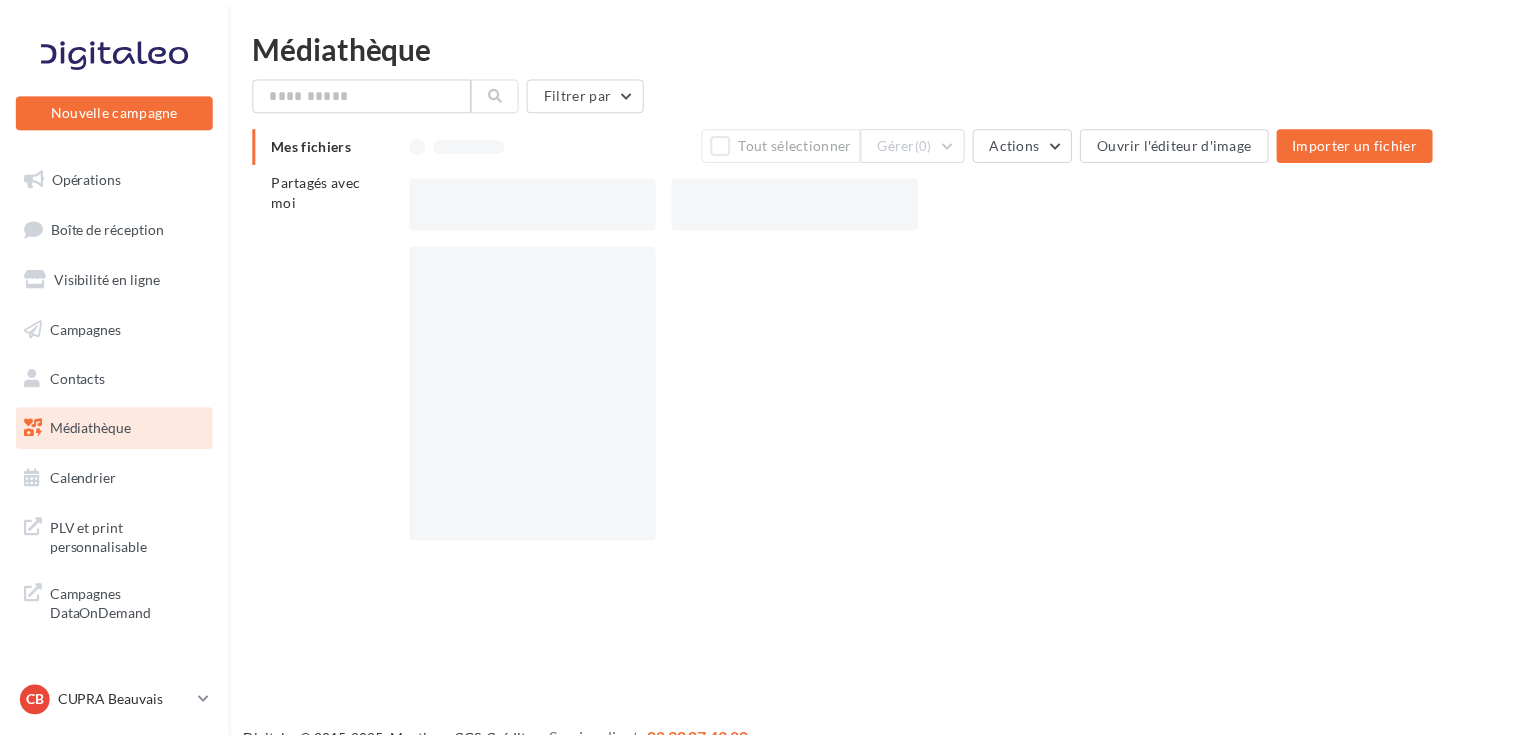 scroll, scrollTop: 0, scrollLeft: 0, axis: both 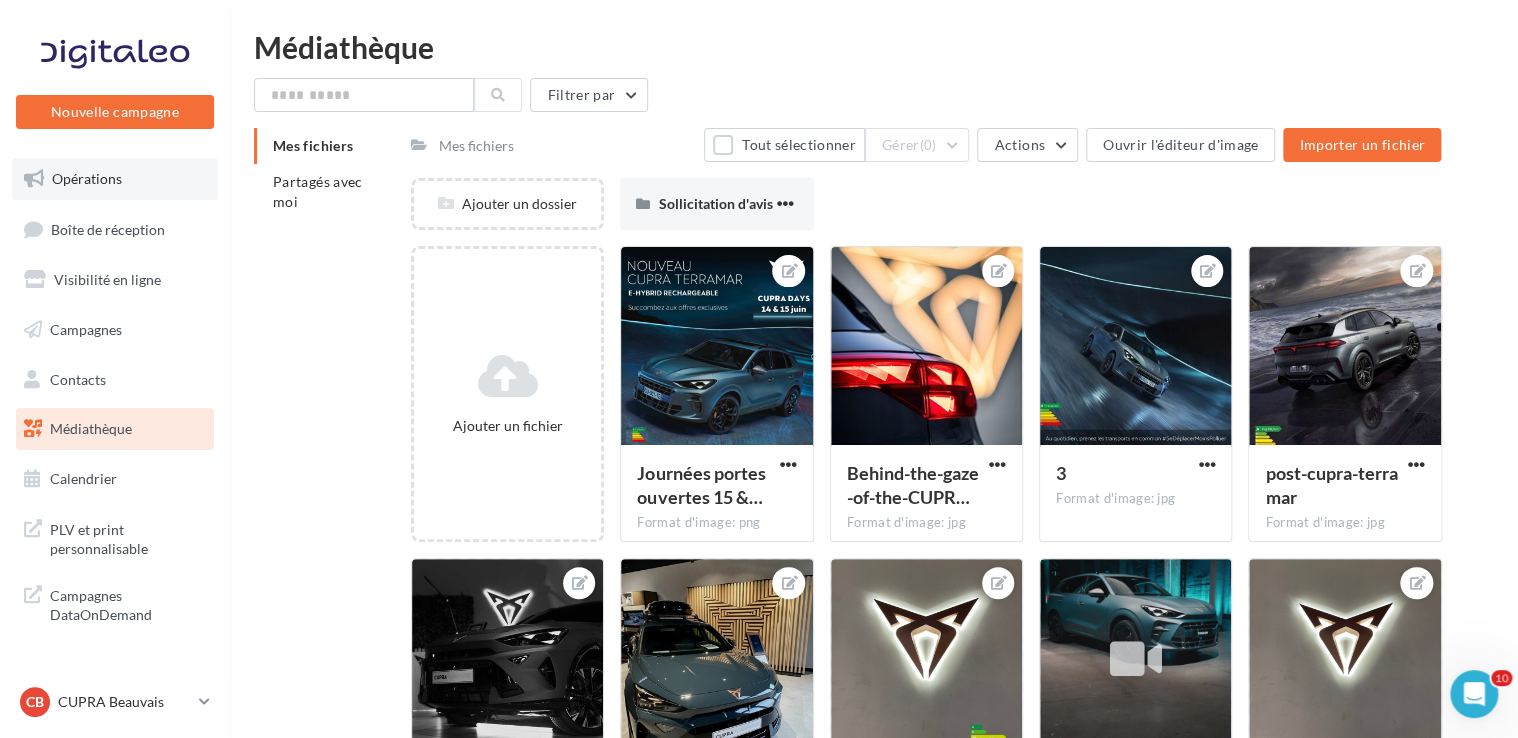 click on "Opérations" at bounding box center (87, 178) 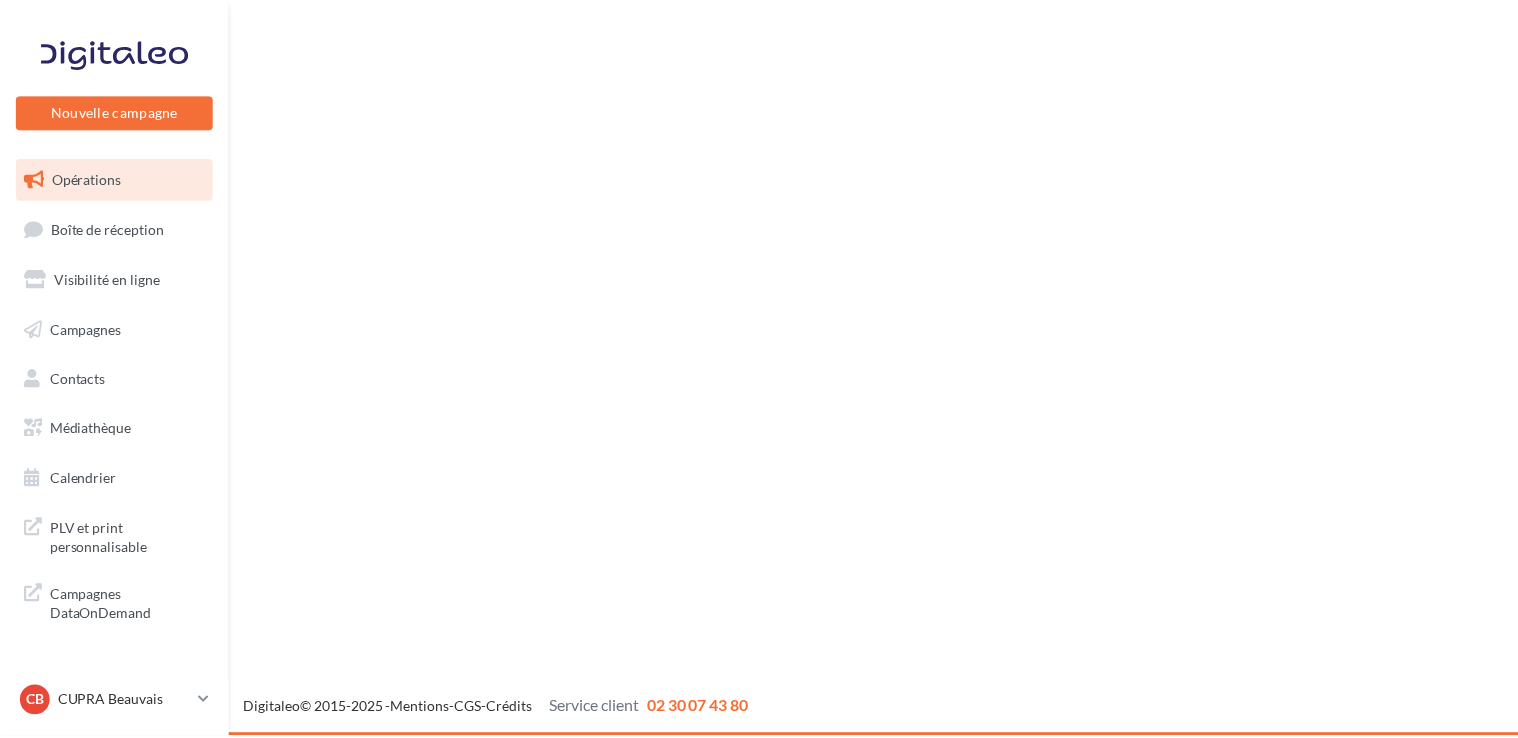 scroll, scrollTop: 0, scrollLeft: 0, axis: both 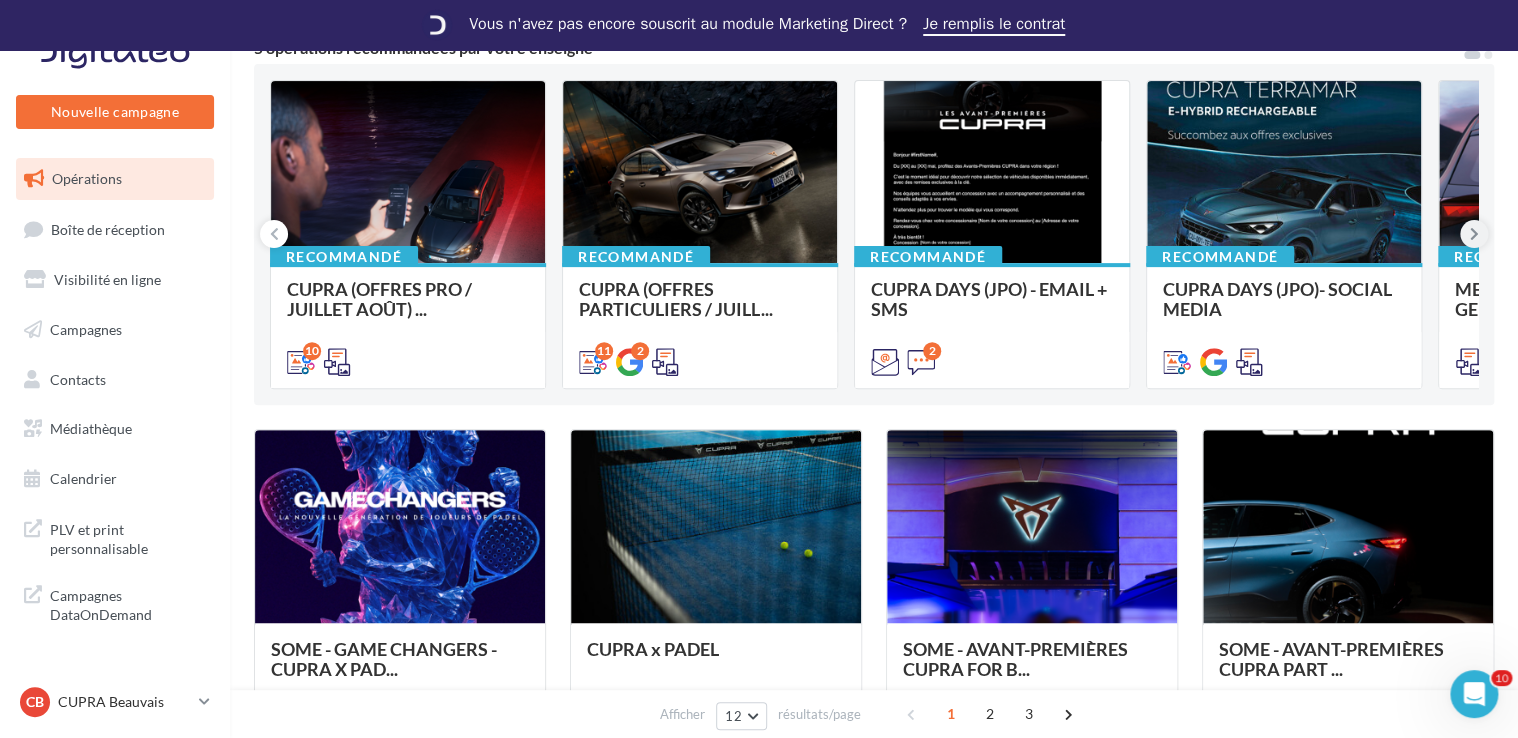 click at bounding box center [1474, 234] 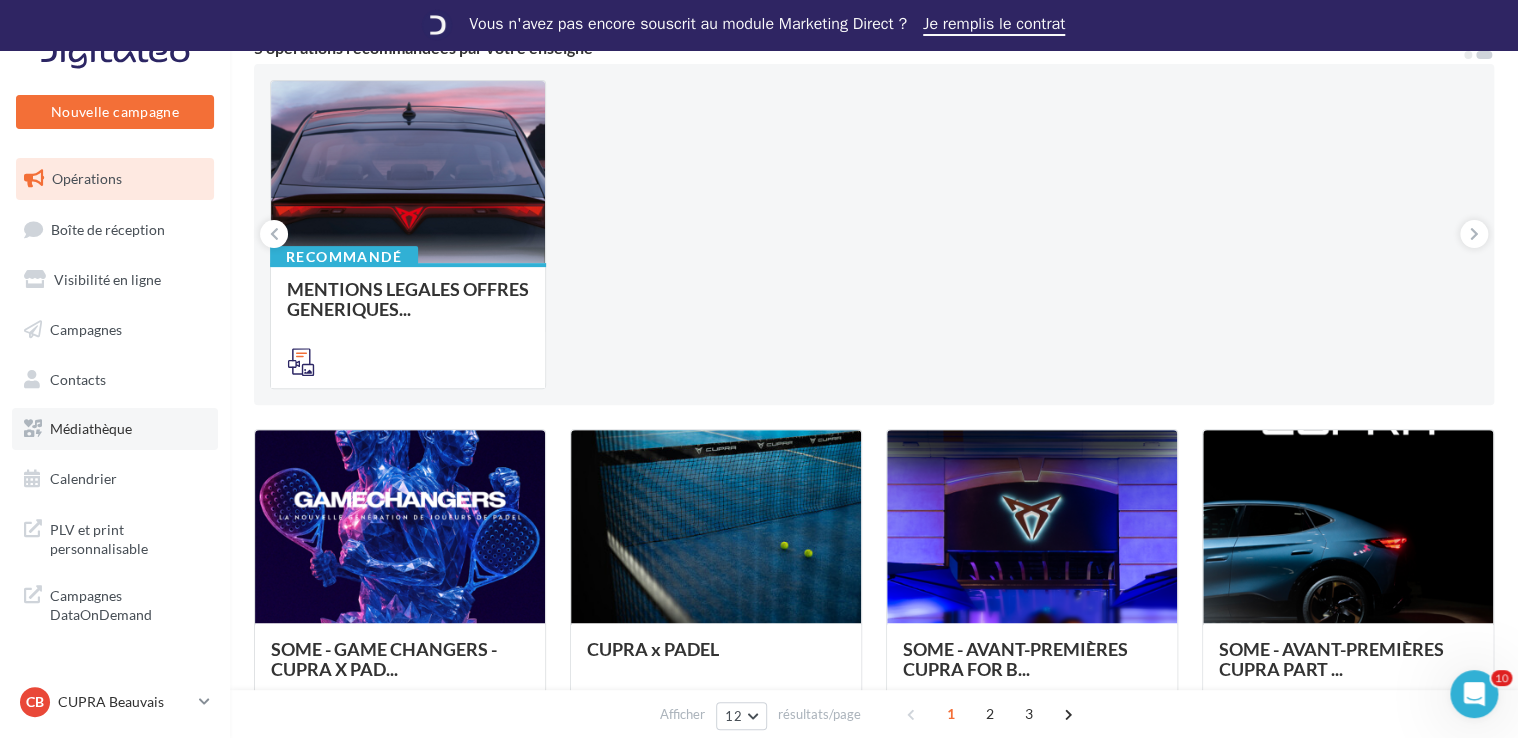 click on "Médiathèque" at bounding box center (91, 428) 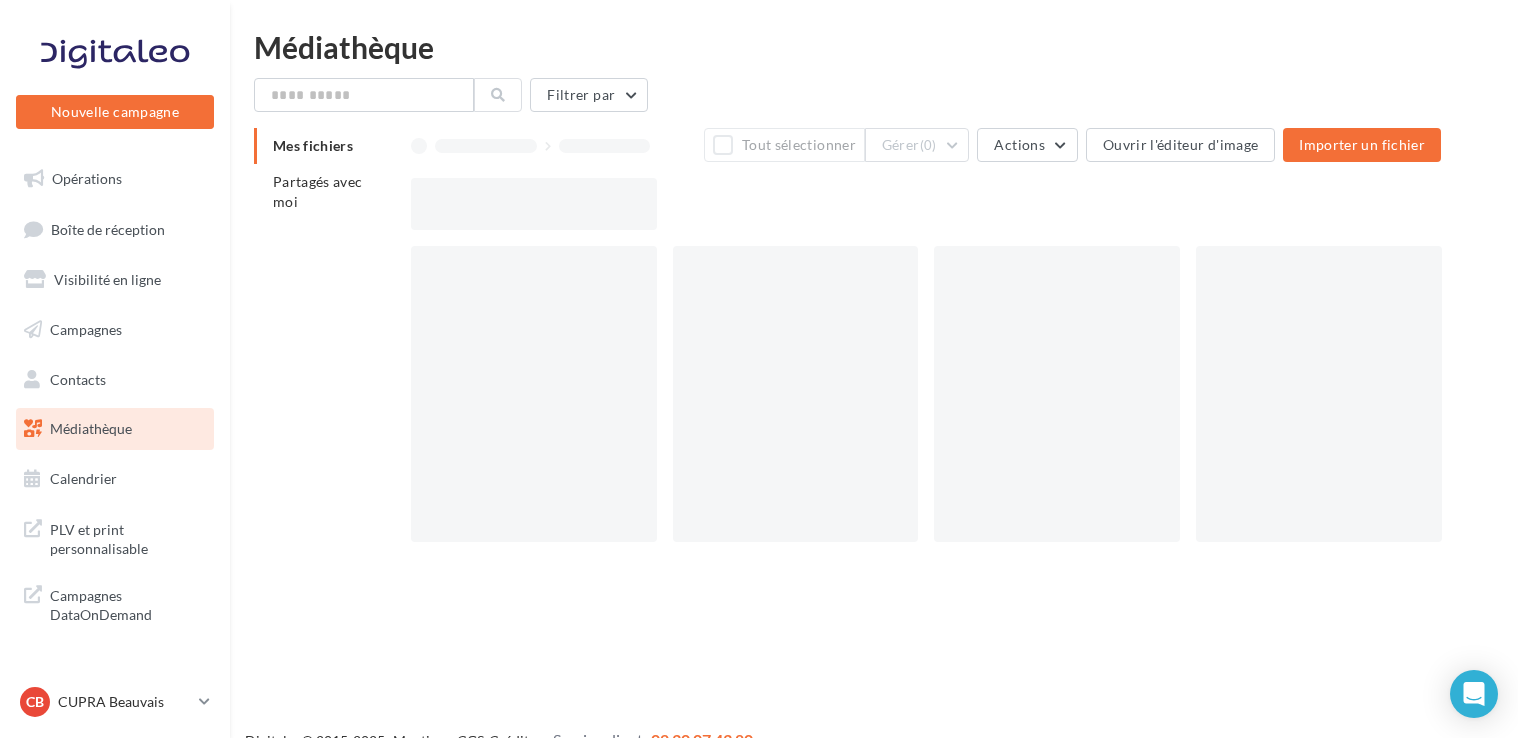 scroll, scrollTop: 0, scrollLeft: 0, axis: both 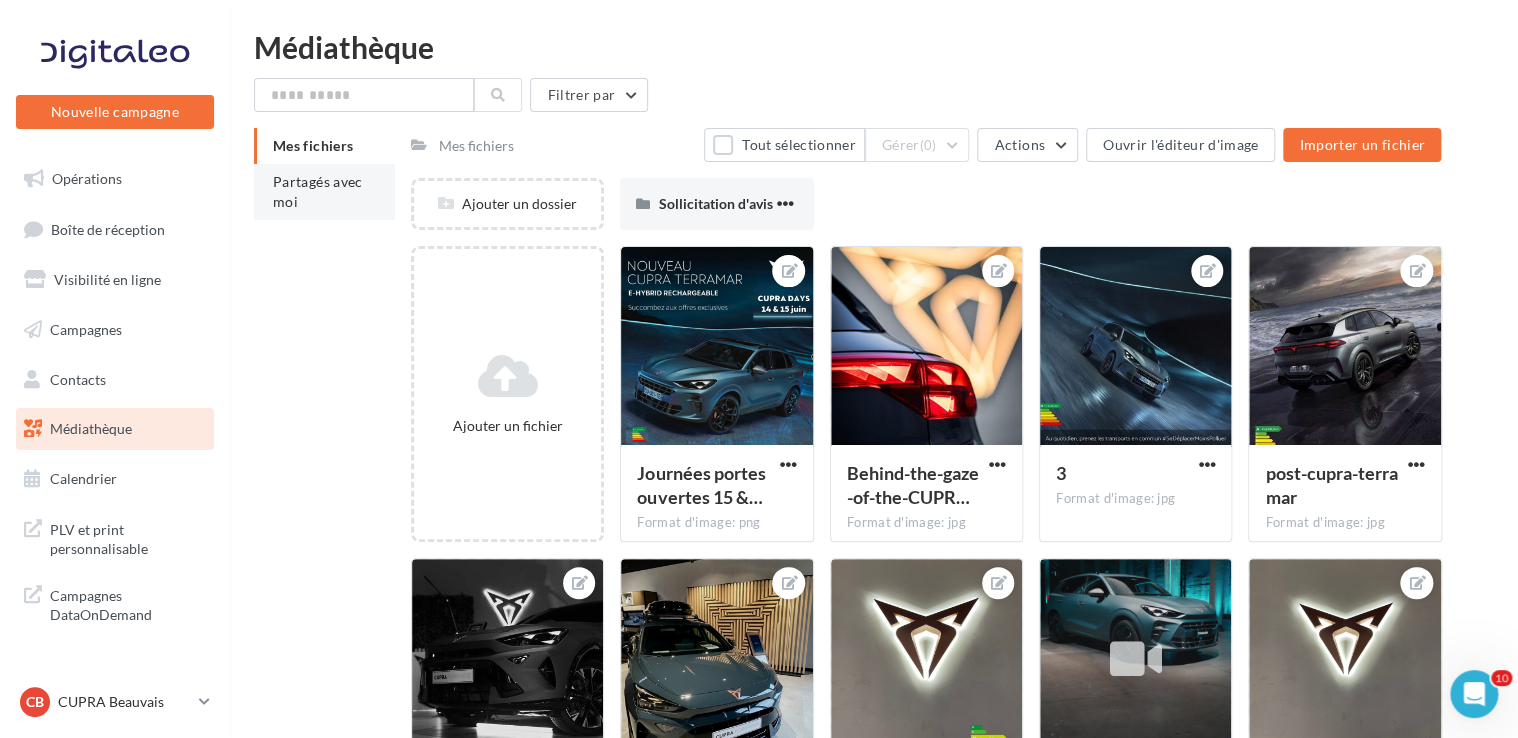 click on "Partagés avec moi" at bounding box center [318, 191] 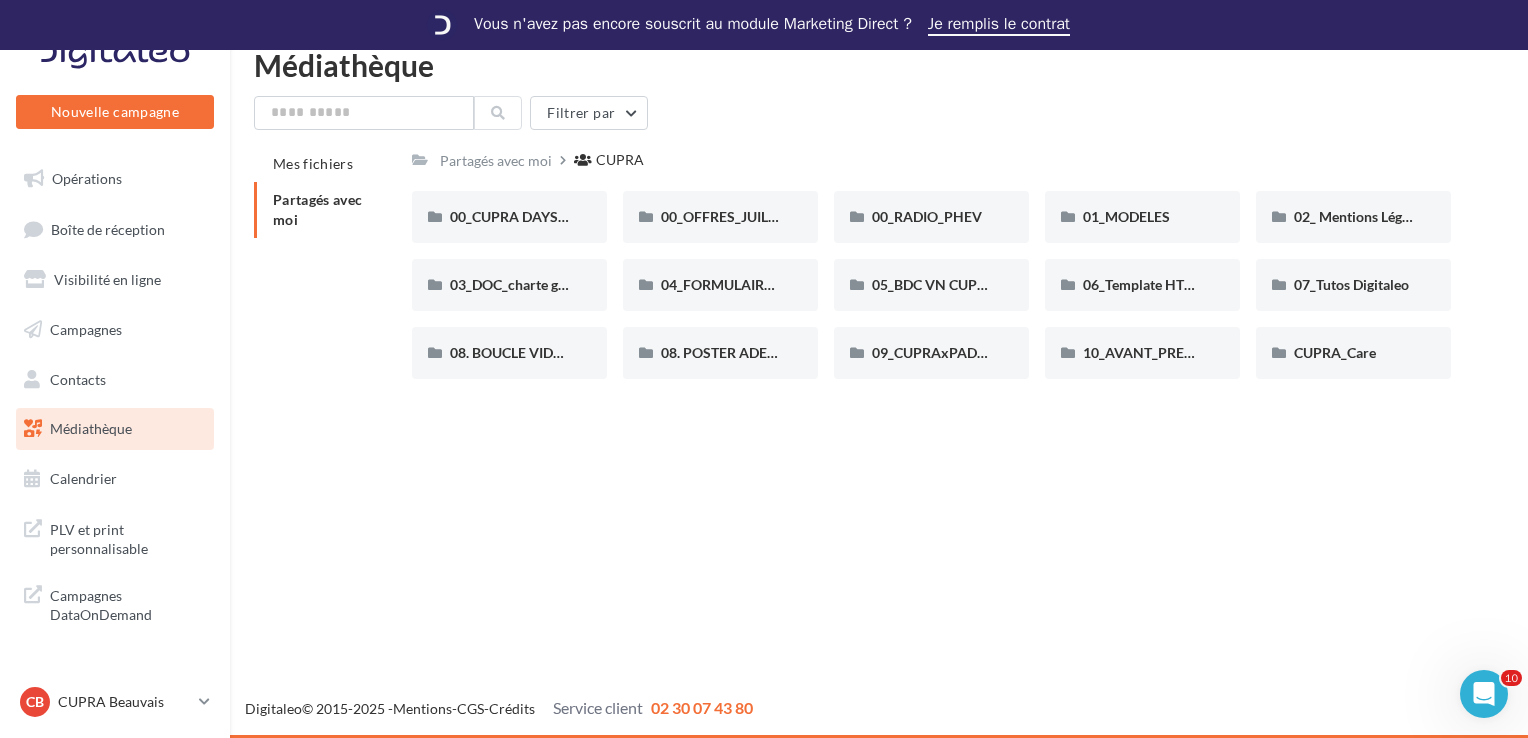 scroll, scrollTop: 0, scrollLeft: 0, axis: both 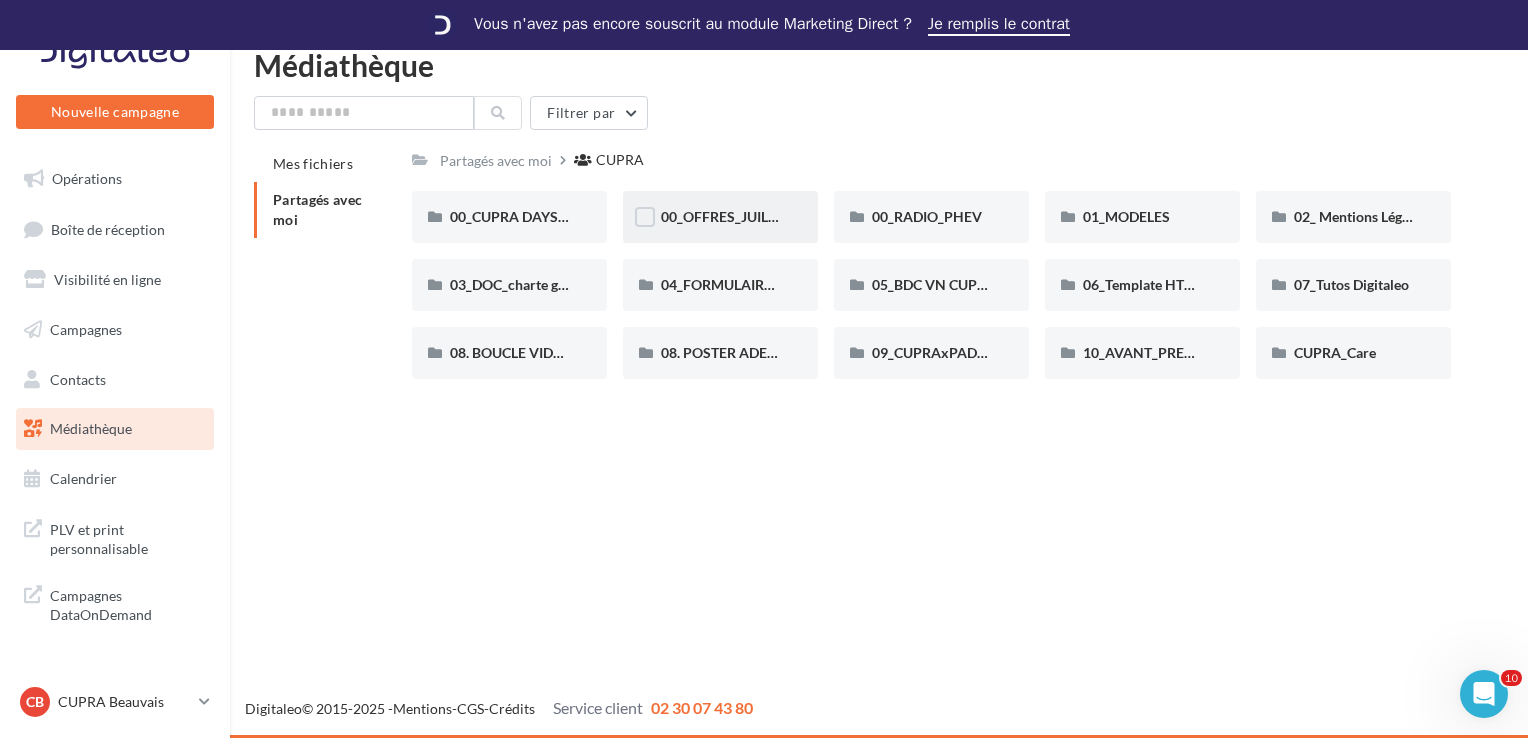 click on "00_OFFRES_JUILLET AOÛT" at bounding box center (720, 217) 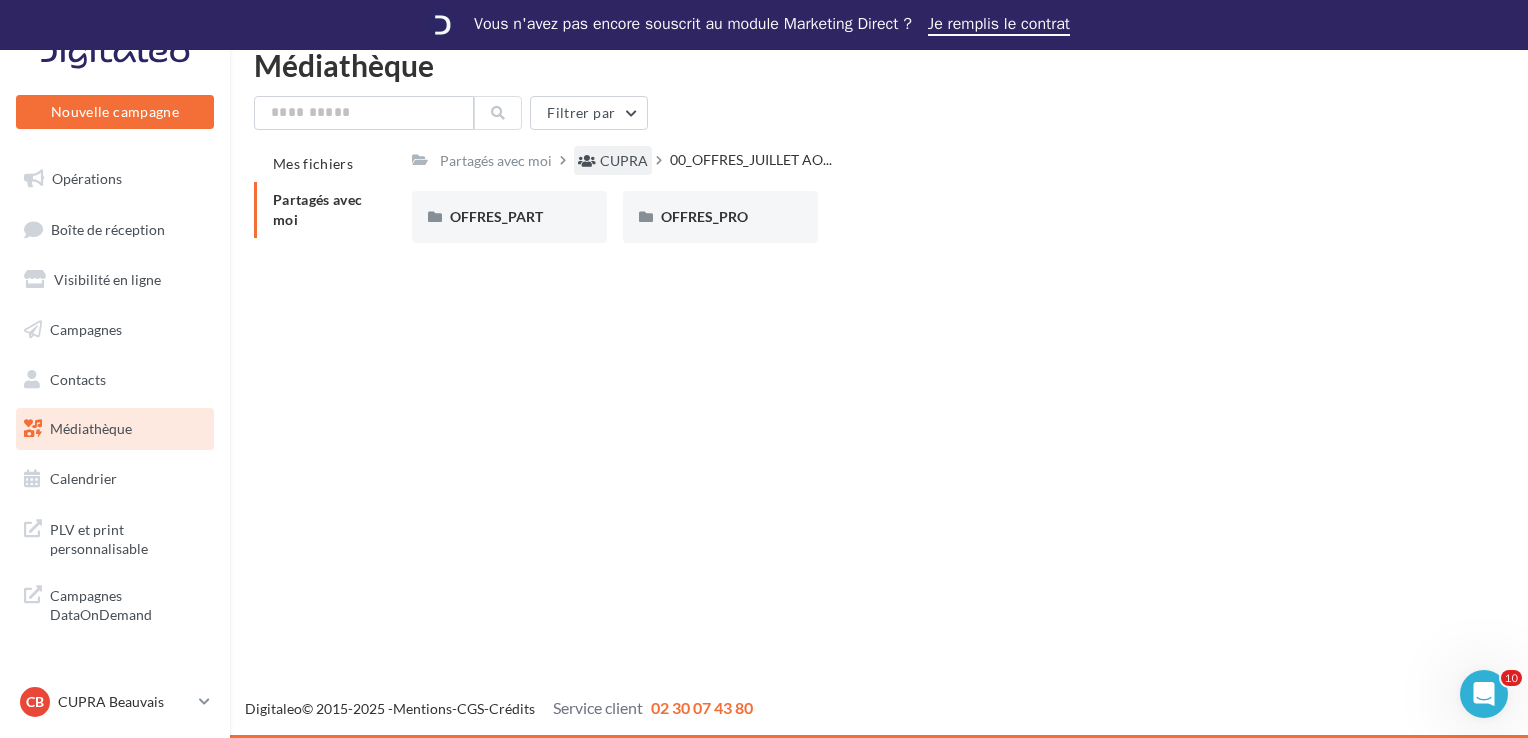 click on "CUPRA" at bounding box center (624, 161) 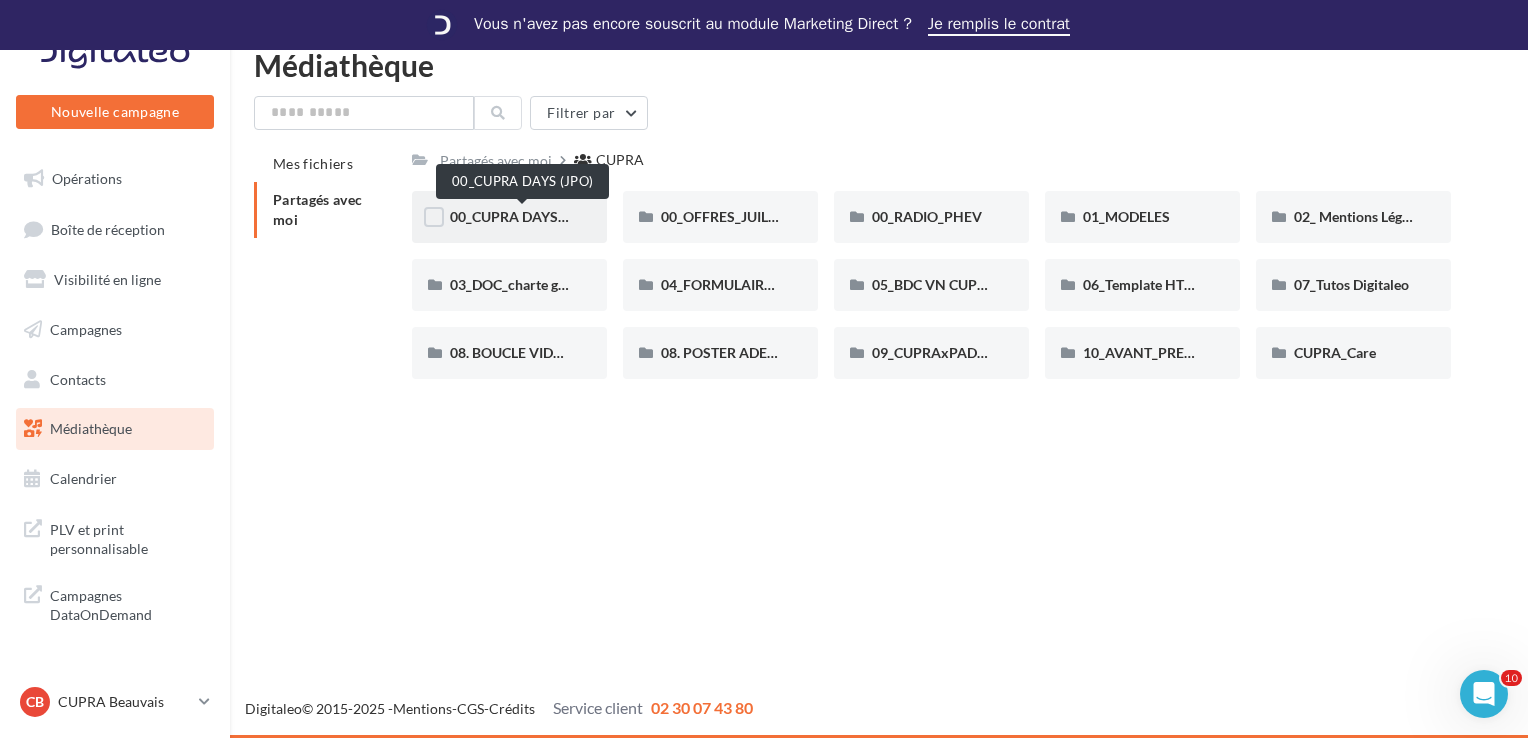 click on "00_CUPRA DAYS (JPO)" at bounding box center [522, 216] 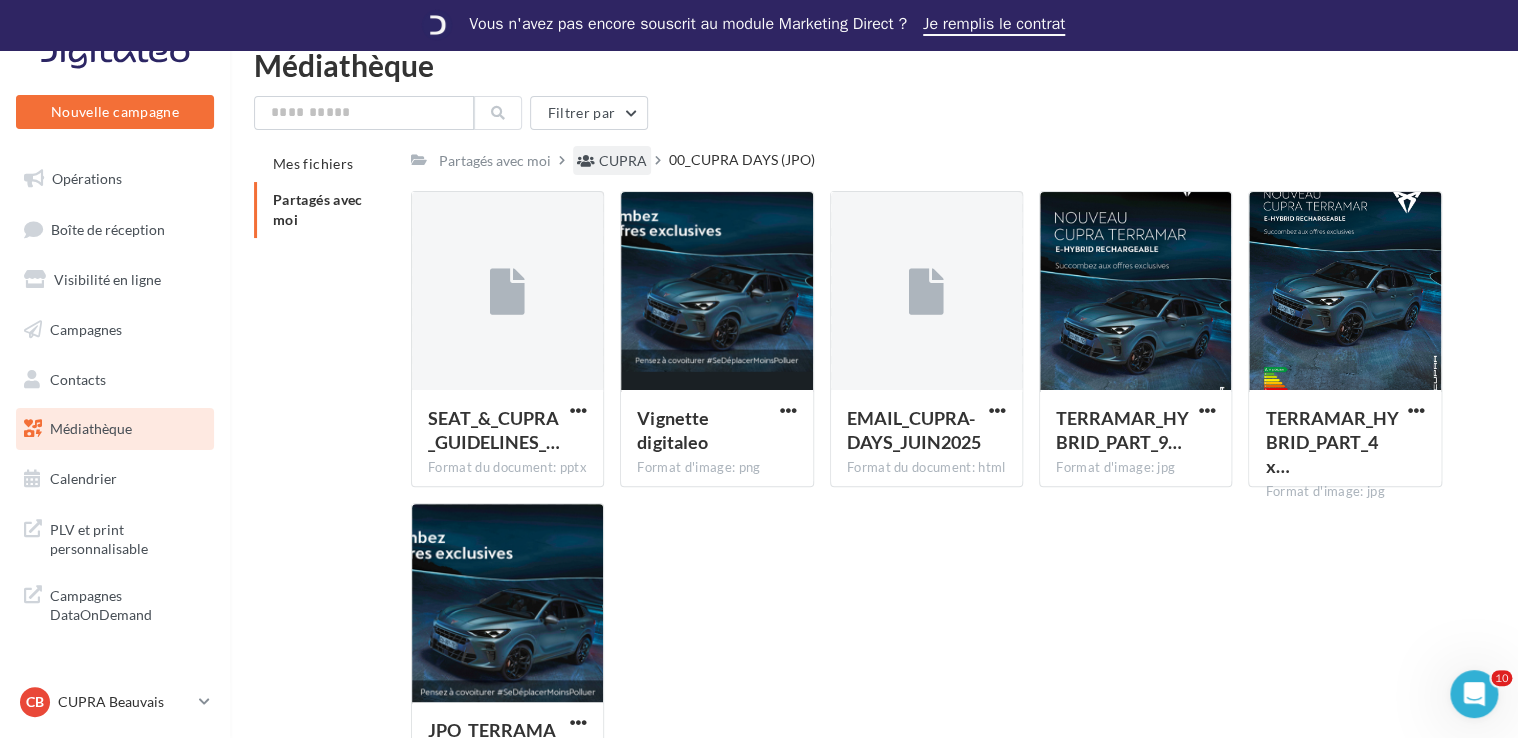 click on "CUPRA" at bounding box center [623, 161] 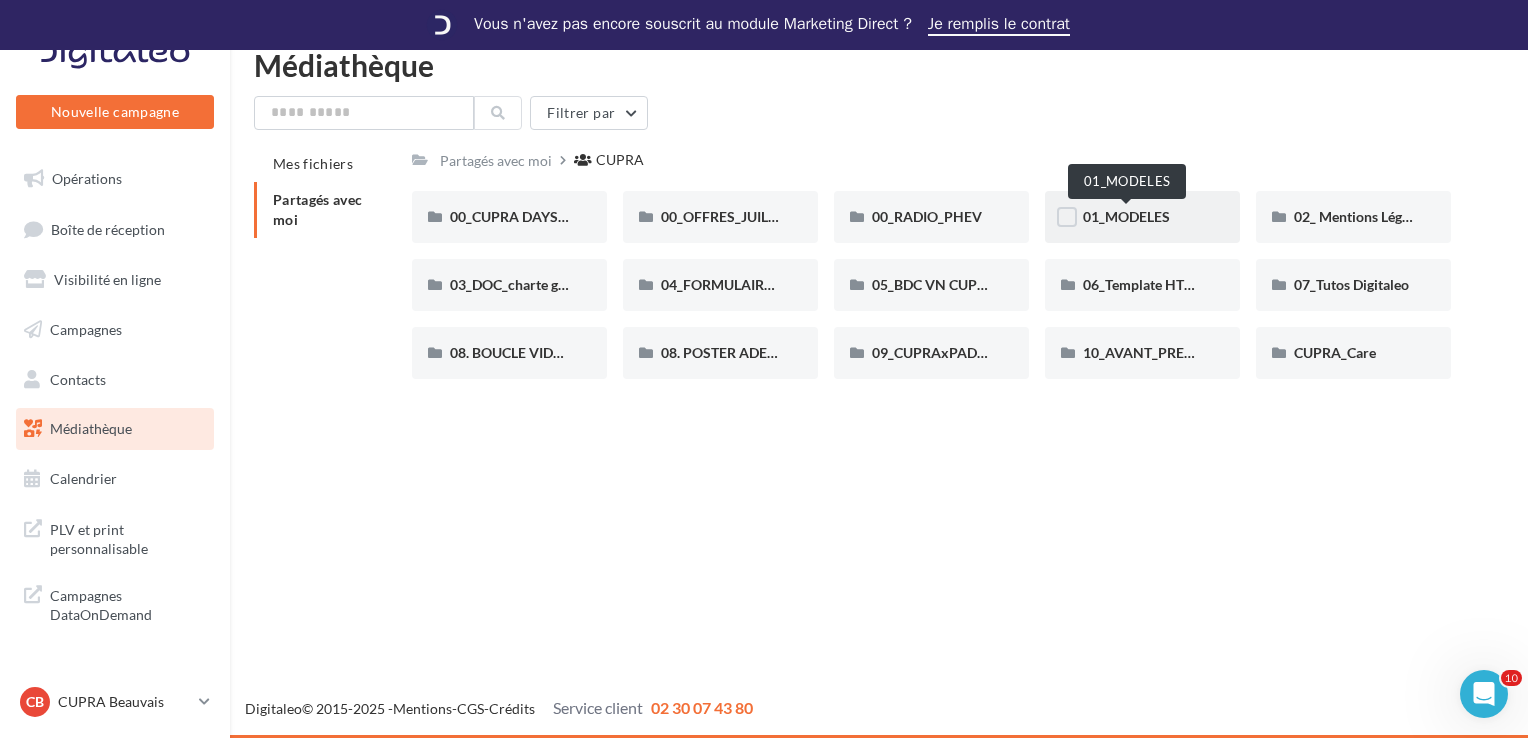 click on "01_MODELES" at bounding box center [1126, 216] 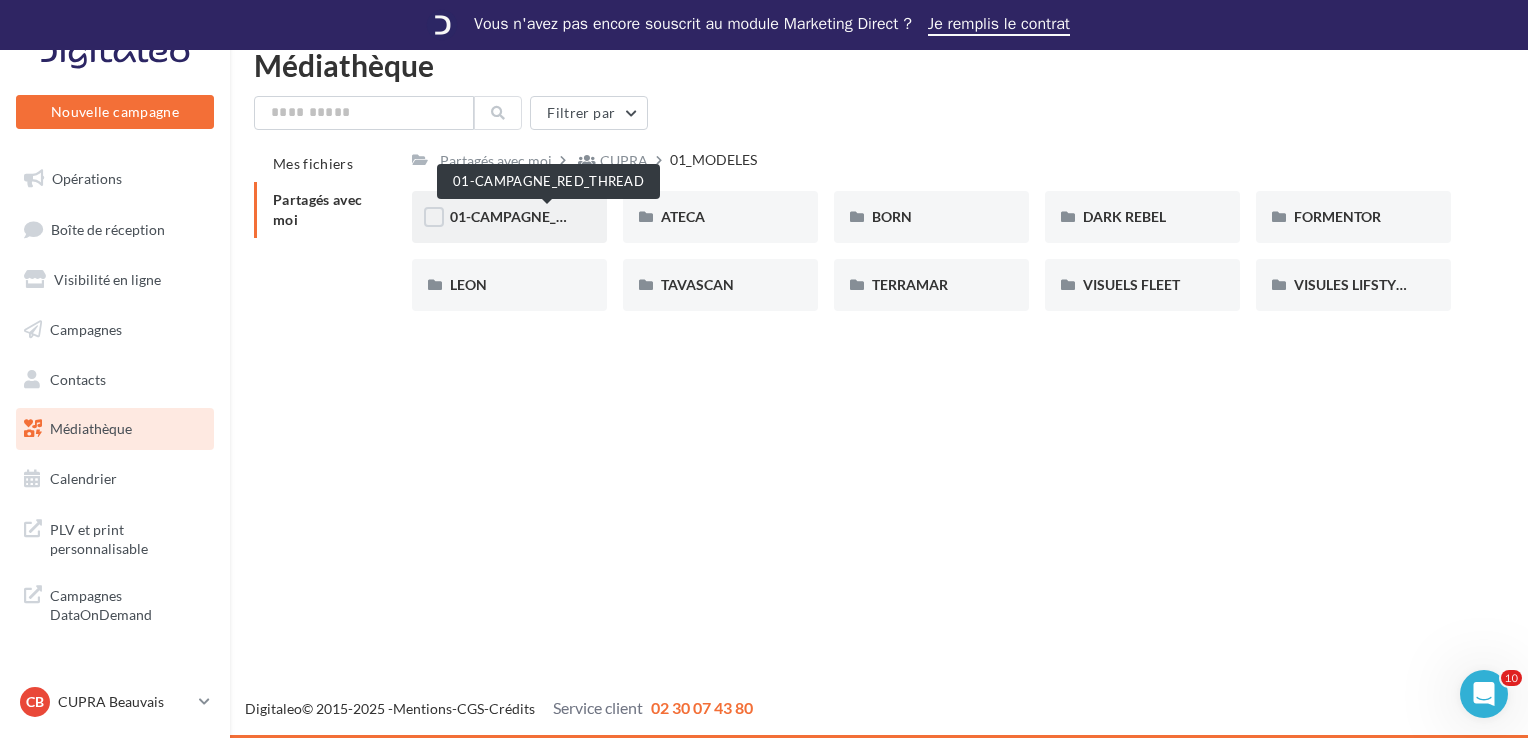 click on "01-CAMPAGNE_RED_THREAD" at bounding box center (547, 216) 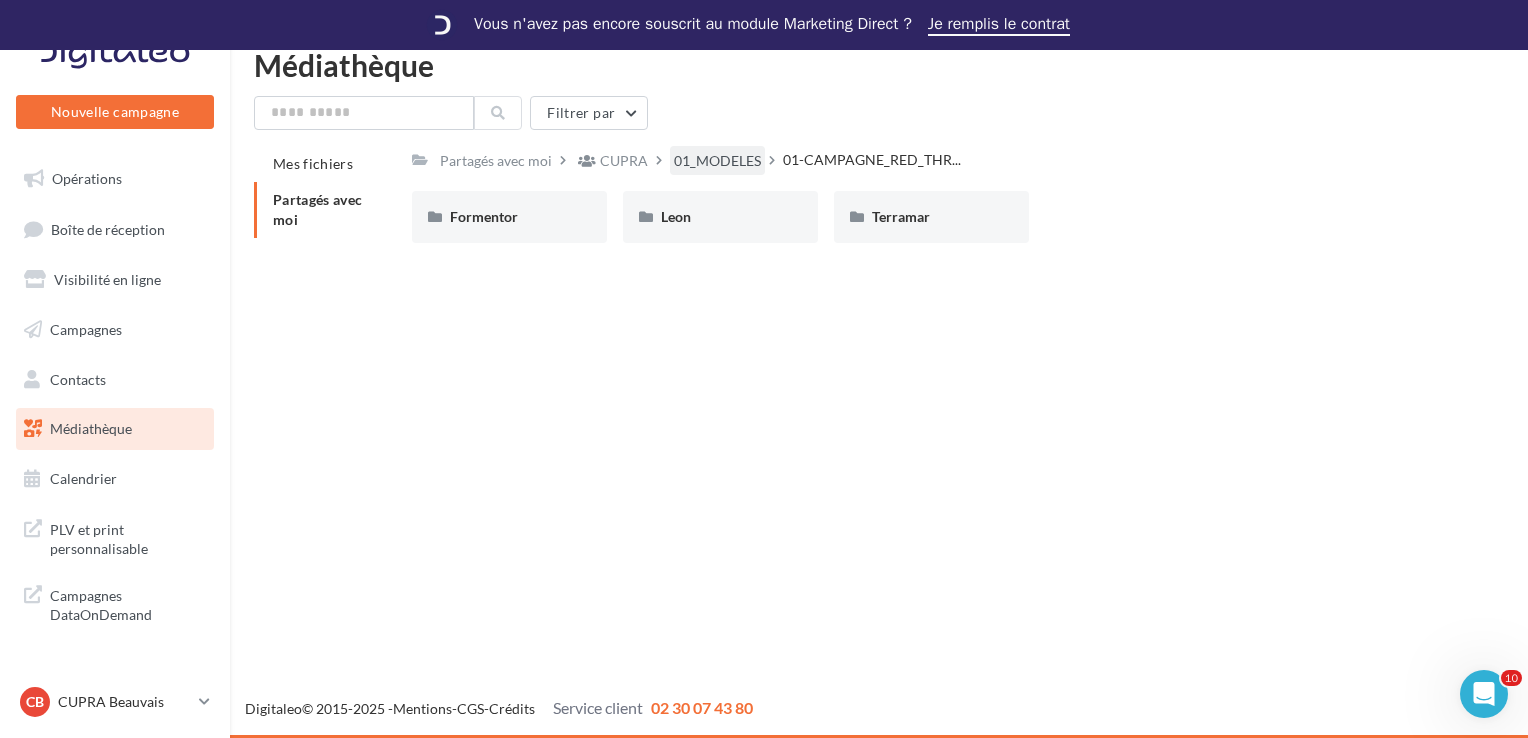 click on "01_MODELES" at bounding box center (717, 160) 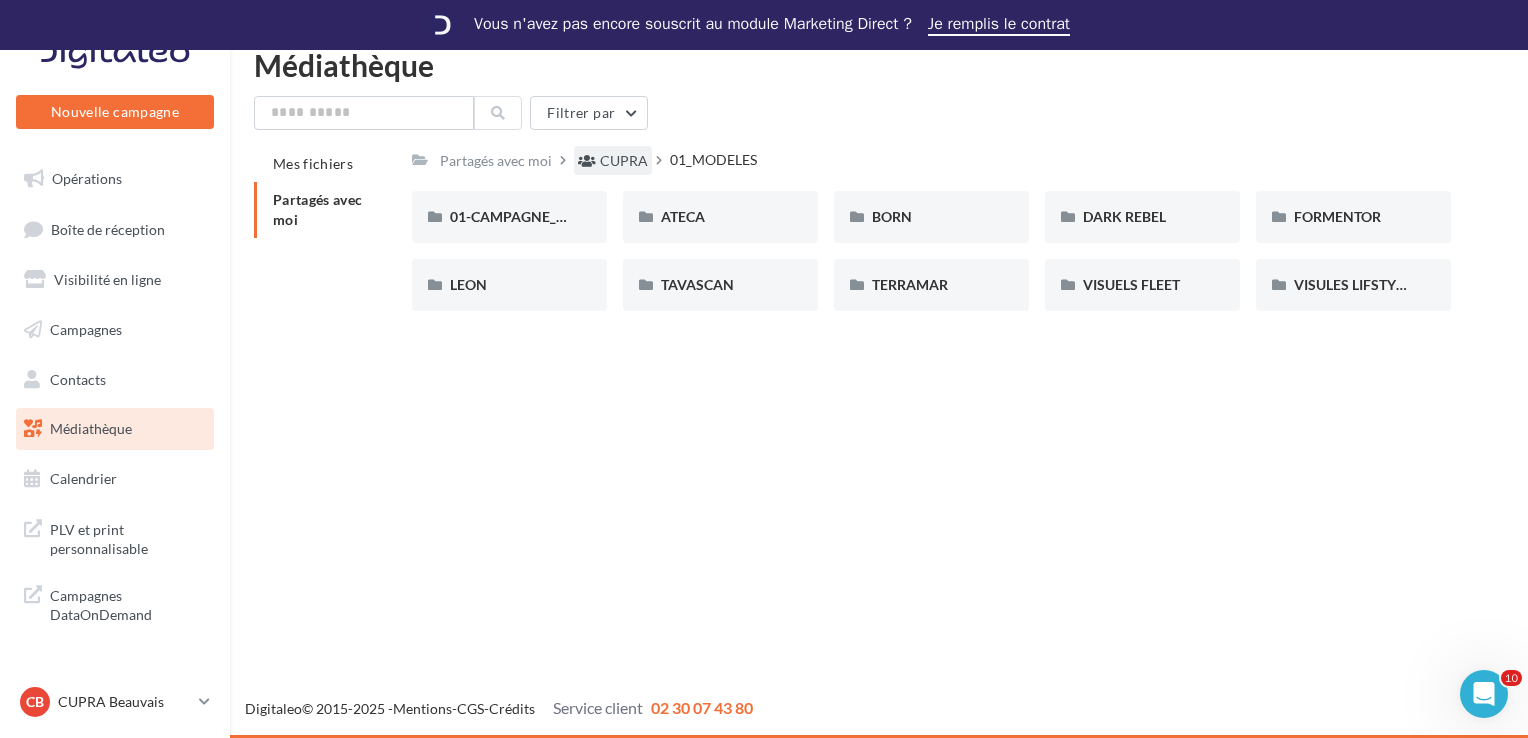 click on "CUPRA" at bounding box center [624, 161] 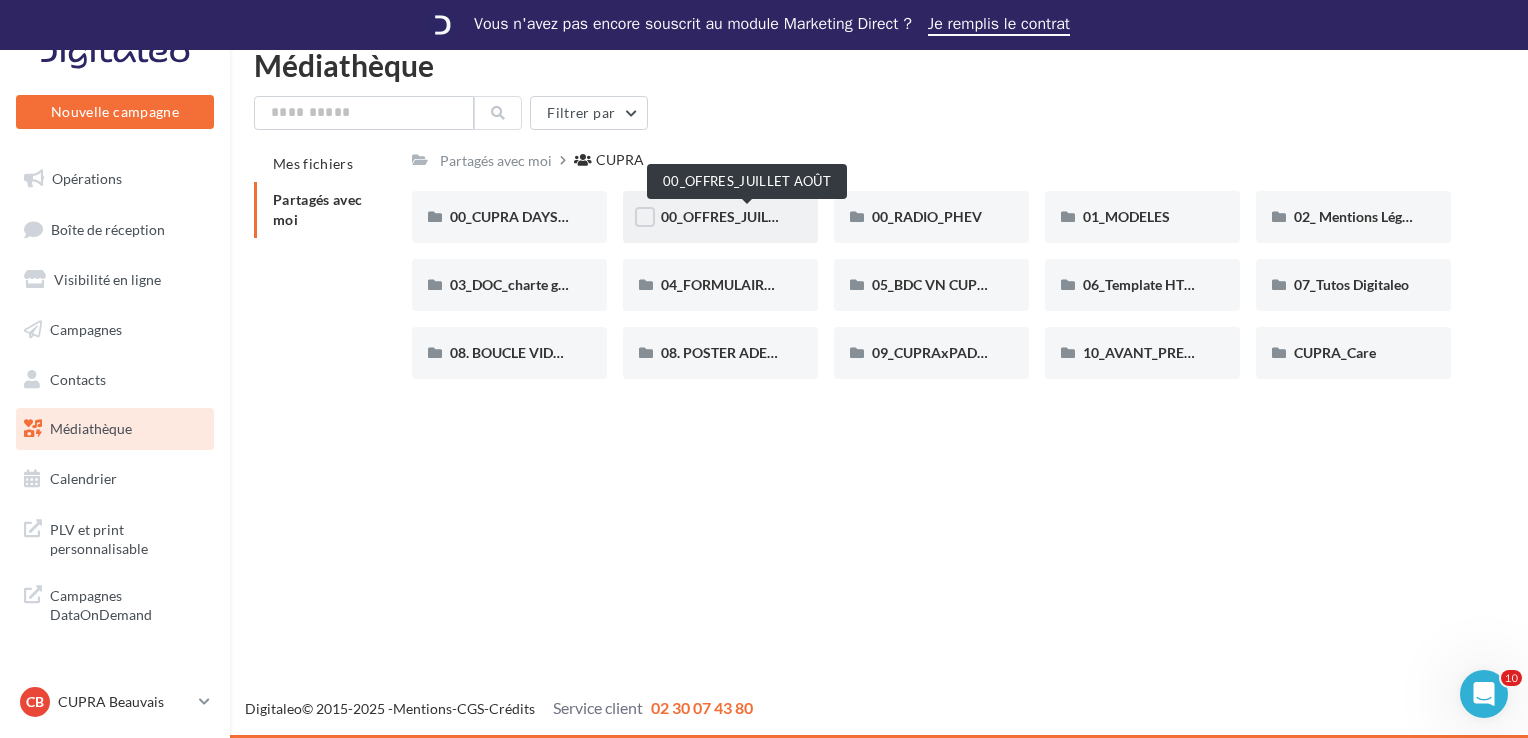 click on "00_OFFRES_JUILLET AOÛT" at bounding box center (747, 216) 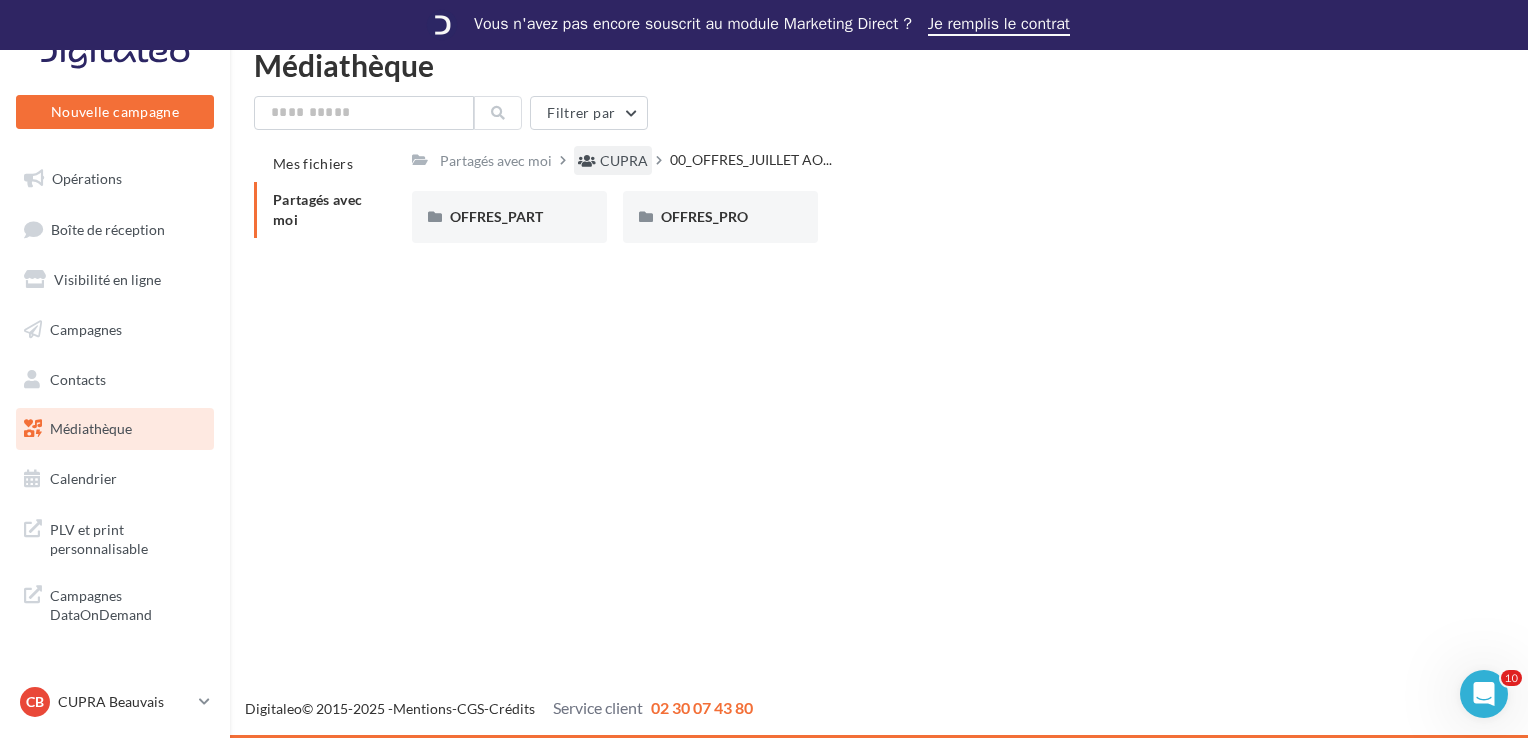 click on "CUPRA" at bounding box center (624, 161) 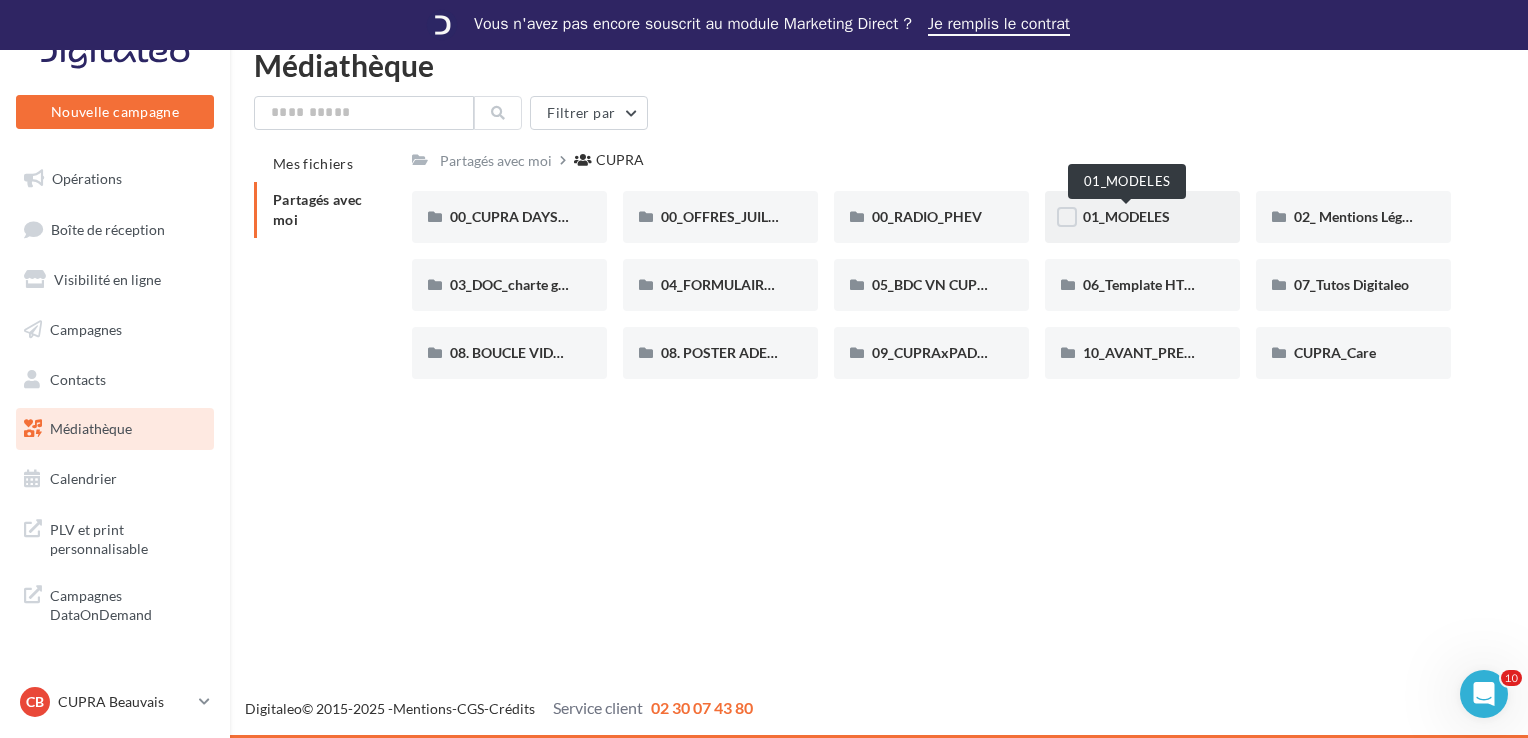 click on "01_MODELES" at bounding box center [1126, 216] 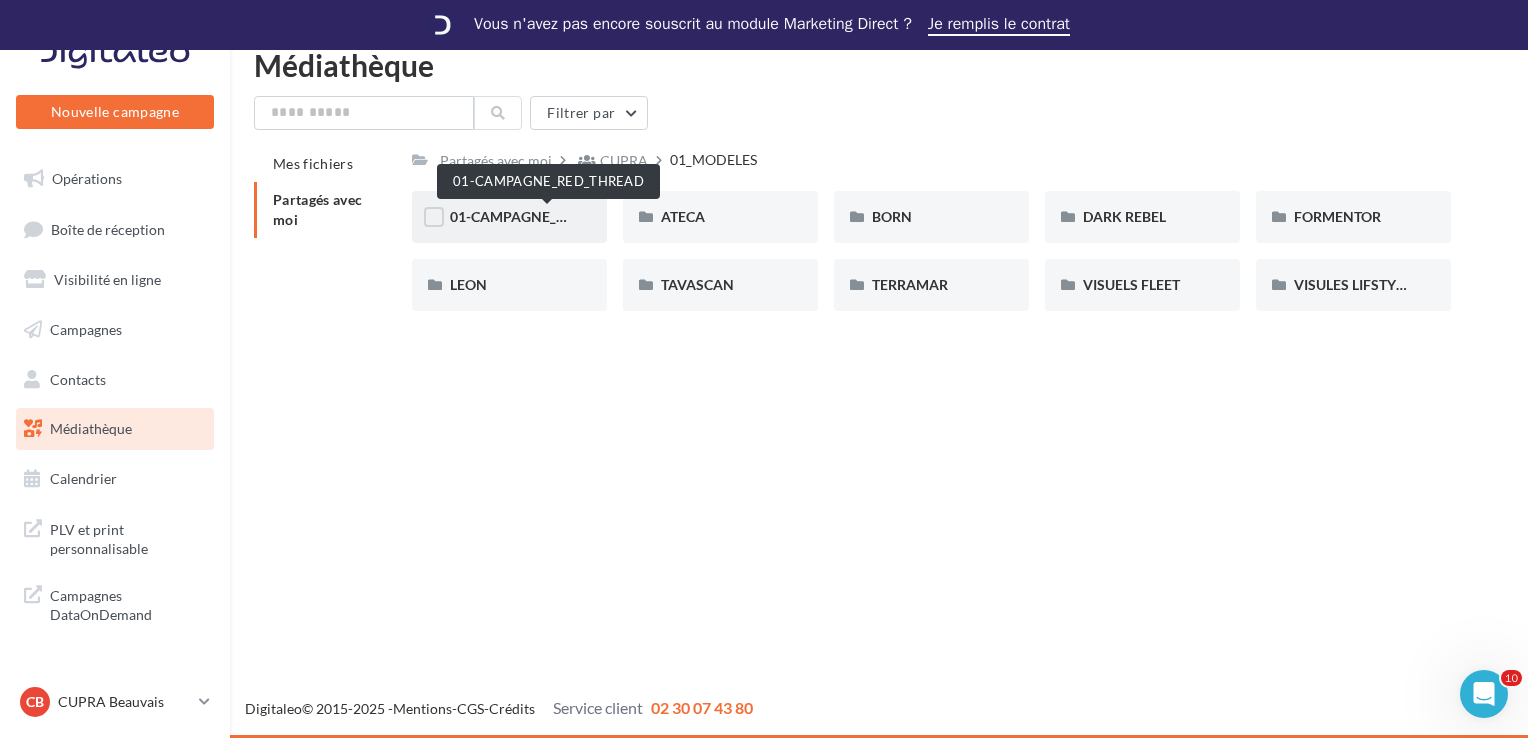 click on "01-CAMPAGNE_RED_THREAD" at bounding box center (547, 216) 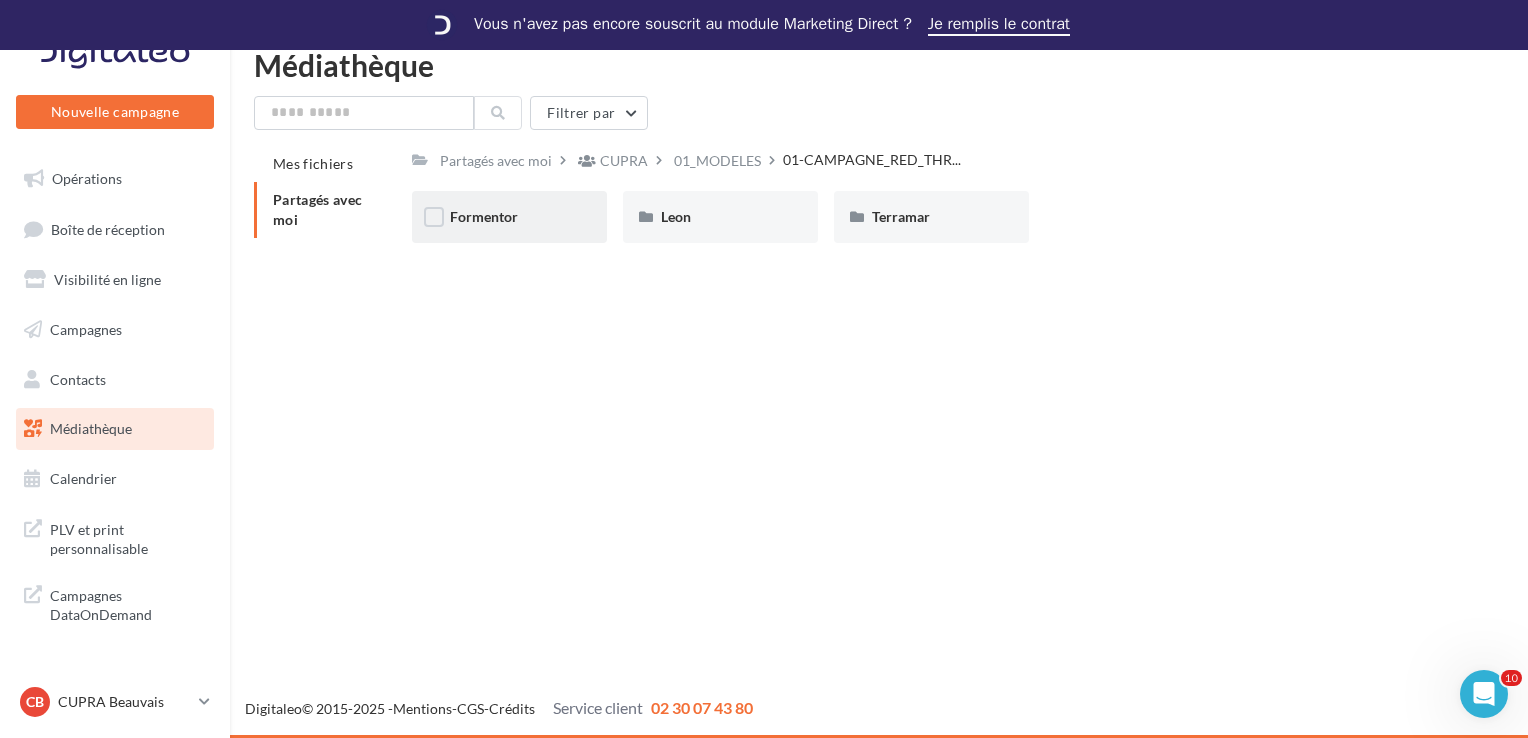 click on "Formentor" at bounding box center (509, 217) 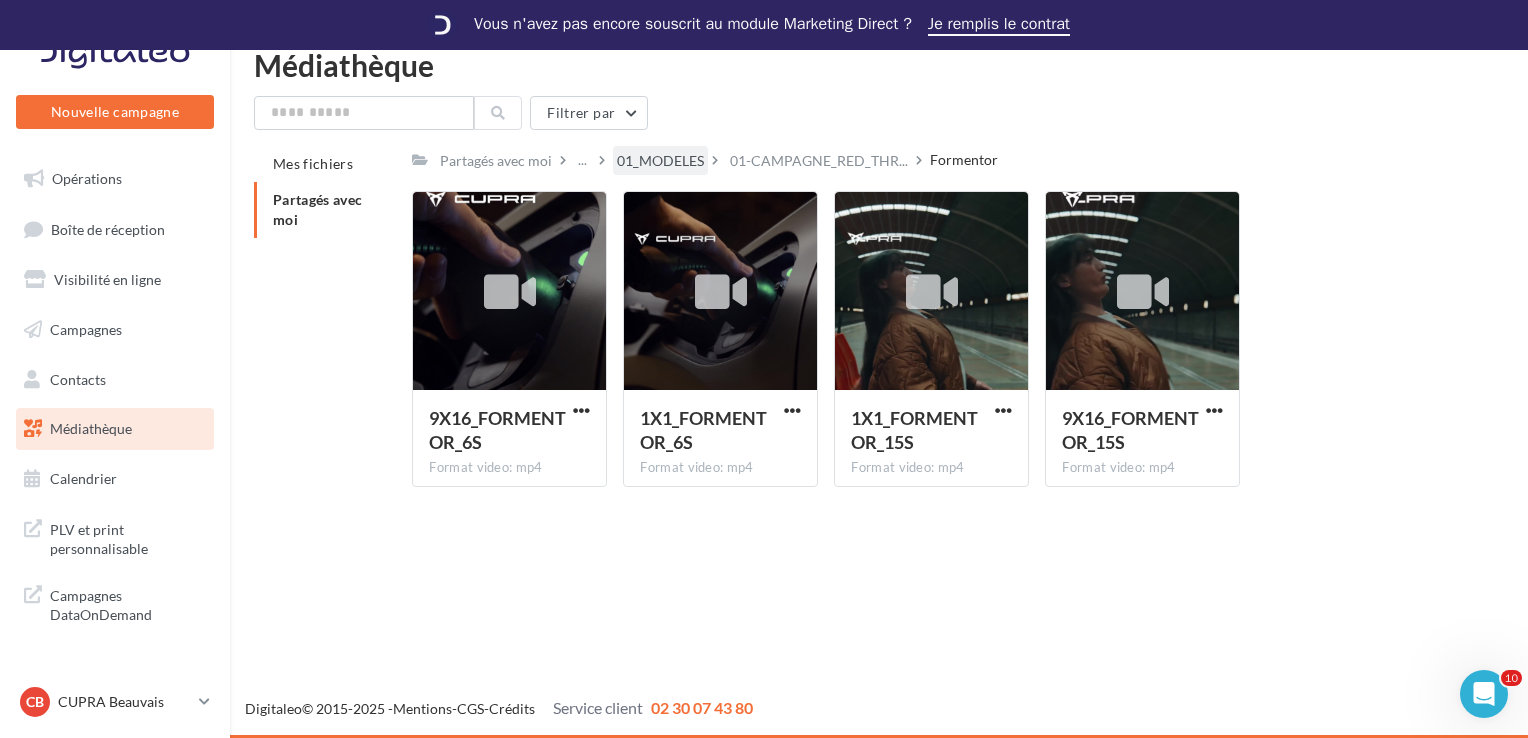 click on "01_MODELES" at bounding box center [660, 161] 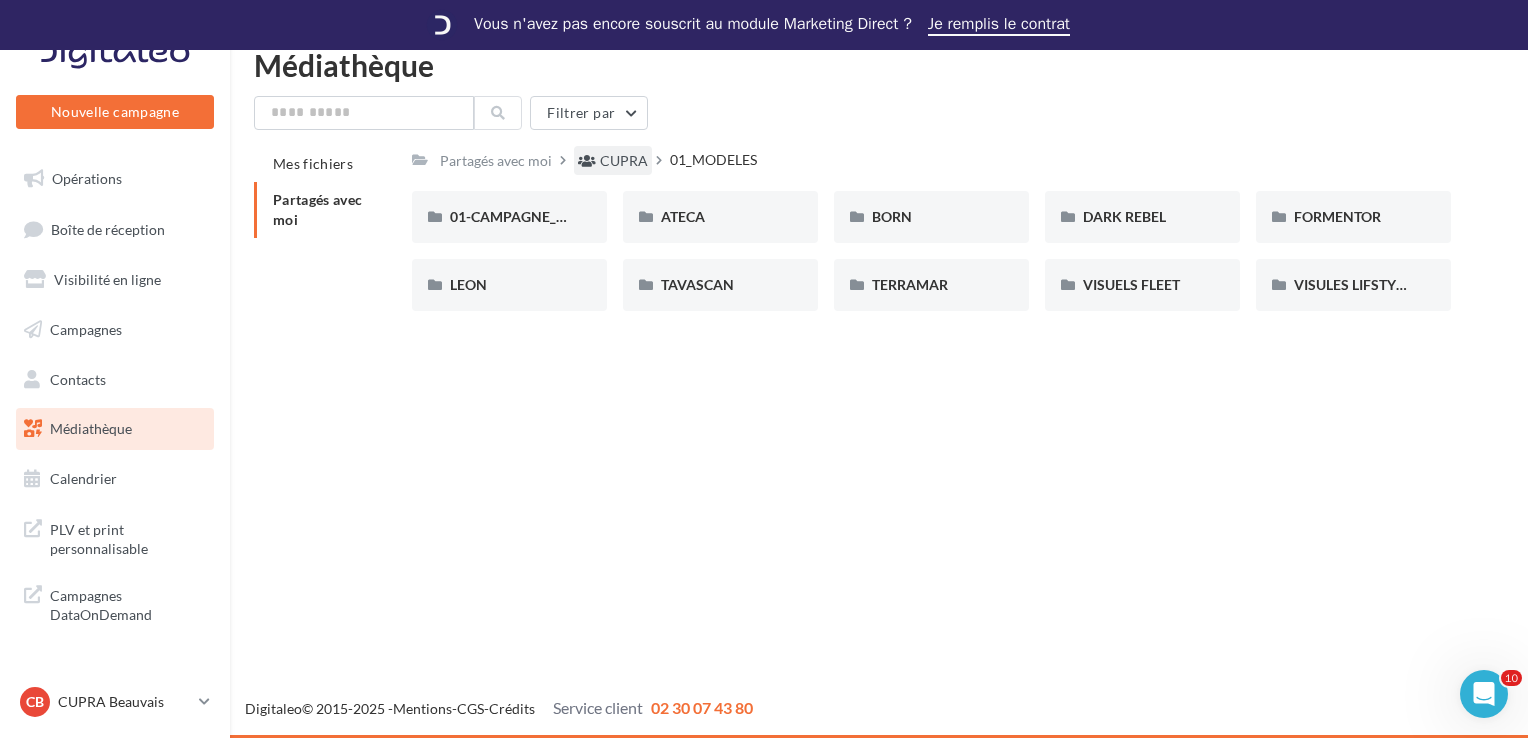 click on "CUPRA" at bounding box center (624, 161) 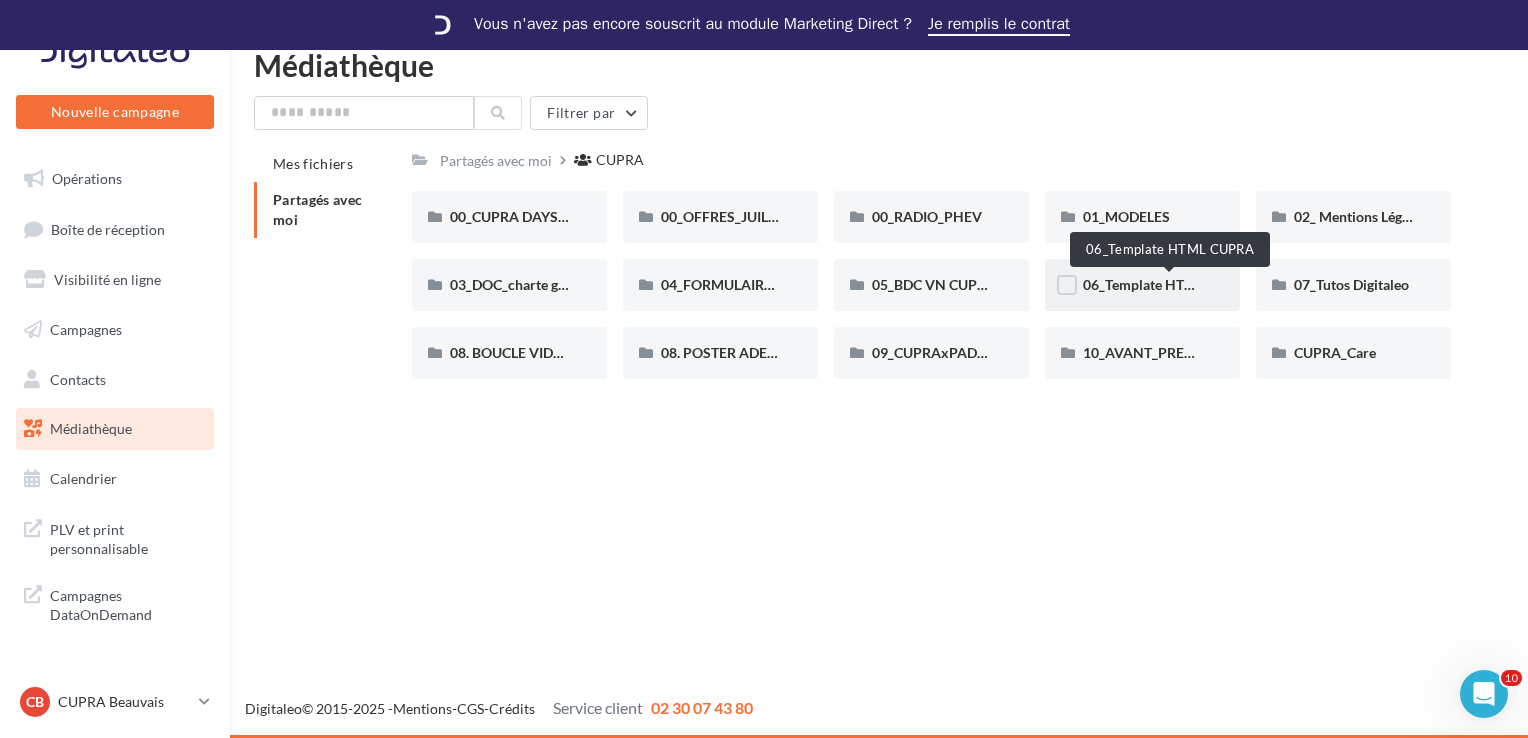 click on "06_Template HTML CUPRA" at bounding box center (1168, 284) 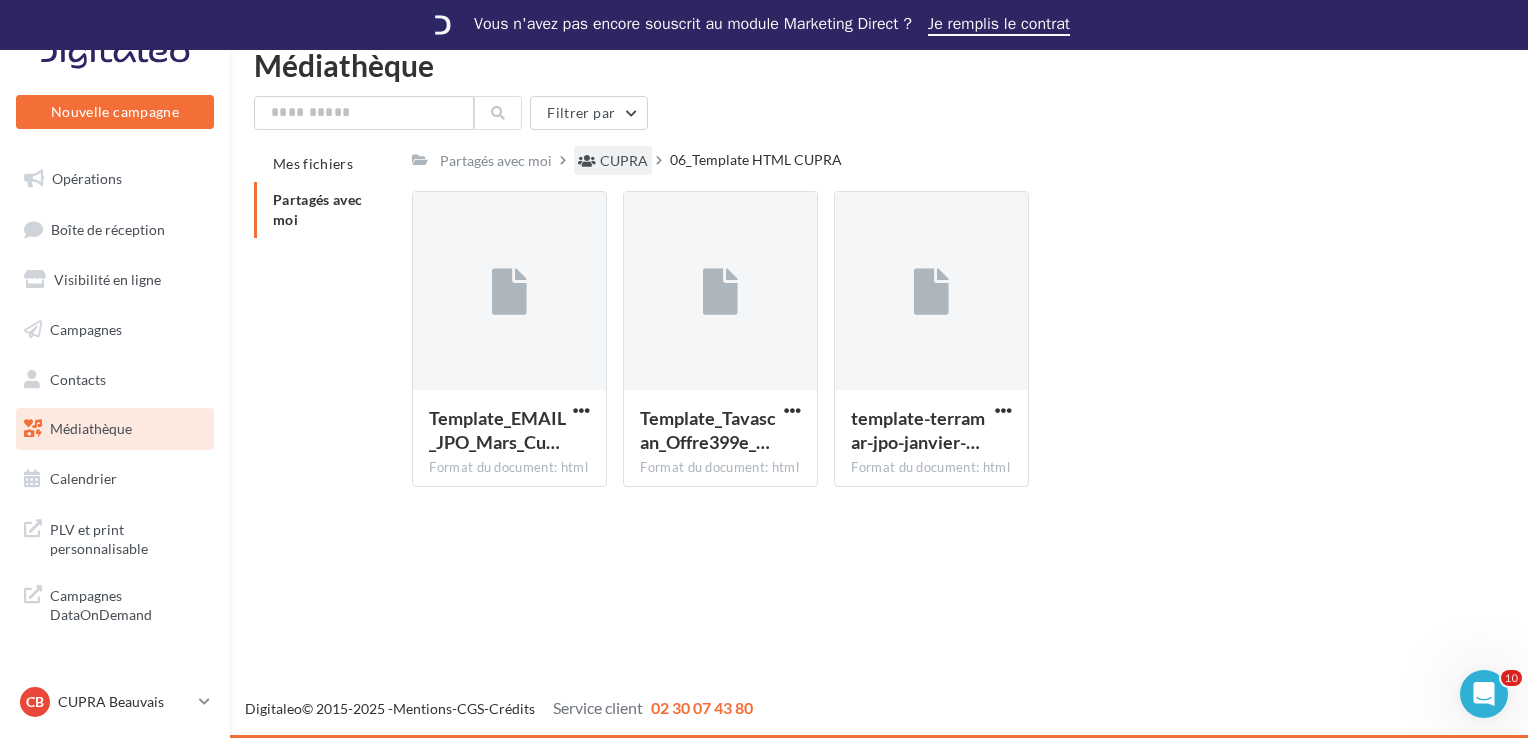 click on "CUPRA" at bounding box center [624, 161] 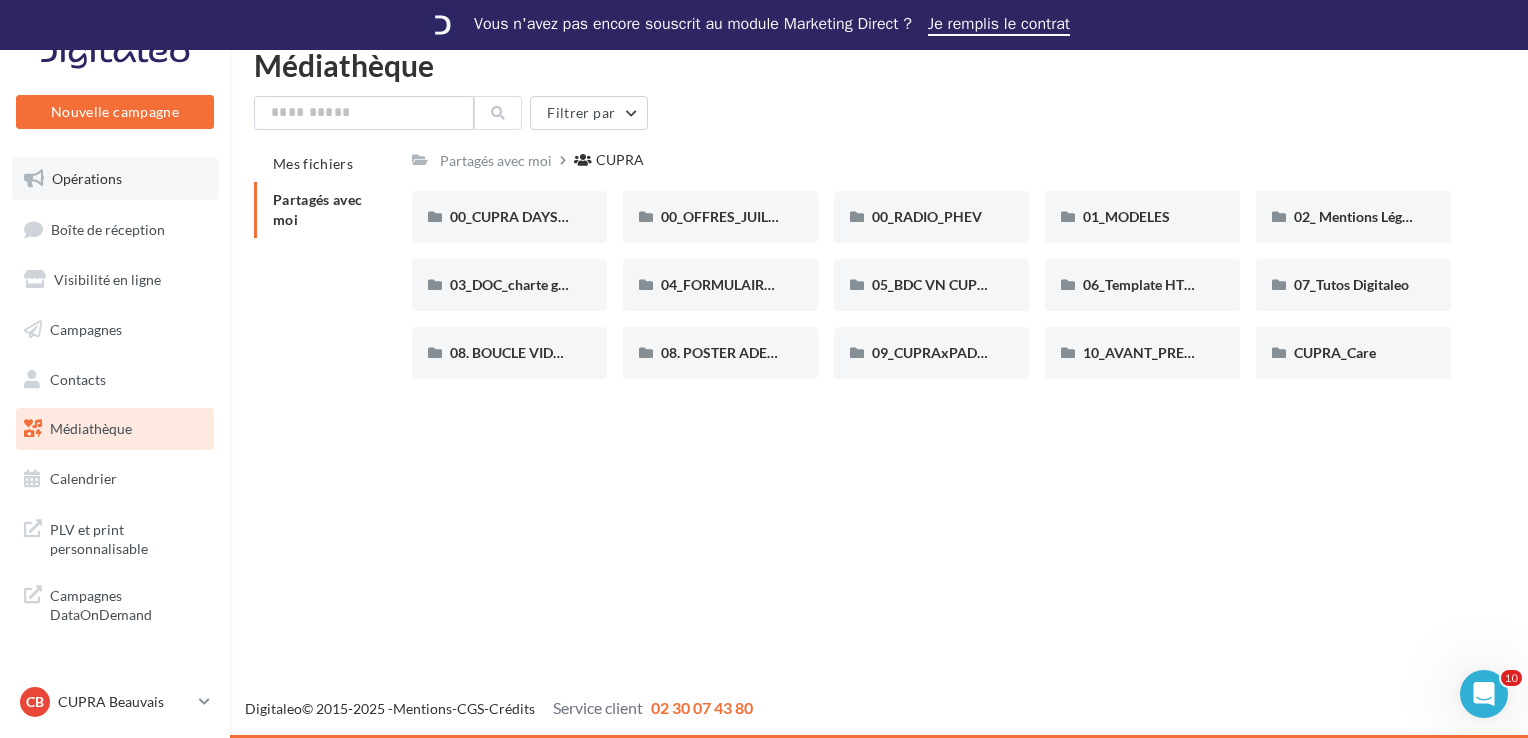 click on "Opérations" at bounding box center (115, 179) 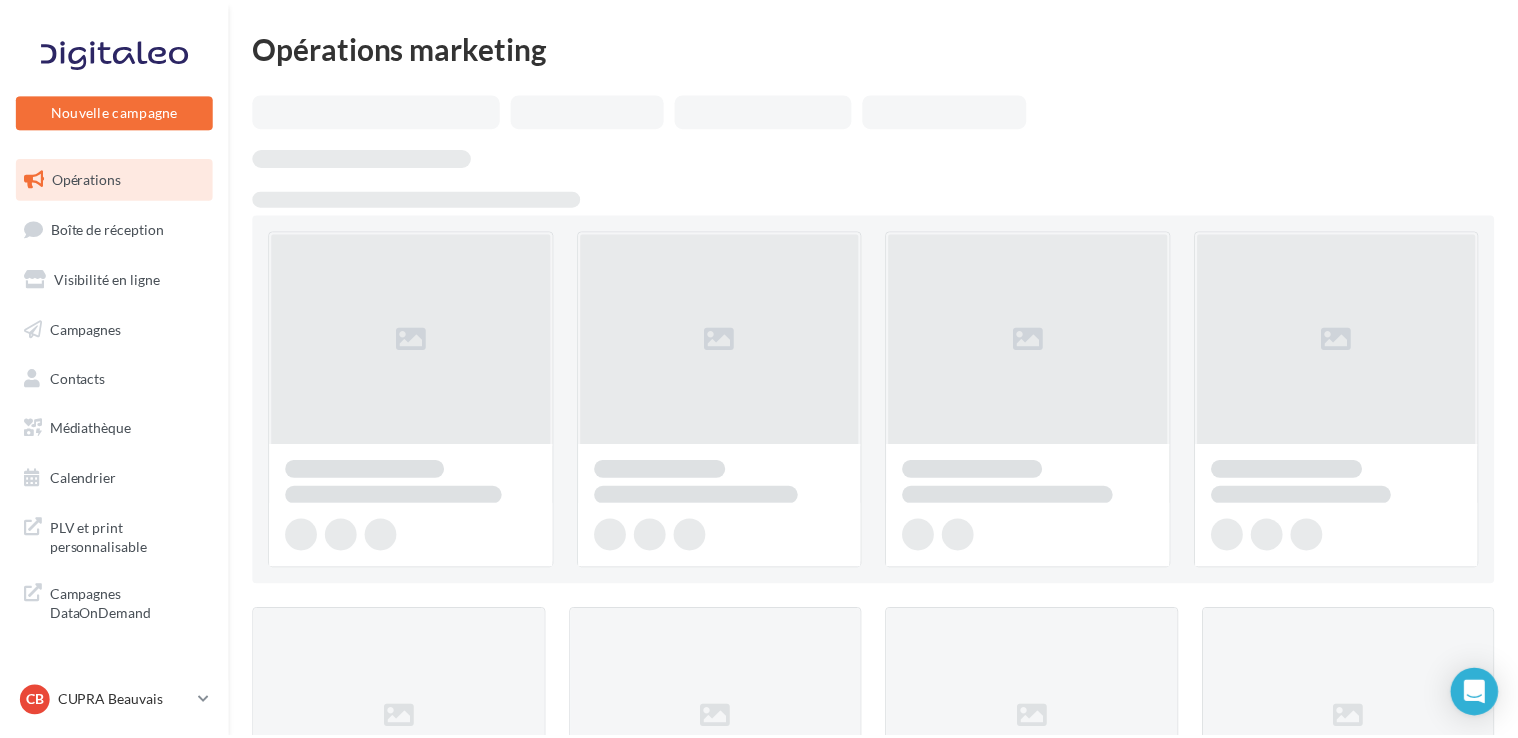 scroll, scrollTop: 0, scrollLeft: 0, axis: both 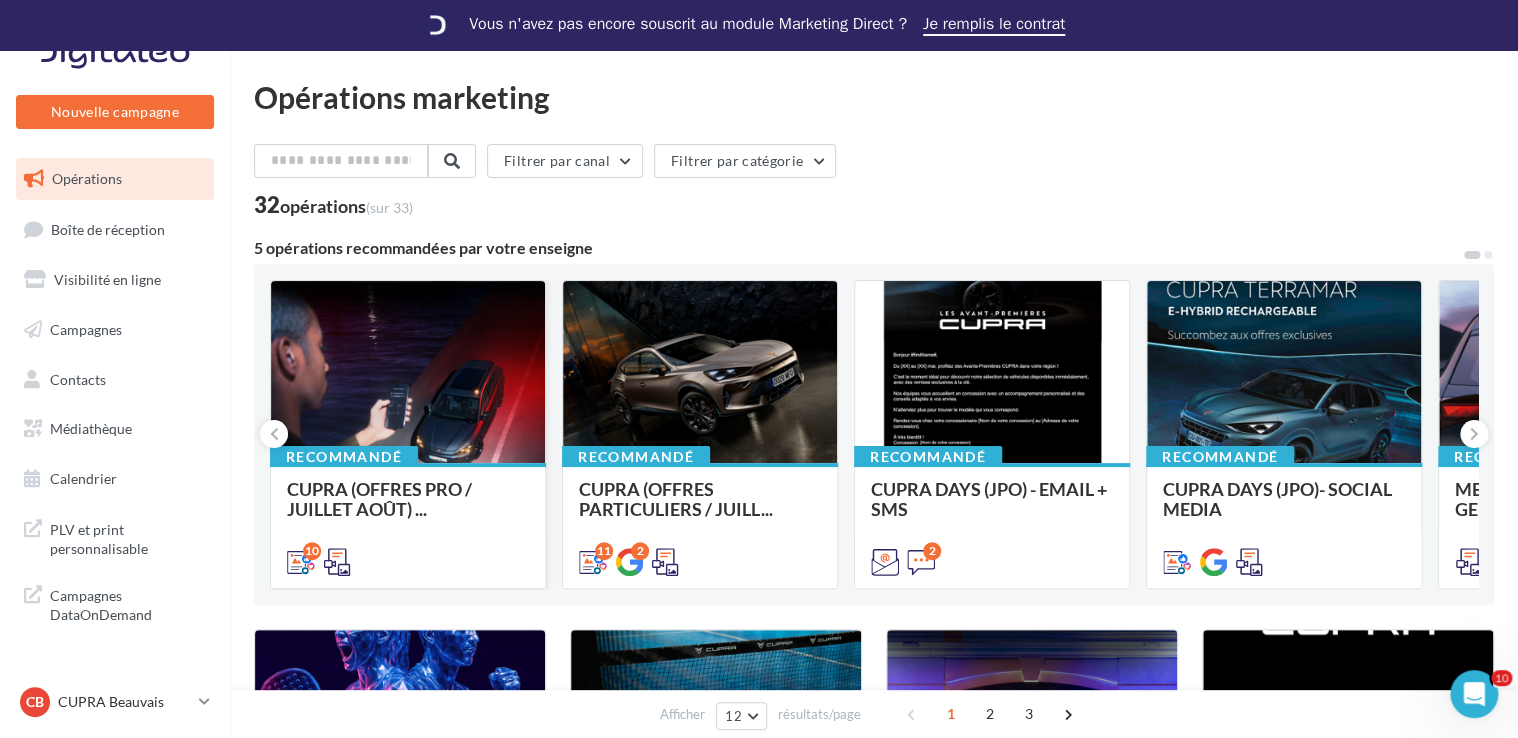 click at bounding box center [408, 373] 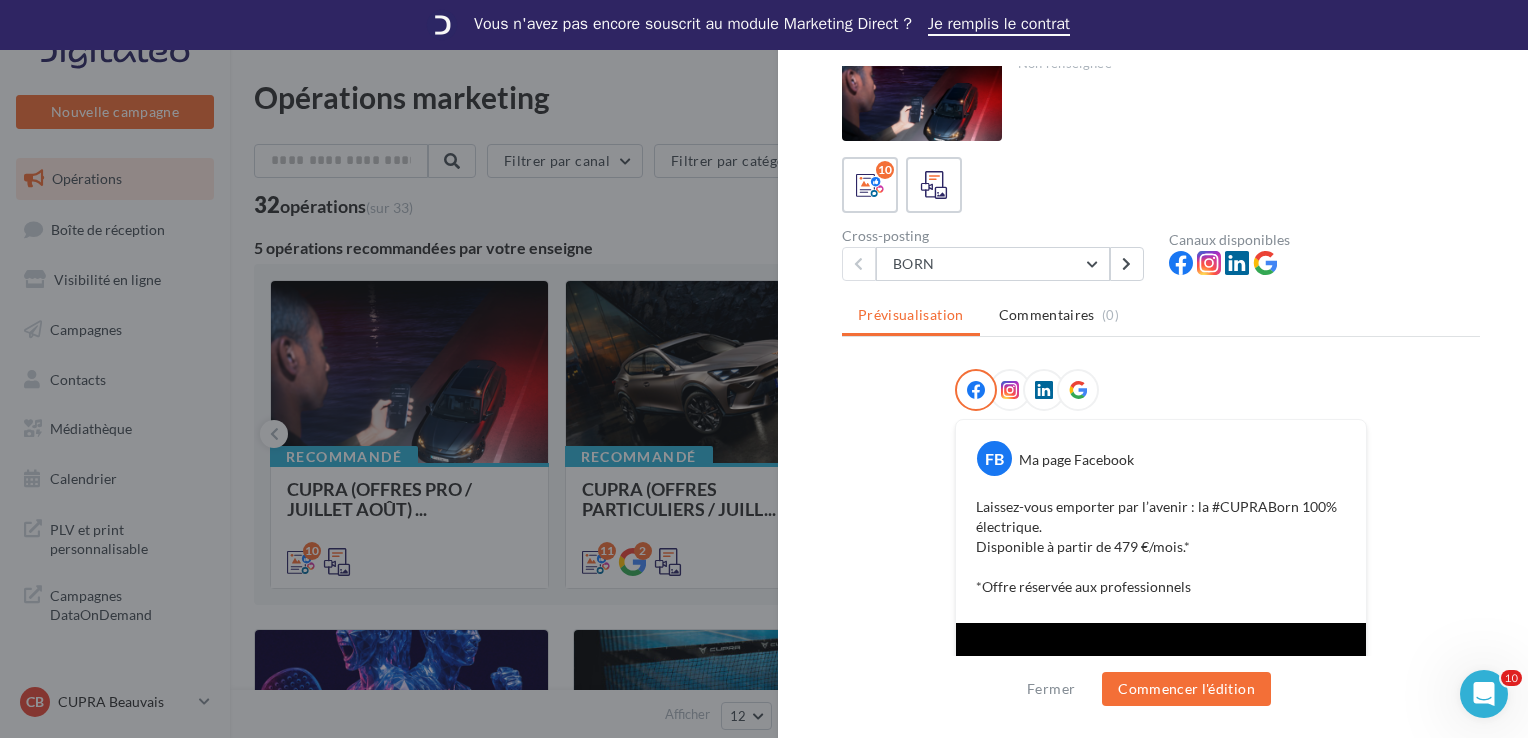 scroll, scrollTop: 14, scrollLeft: 0, axis: vertical 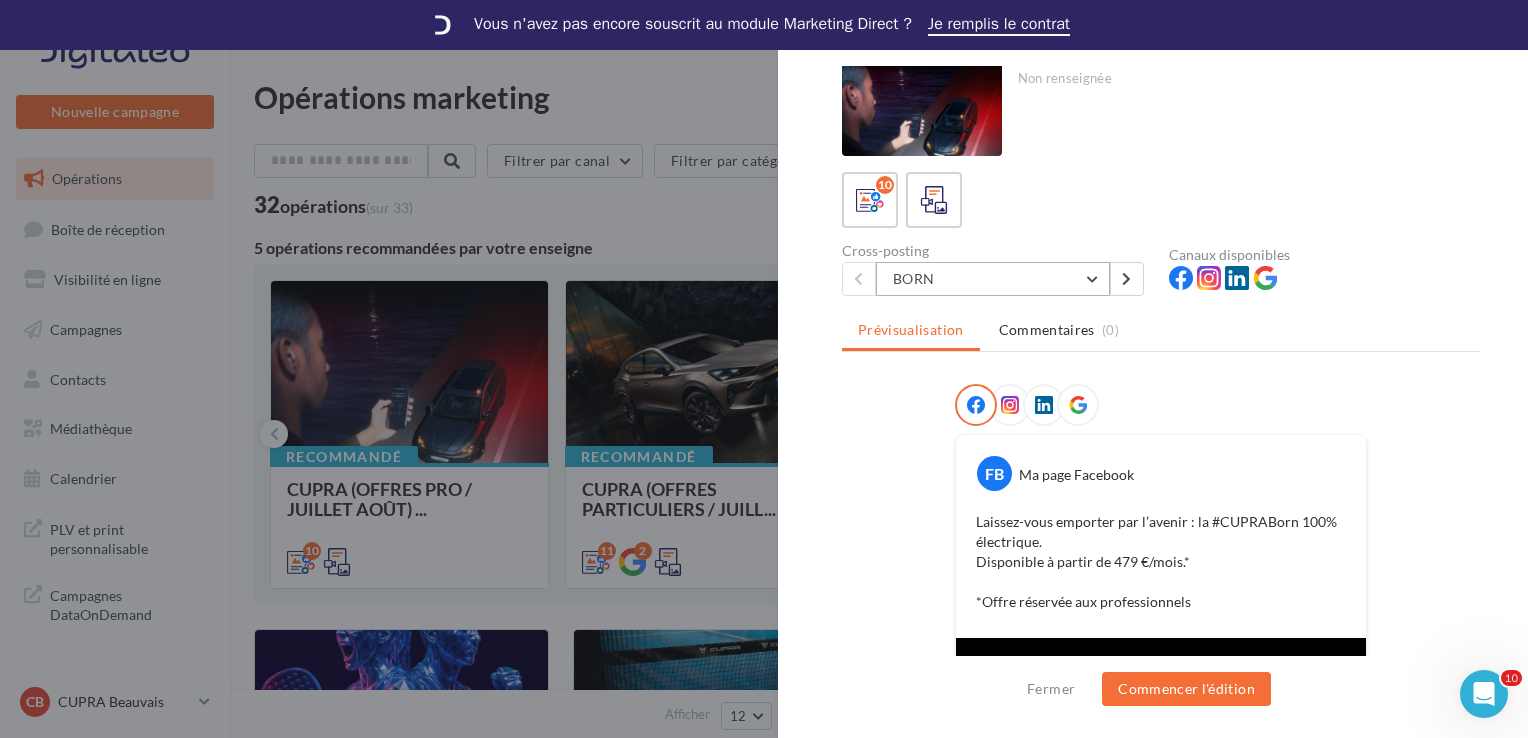 click on "BORN" at bounding box center [993, 279] 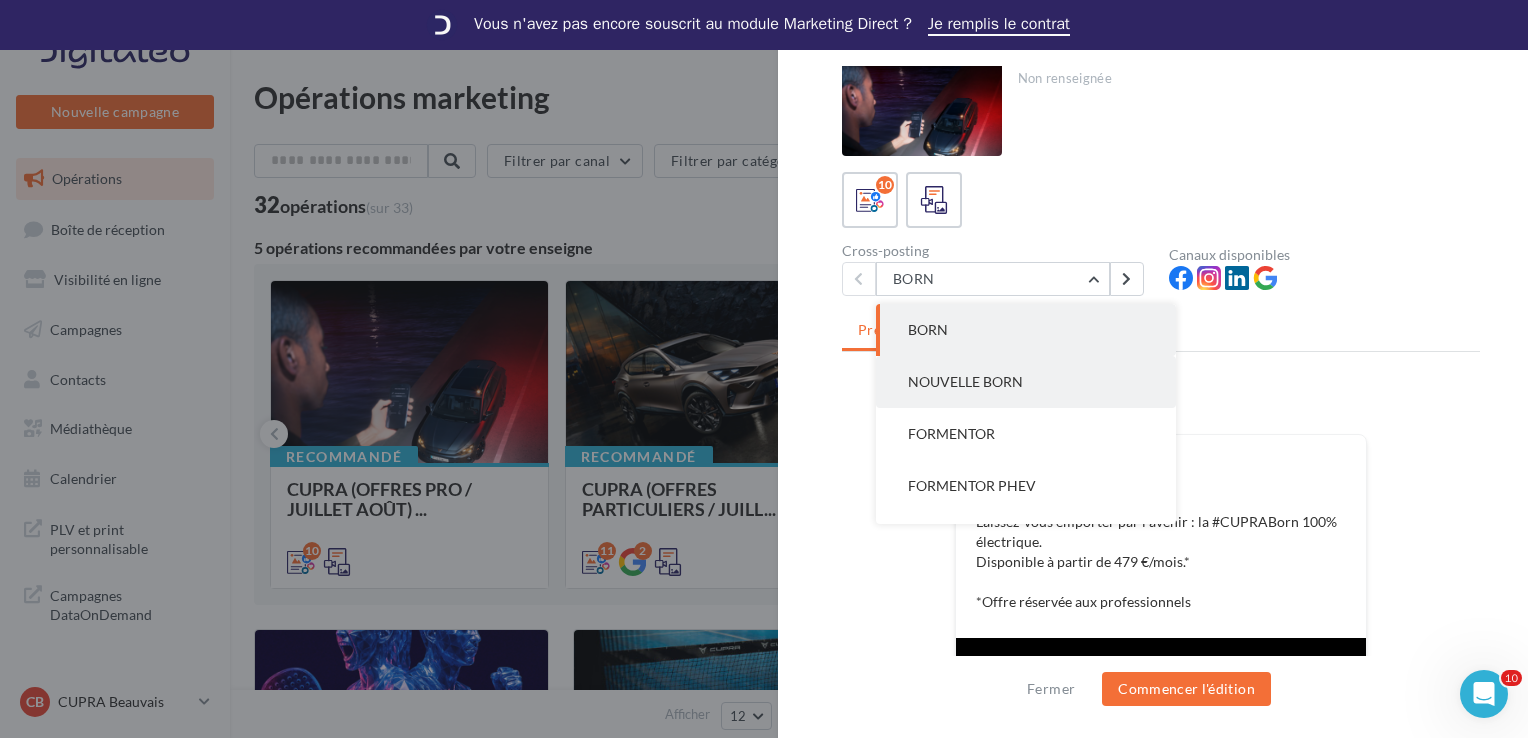 click on "NOUVELLE BORN" at bounding box center [965, 381] 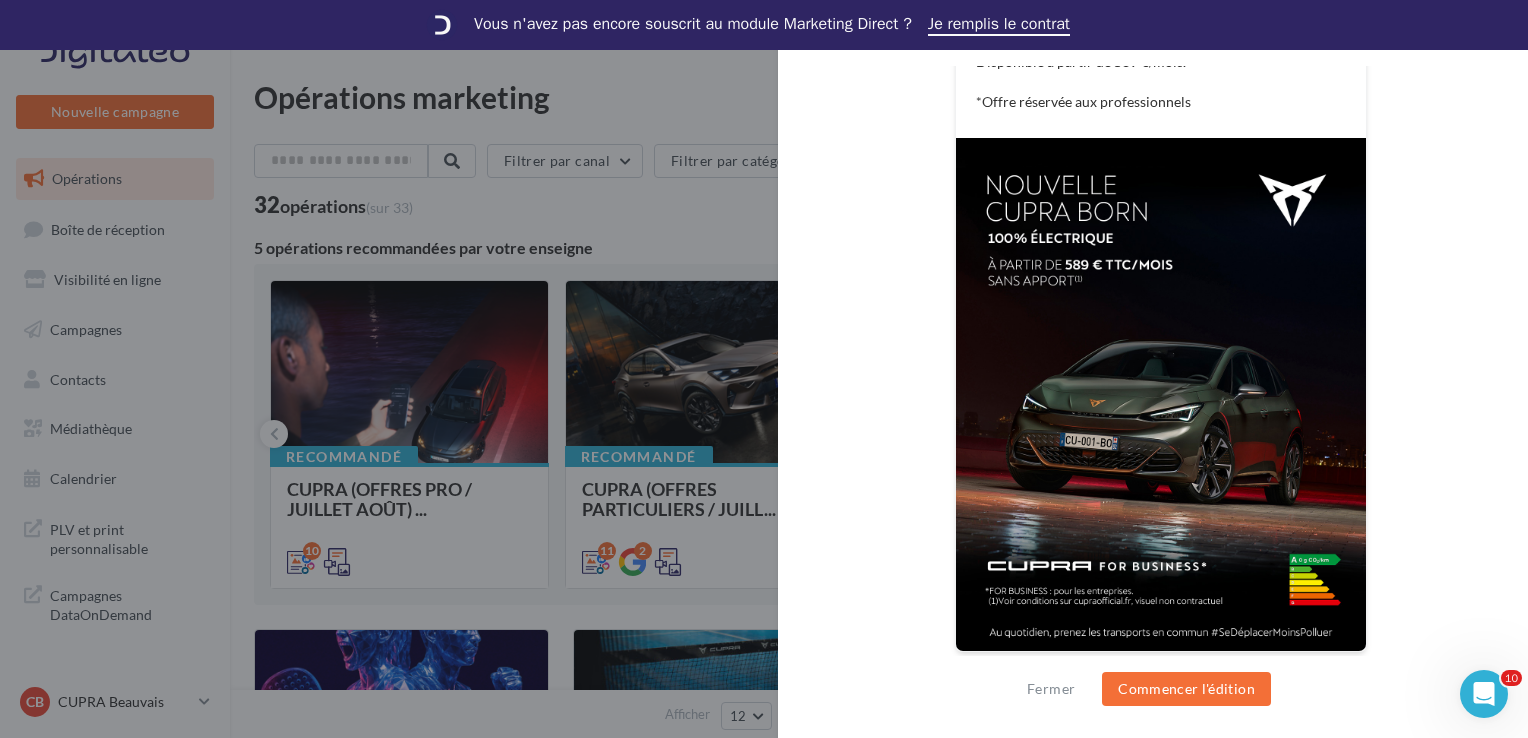 scroll, scrollTop: 0, scrollLeft: 0, axis: both 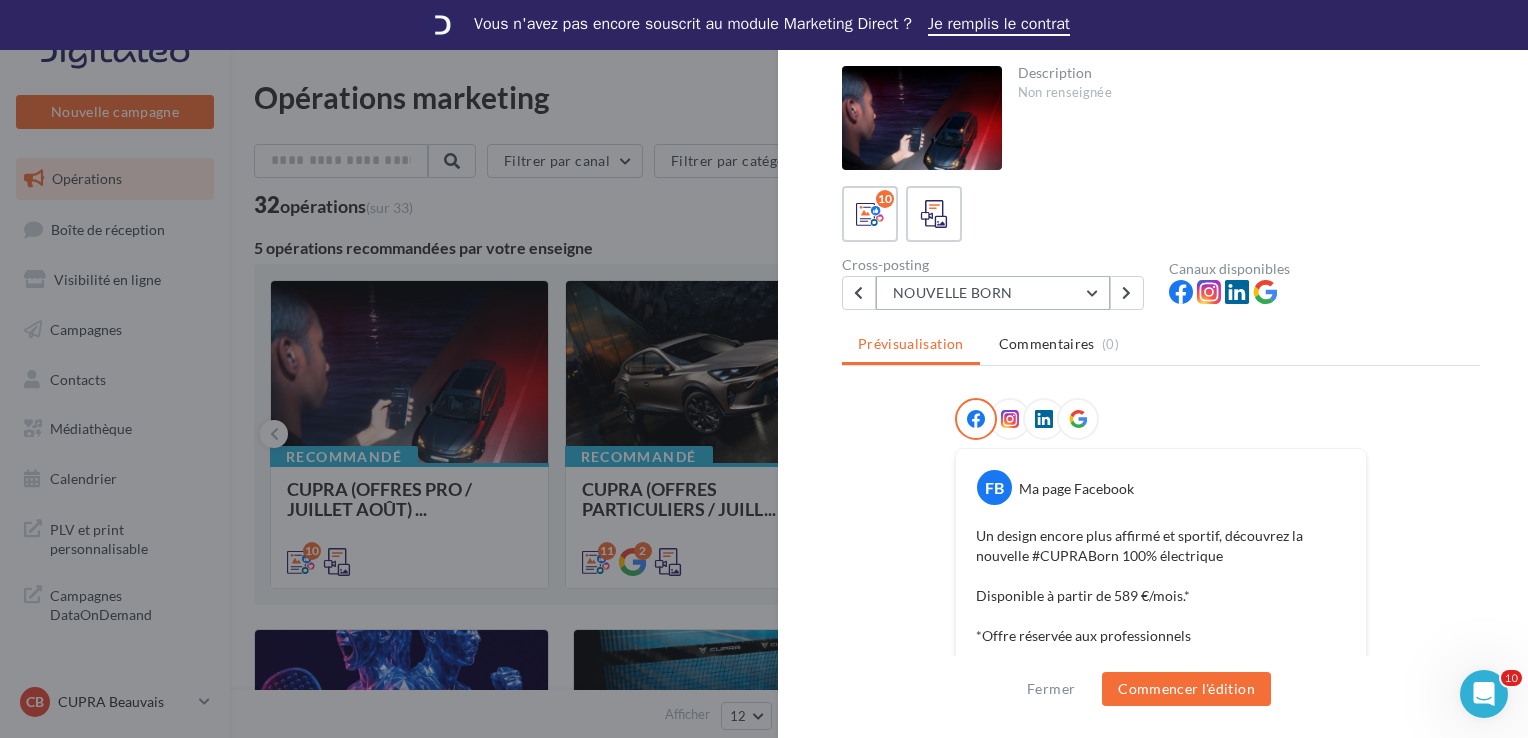 click on "NOUVELLE BORN" at bounding box center (993, 293) 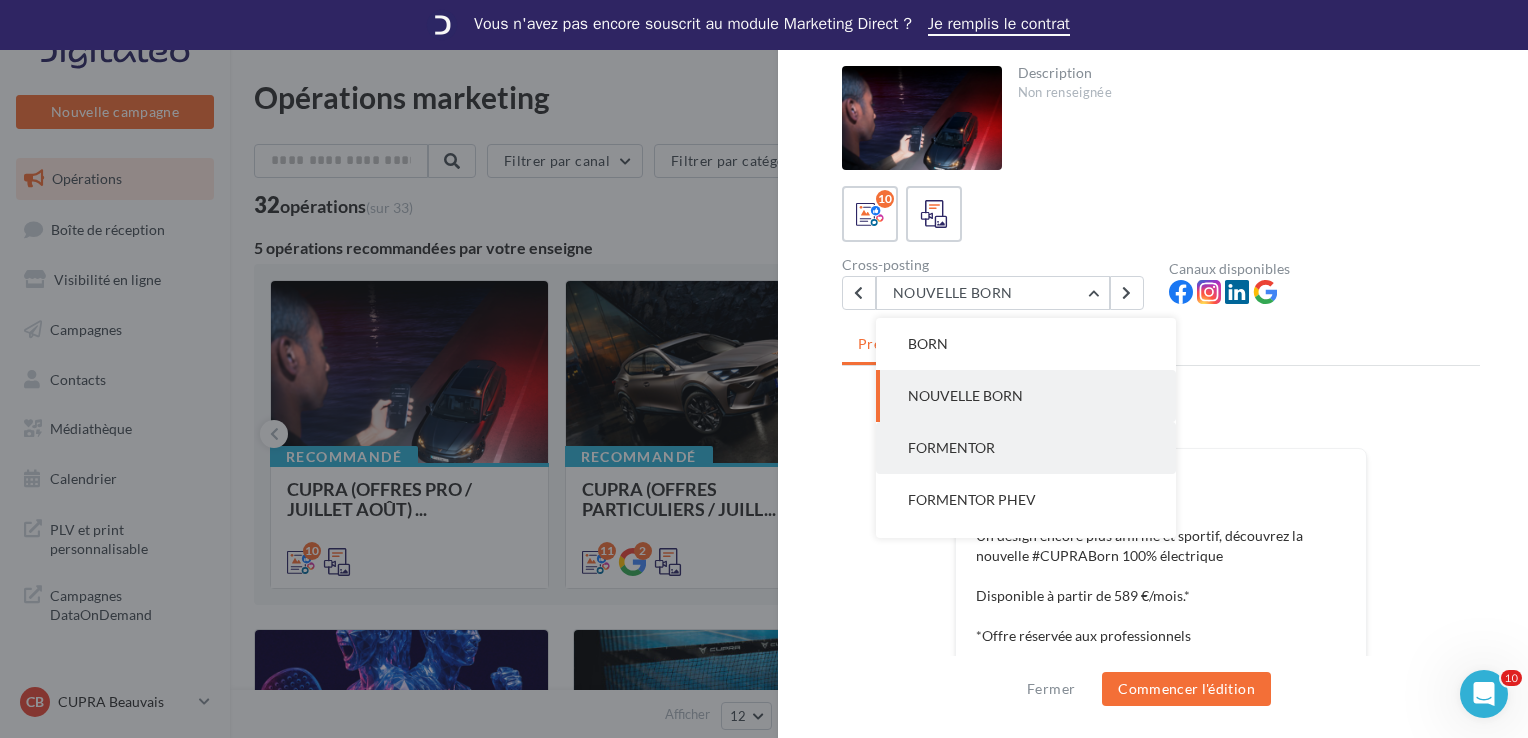 click on "FORMENTOR" at bounding box center [1026, 448] 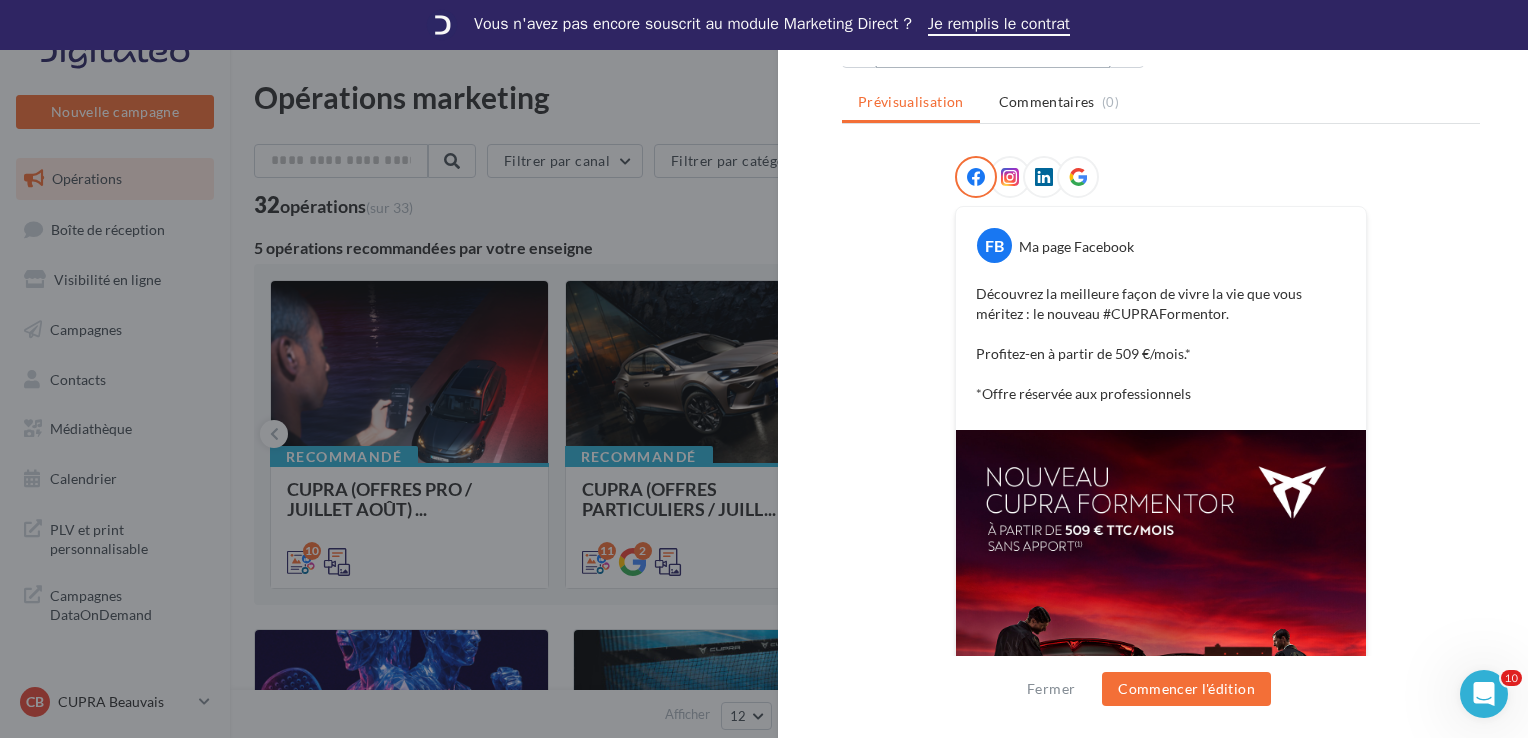 scroll, scrollTop: 34, scrollLeft: 0, axis: vertical 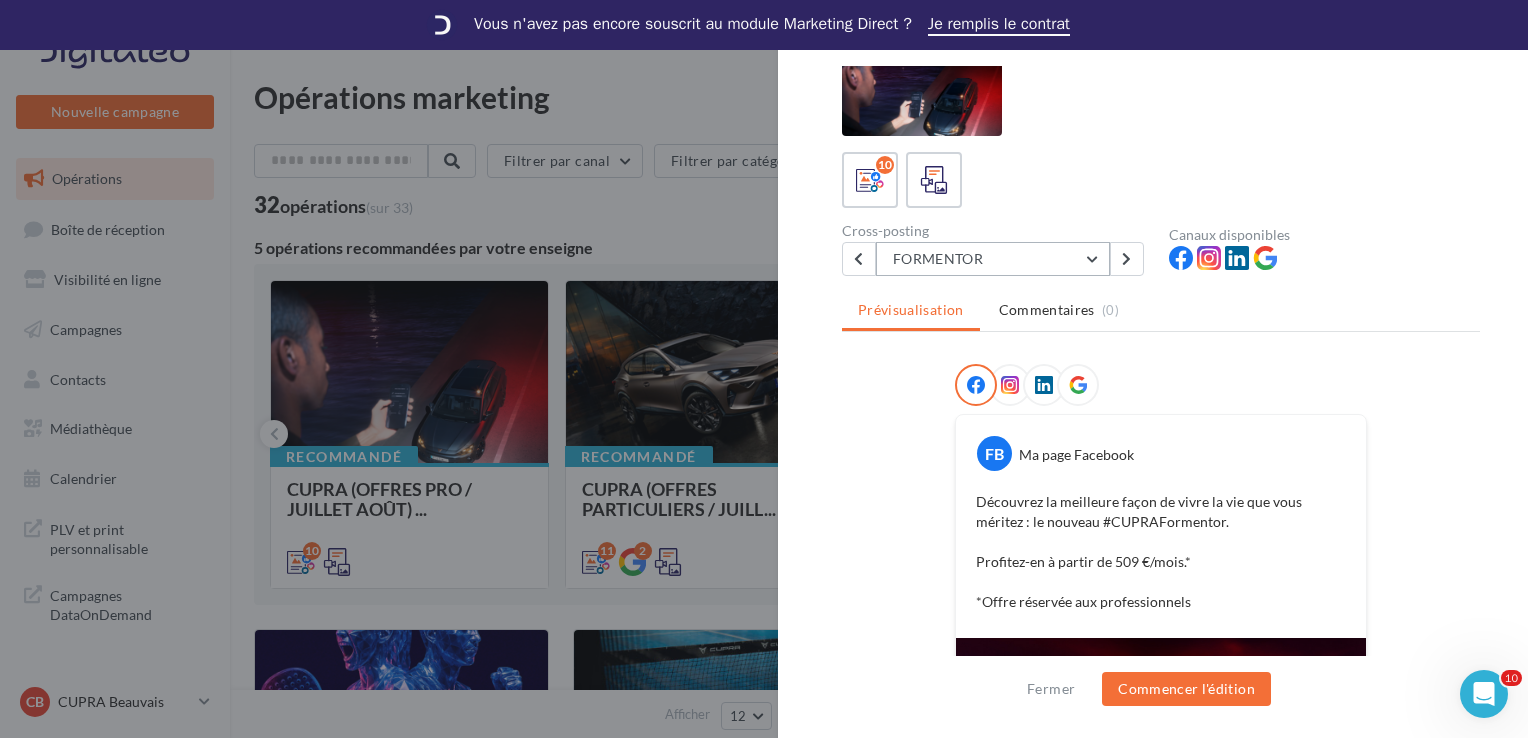 click on "FORMENTOR" at bounding box center (993, 259) 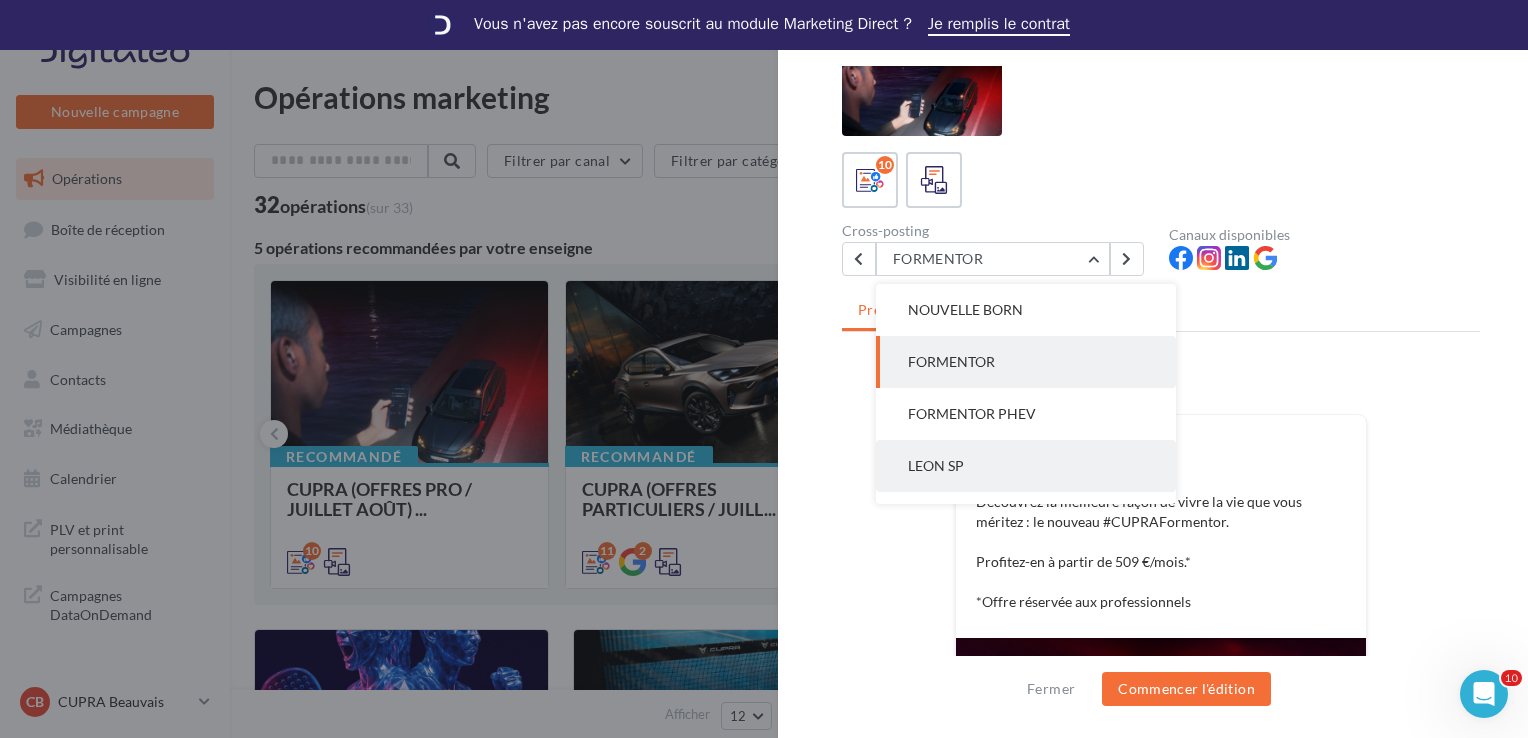 click on "LEON SP" at bounding box center (1026, 466) 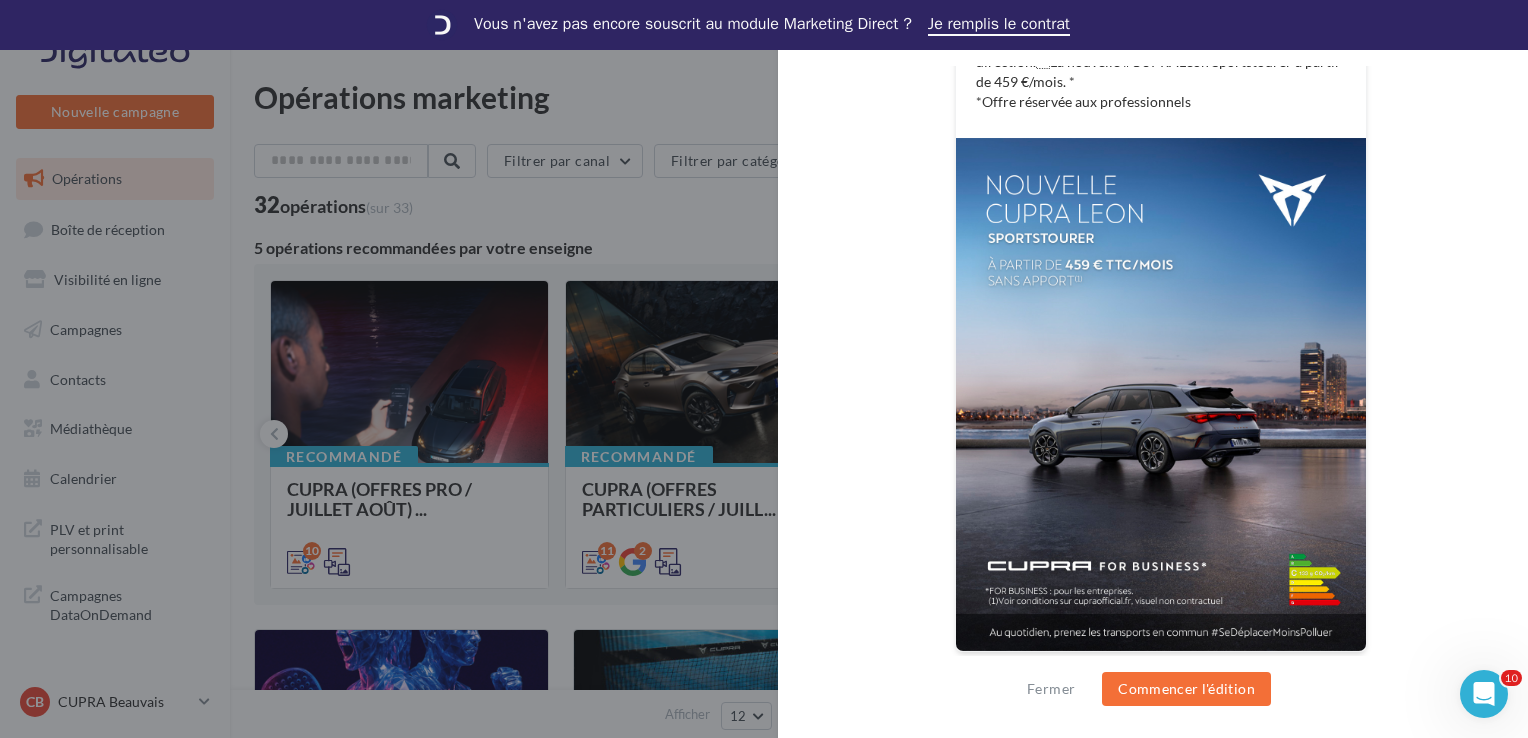 scroll, scrollTop: 0, scrollLeft: 0, axis: both 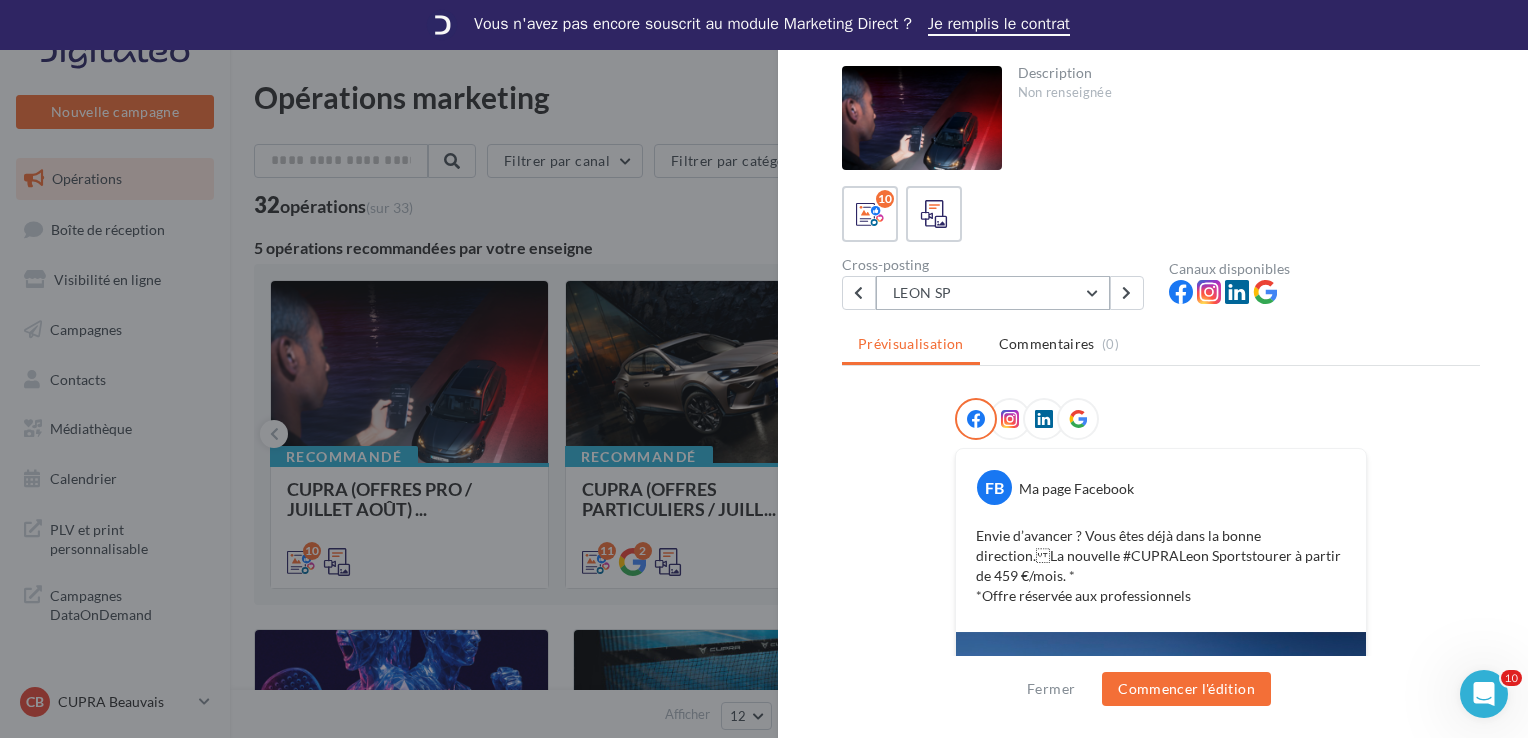 click on "LEON SP" at bounding box center [993, 293] 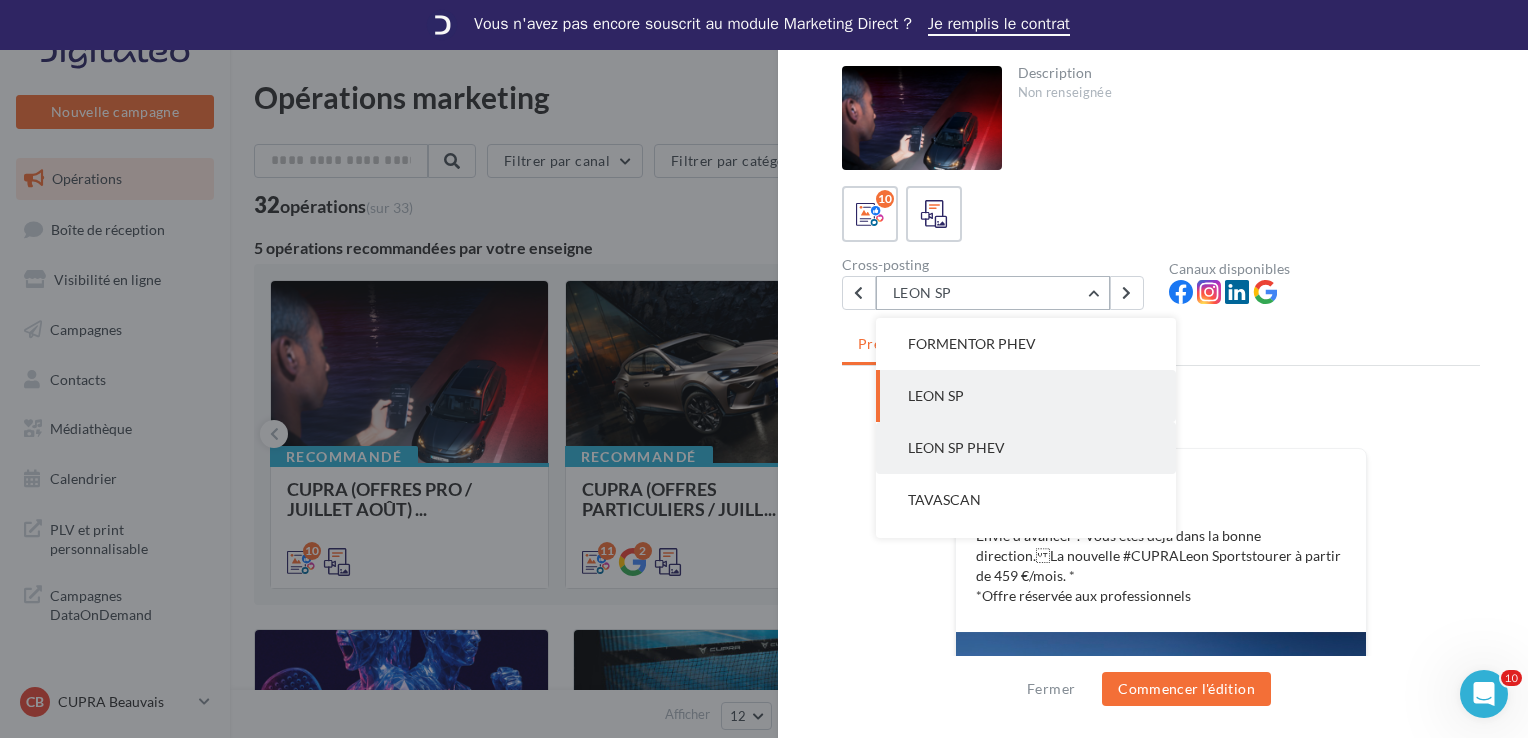 scroll, scrollTop: 300, scrollLeft: 0, axis: vertical 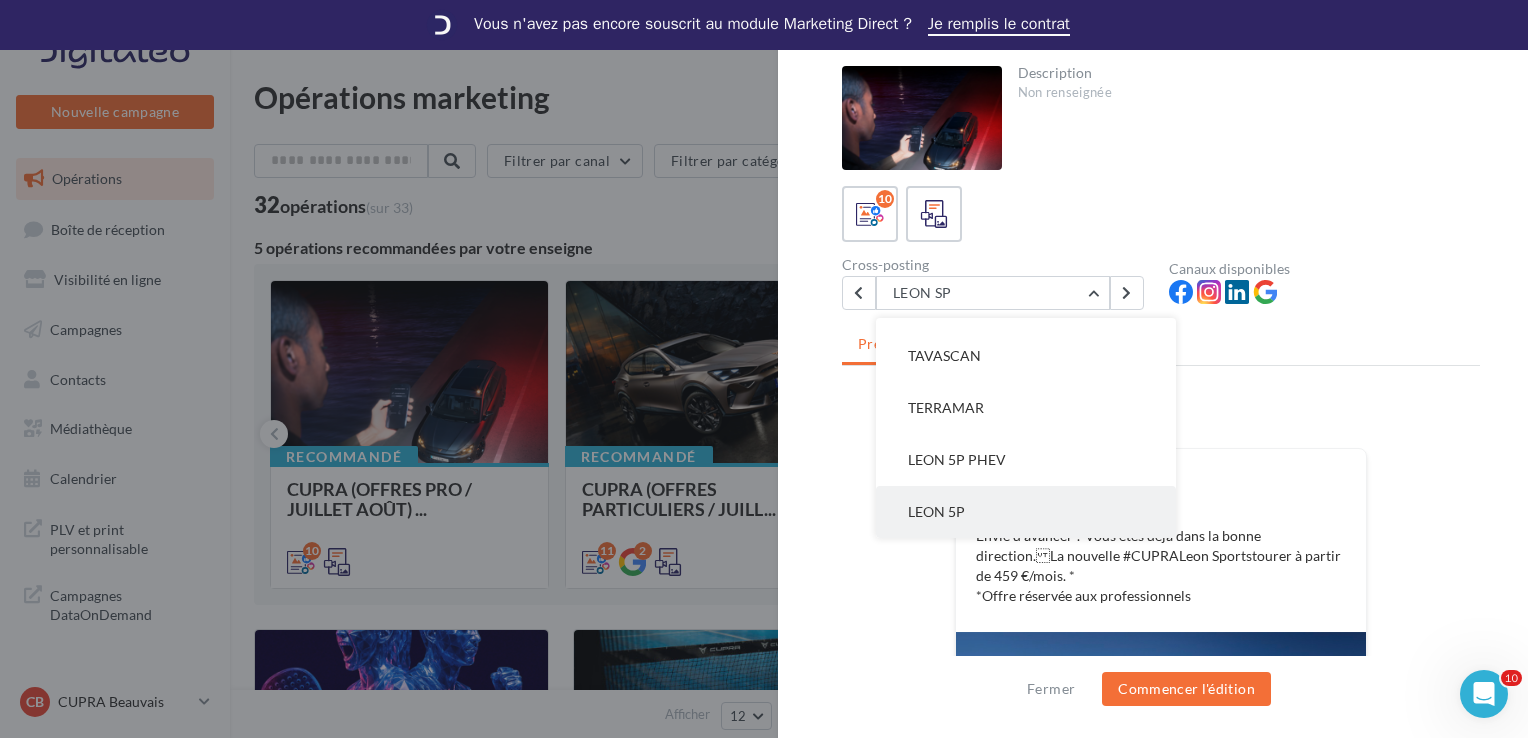 click on "LEON 5P" at bounding box center [1026, 512] 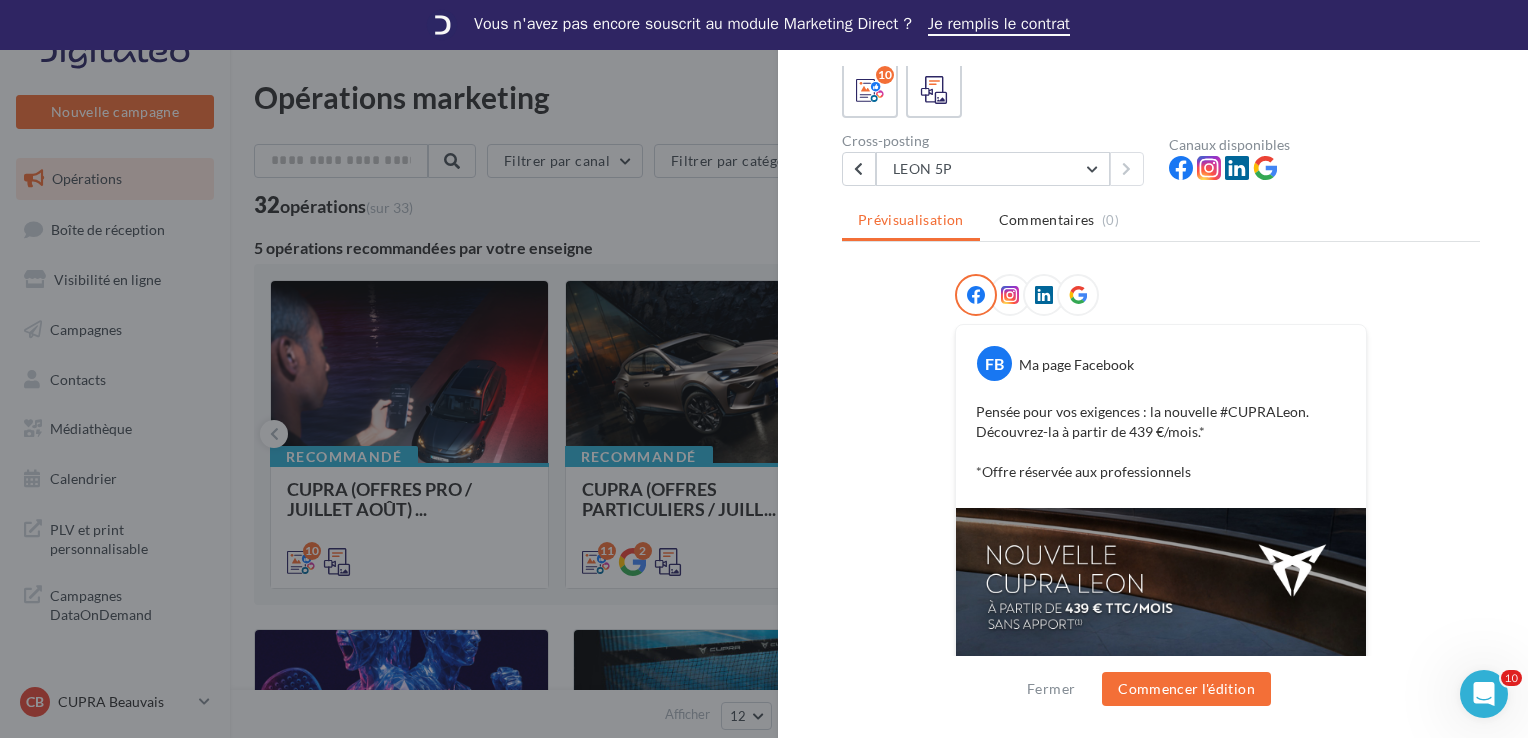 scroll, scrollTop: 0, scrollLeft: 0, axis: both 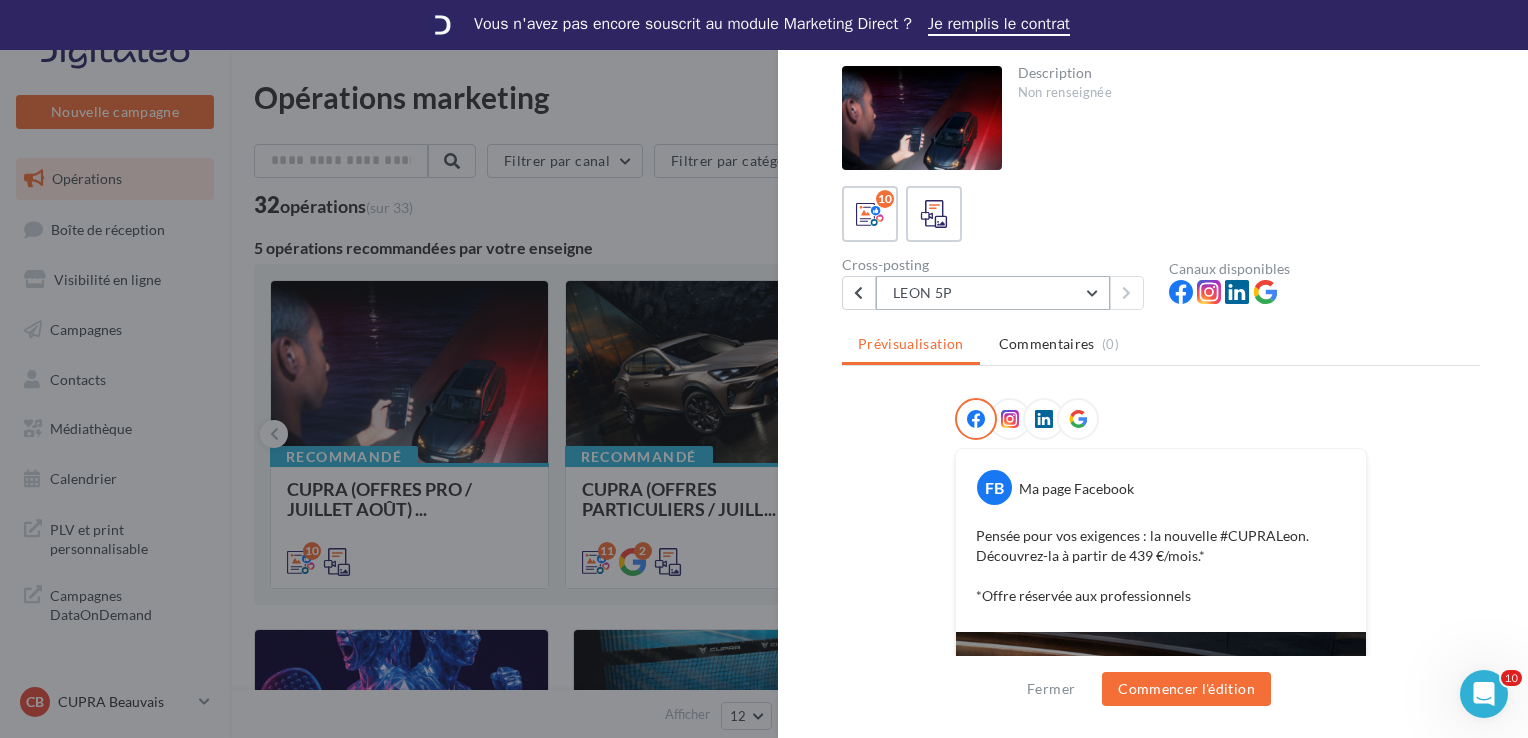 click on "LEON 5P" at bounding box center [993, 293] 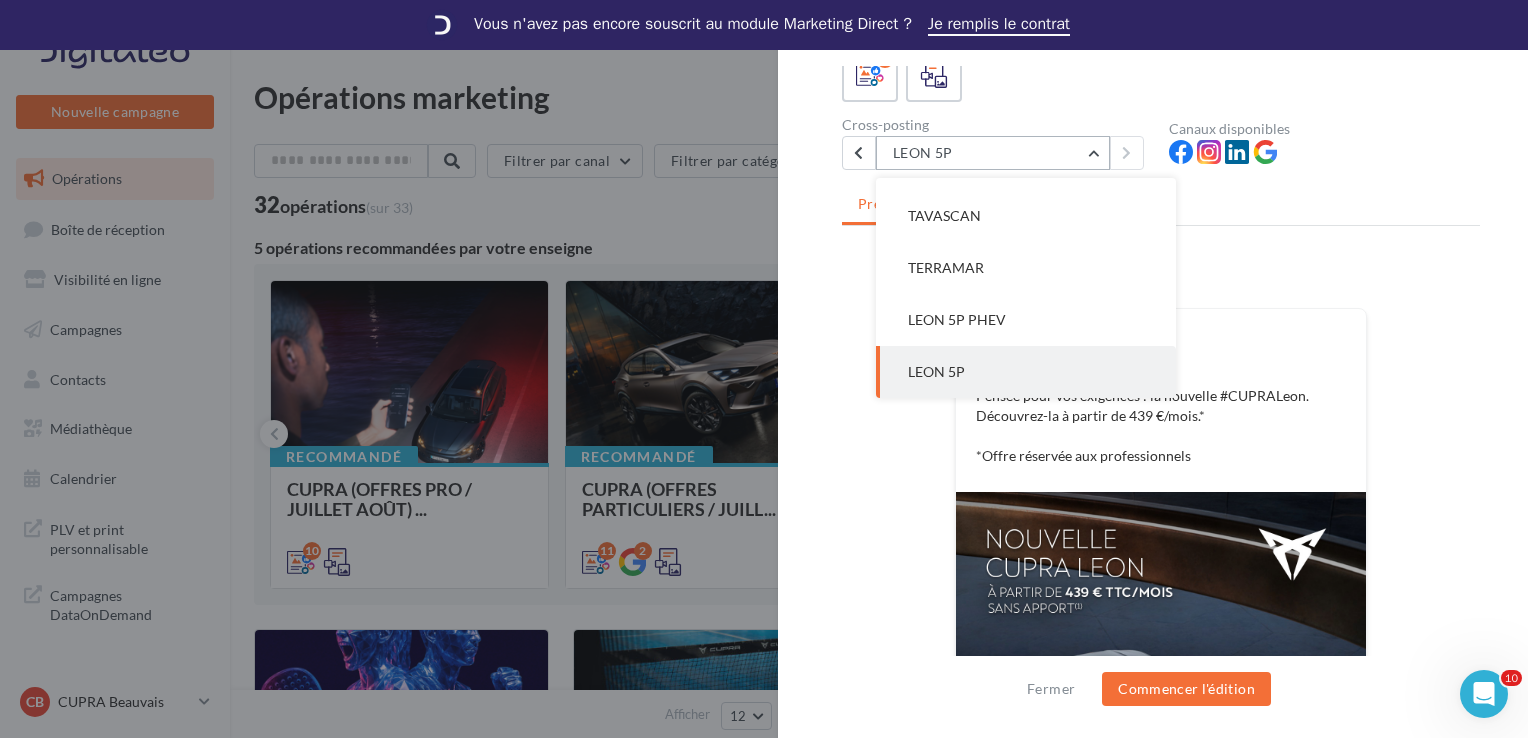 scroll, scrollTop: 200, scrollLeft: 0, axis: vertical 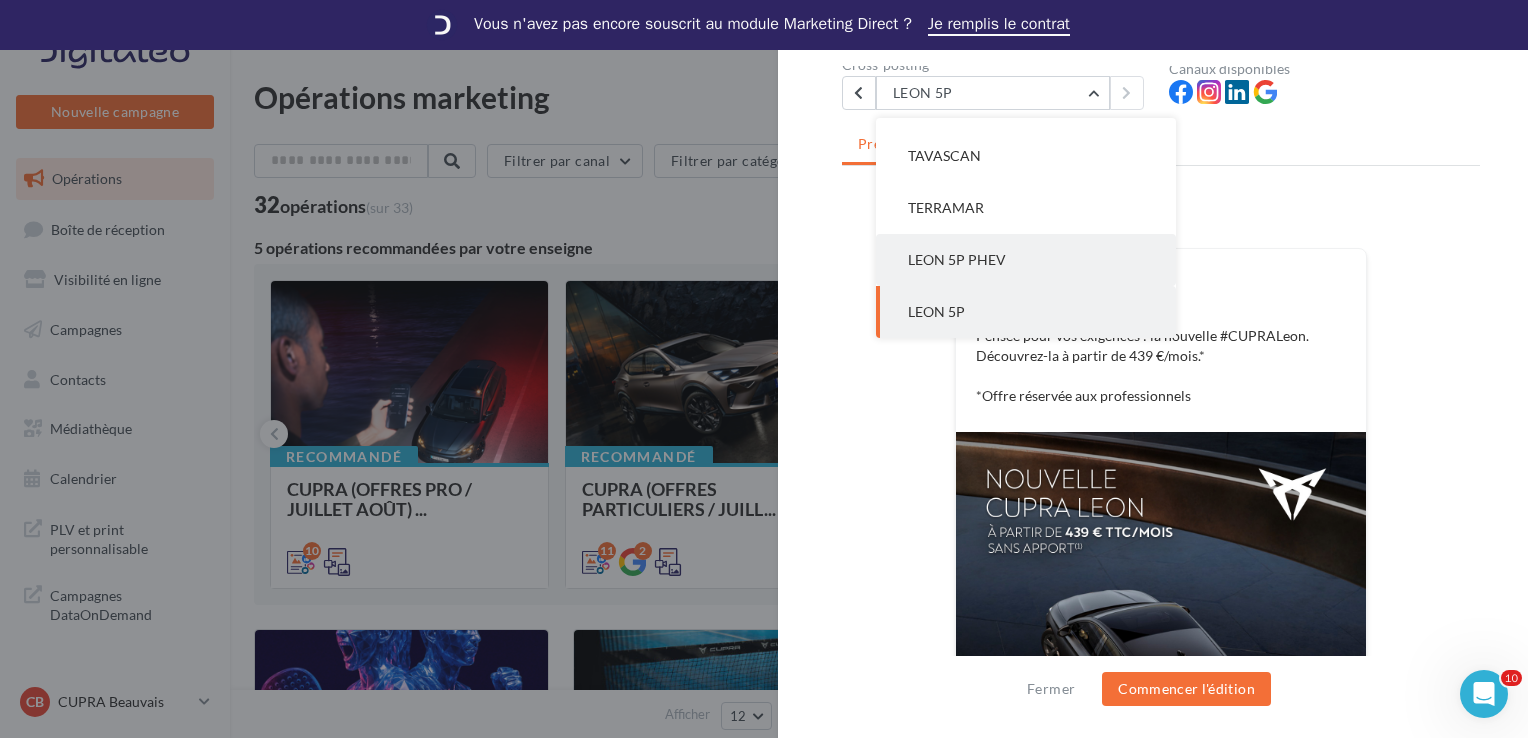 click on "LEON 5P PHEV" at bounding box center (1026, 260) 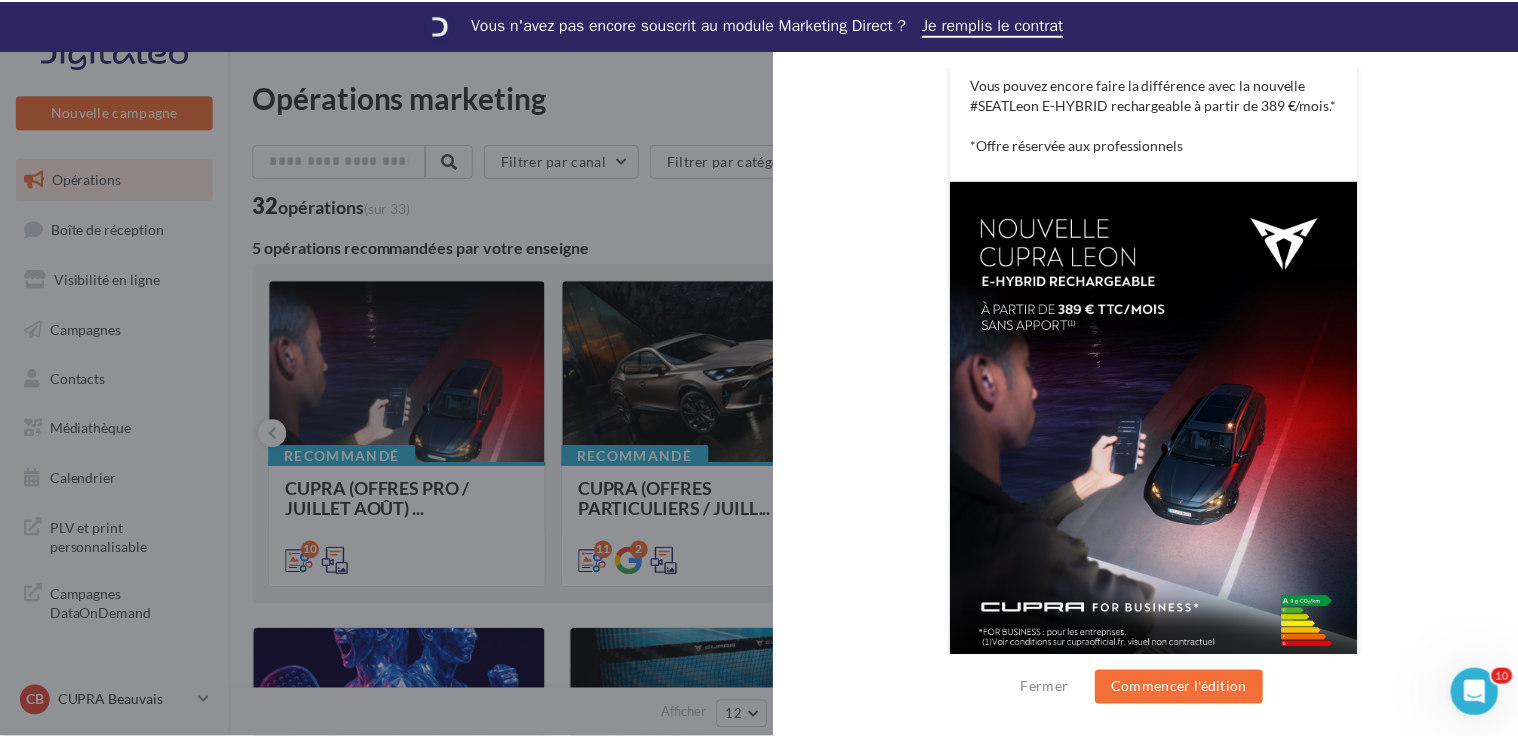 scroll, scrollTop: 494, scrollLeft: 0, axis: vertical 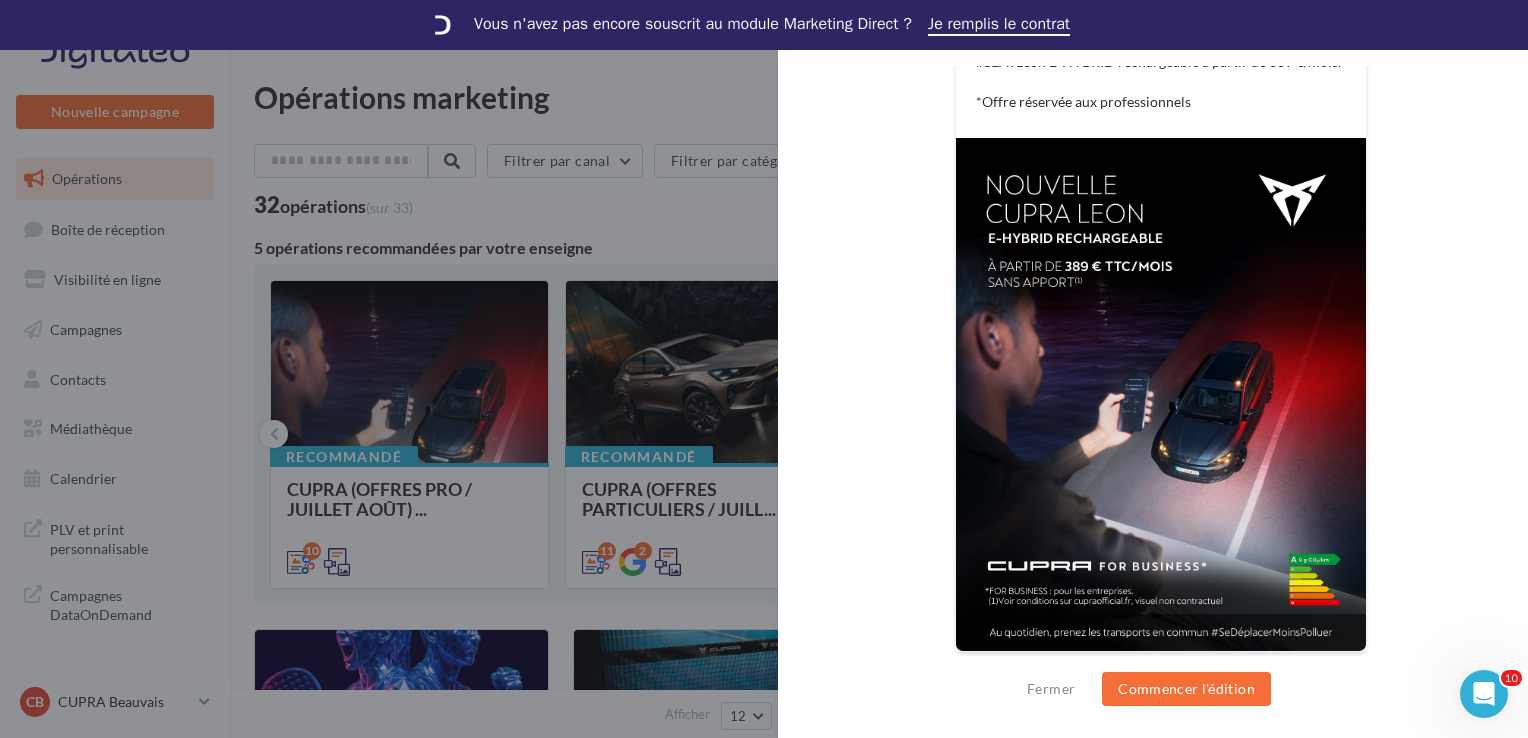 click on "Fermer
Commencer l'édition" at bounding box center (1153, 689) 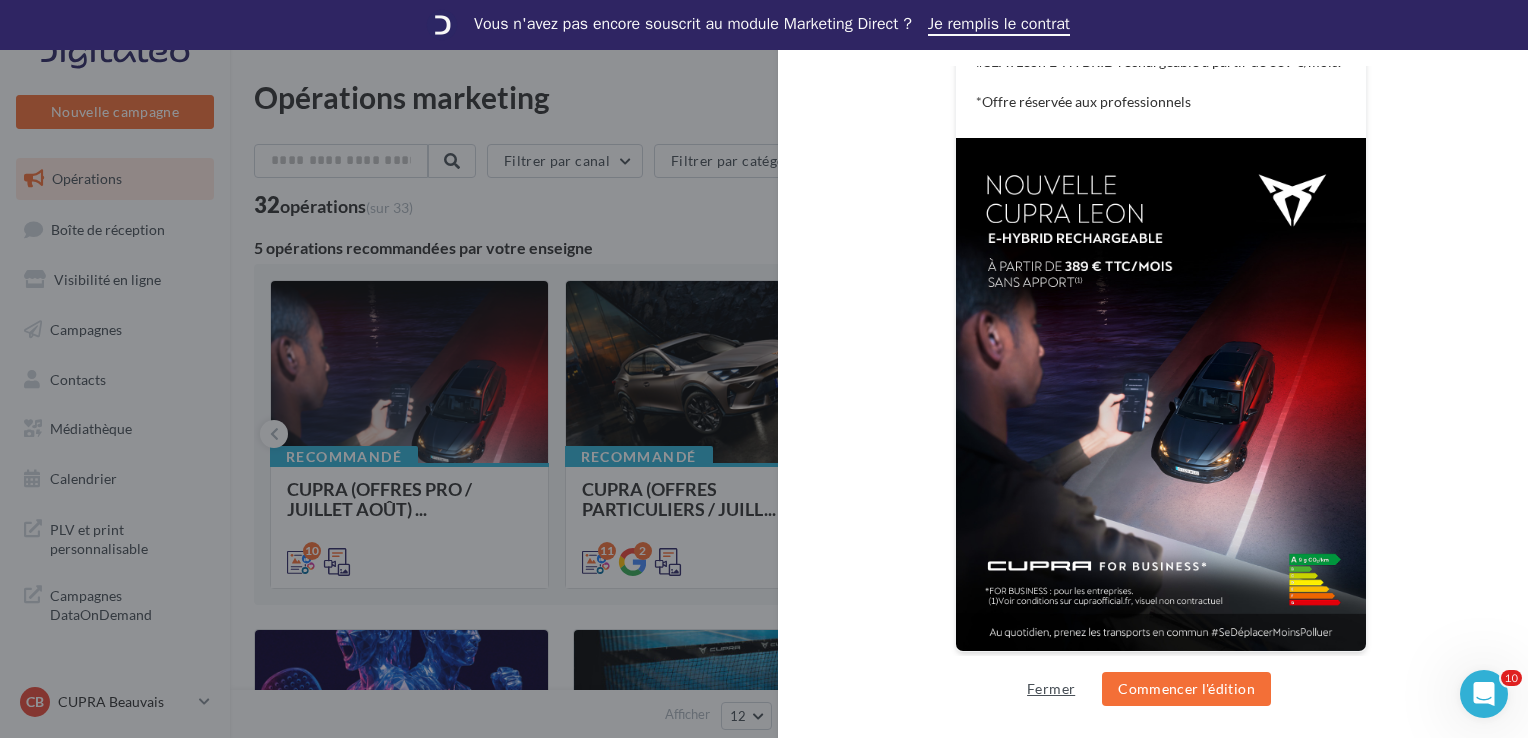 click on "Fermer" at bounding box center (1051, 689) 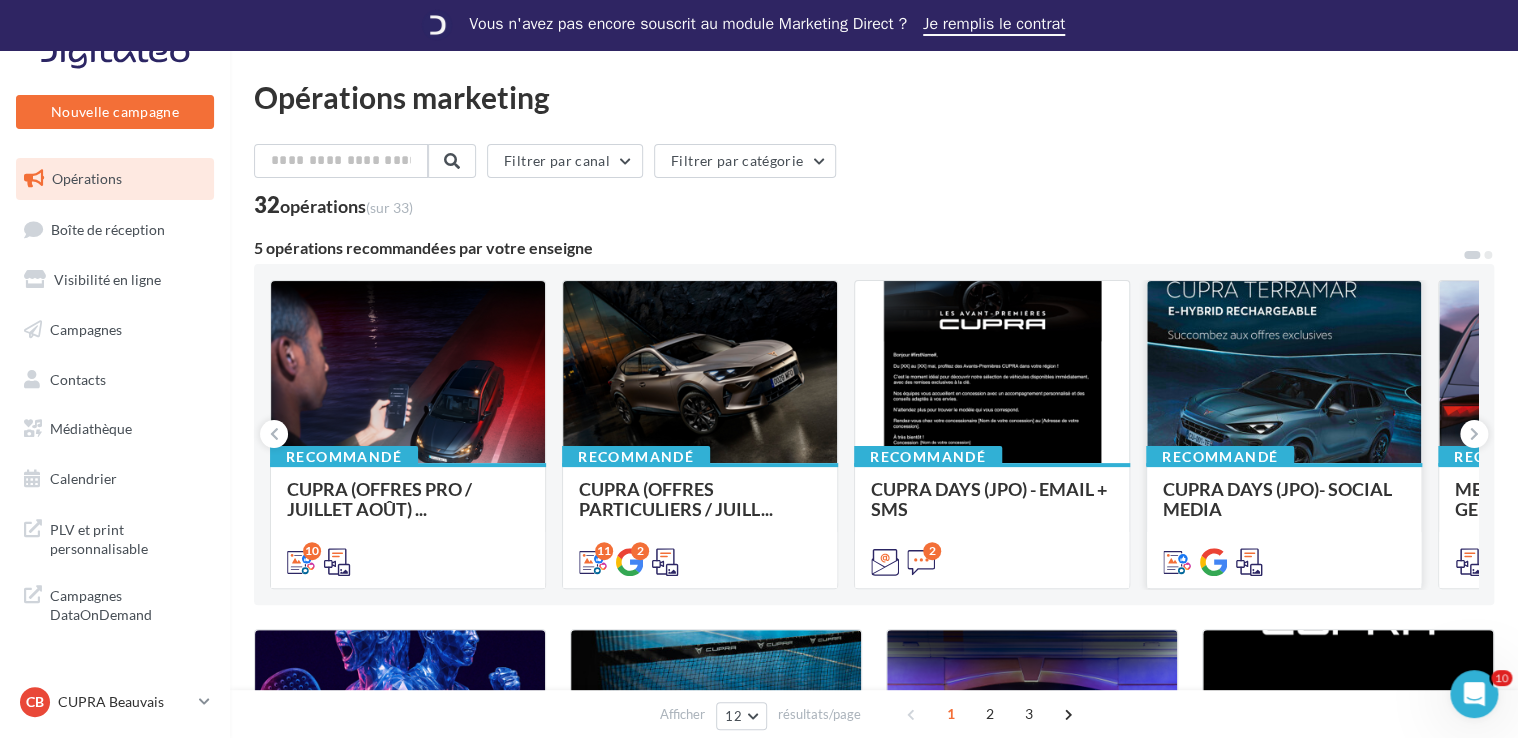 click on "CUPRA DAYS  (JPO)- SOCIAL MEDIA" at bounding box center (1277, 499) 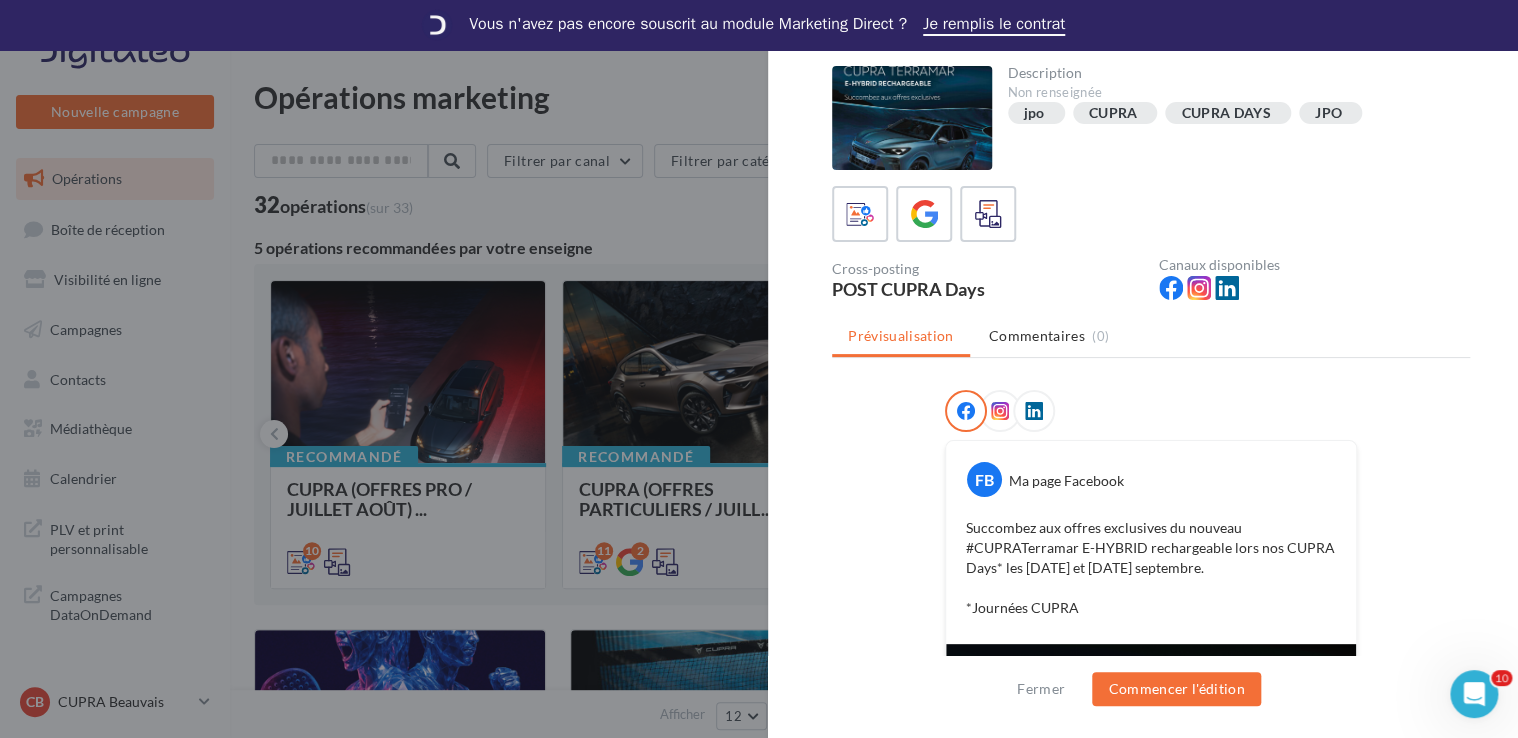 click at bounding box center (759, 369) 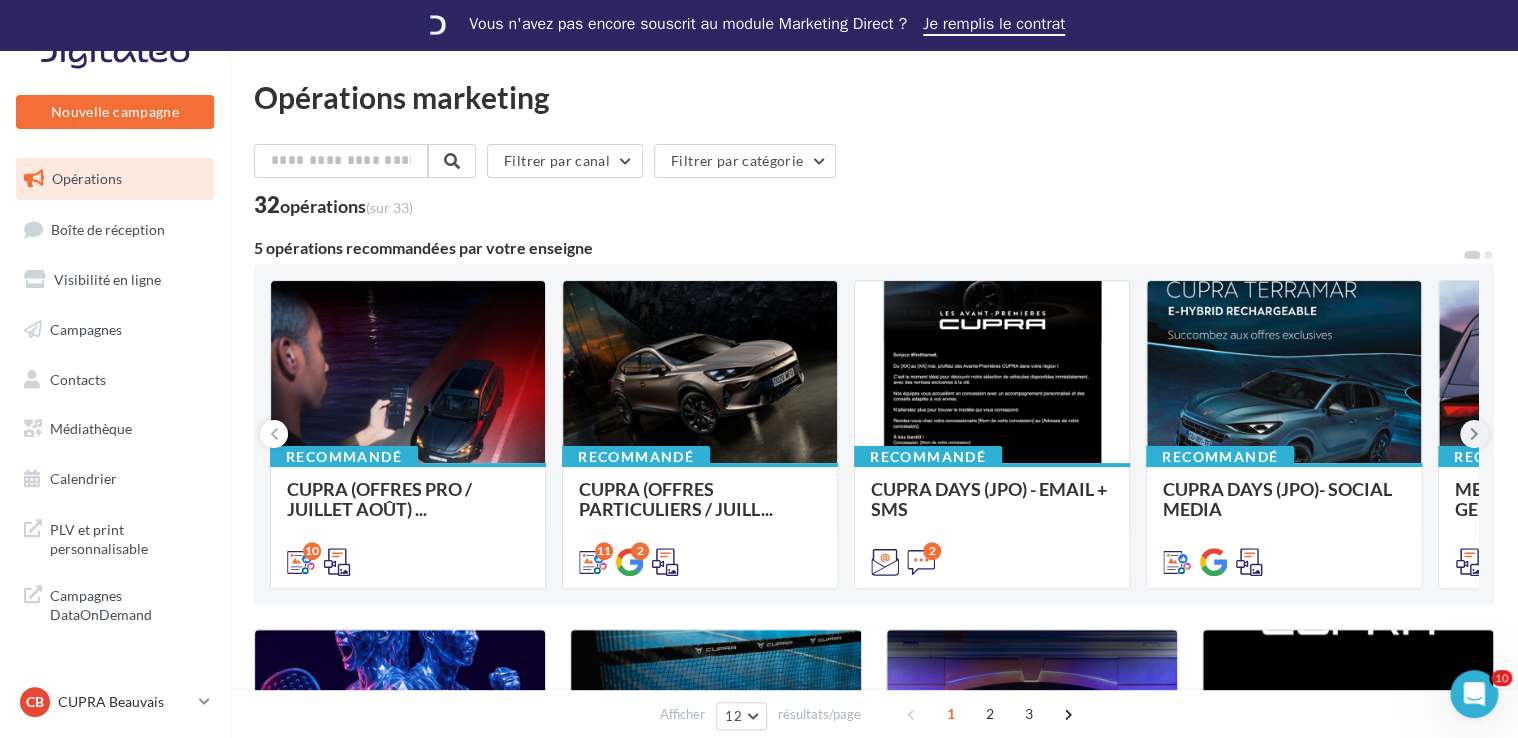 click at bounding box center [1474, 434] 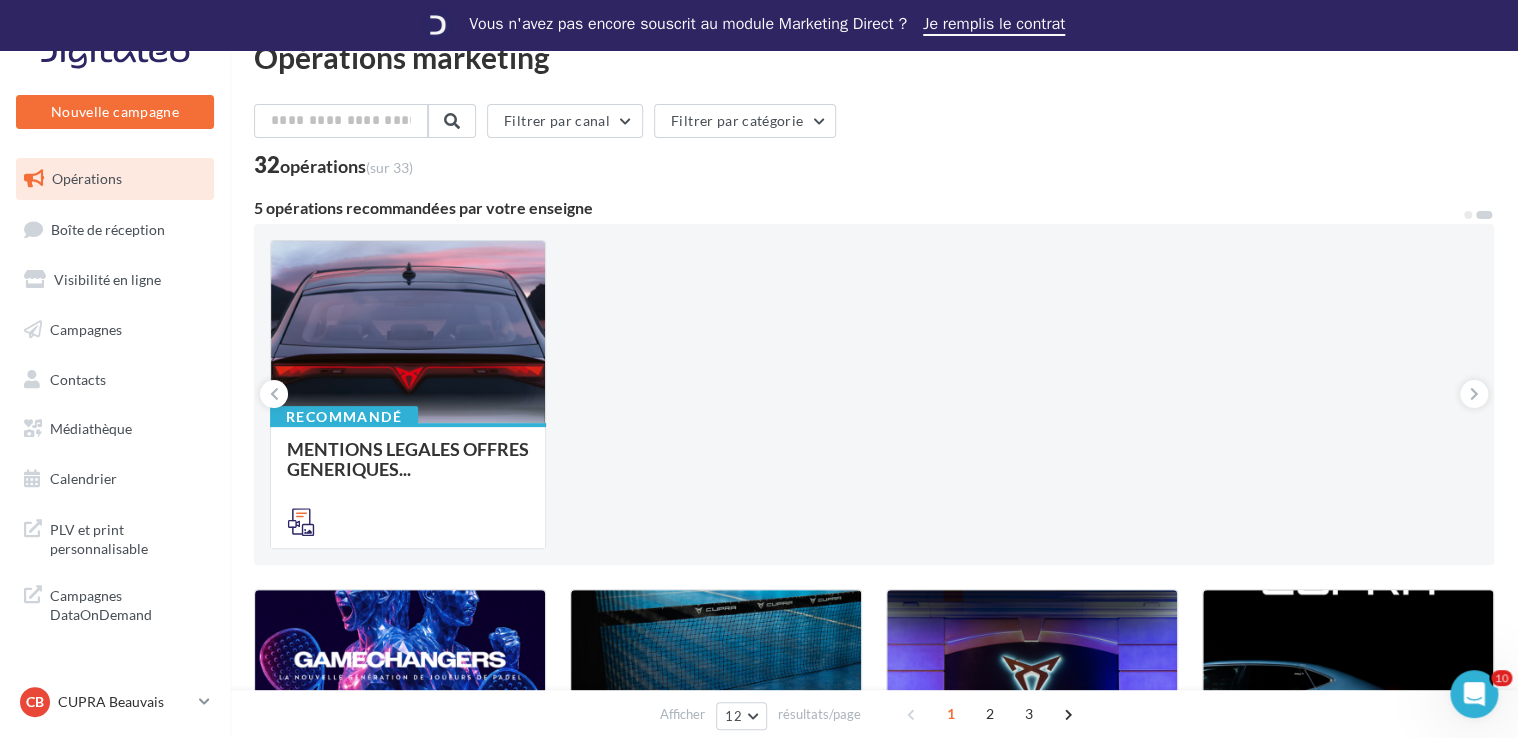 scroll, scrollTop: 0, scrollLeft: 0, axis: both 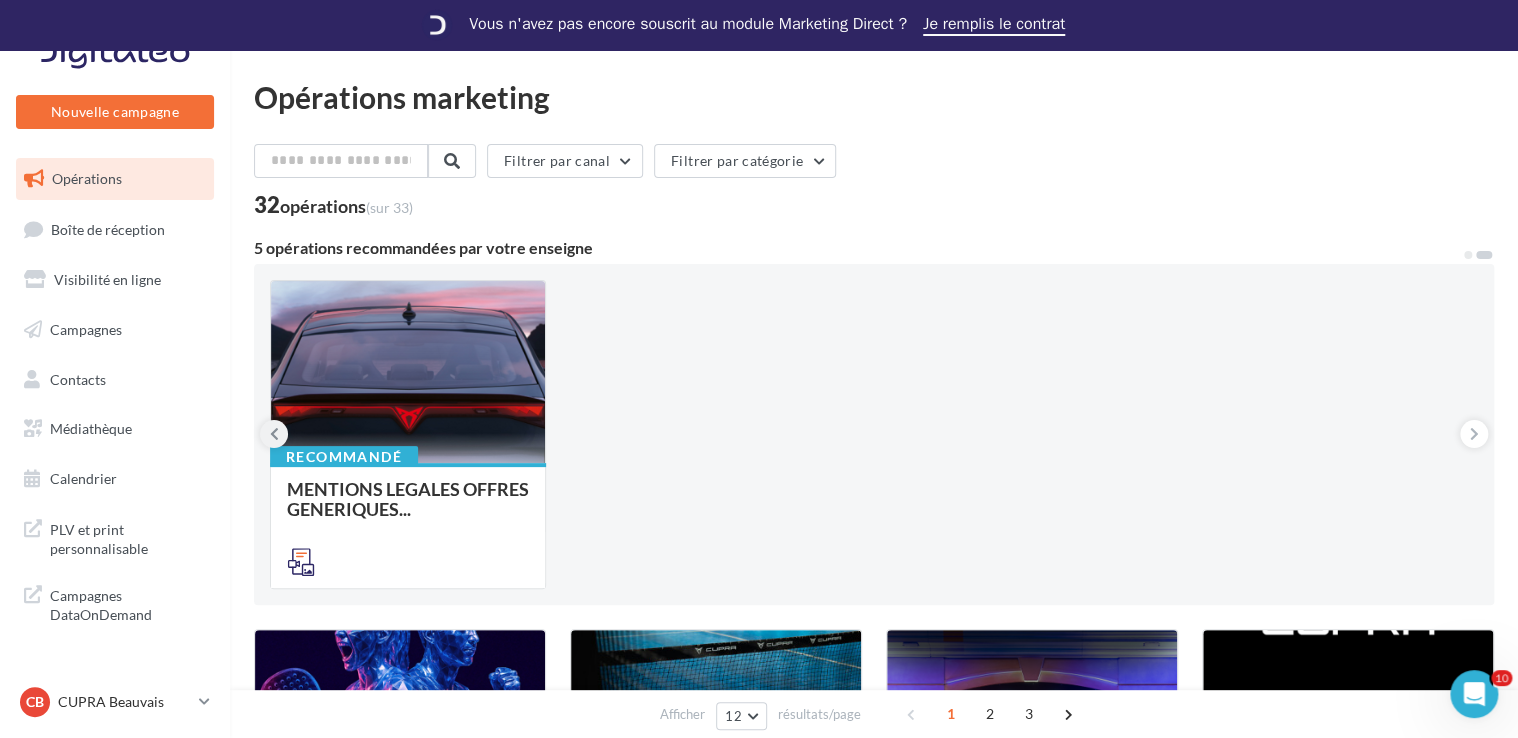 click at bounding box center (274, 434) 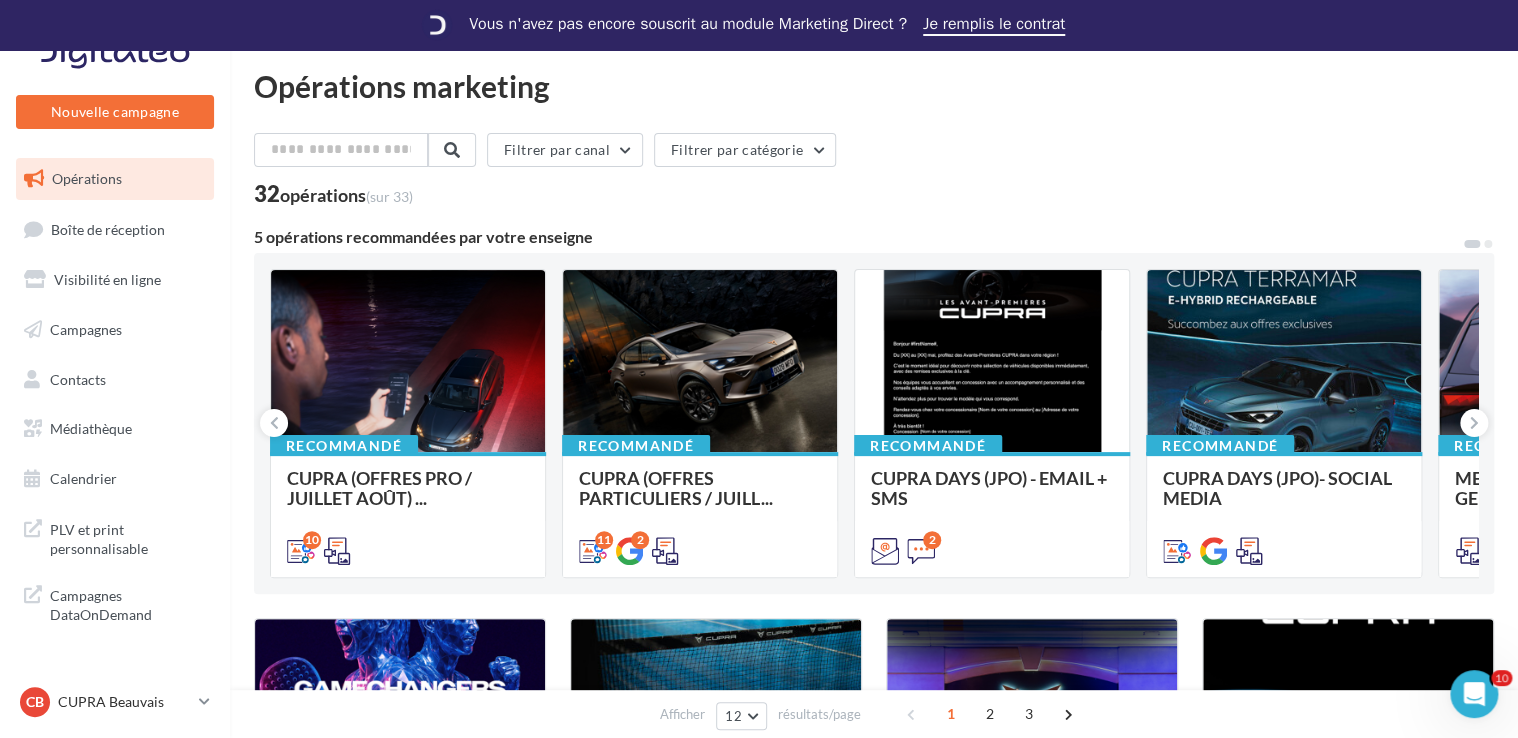 scroll, scrollTop: 0, scrollLeft: 0, axis: both 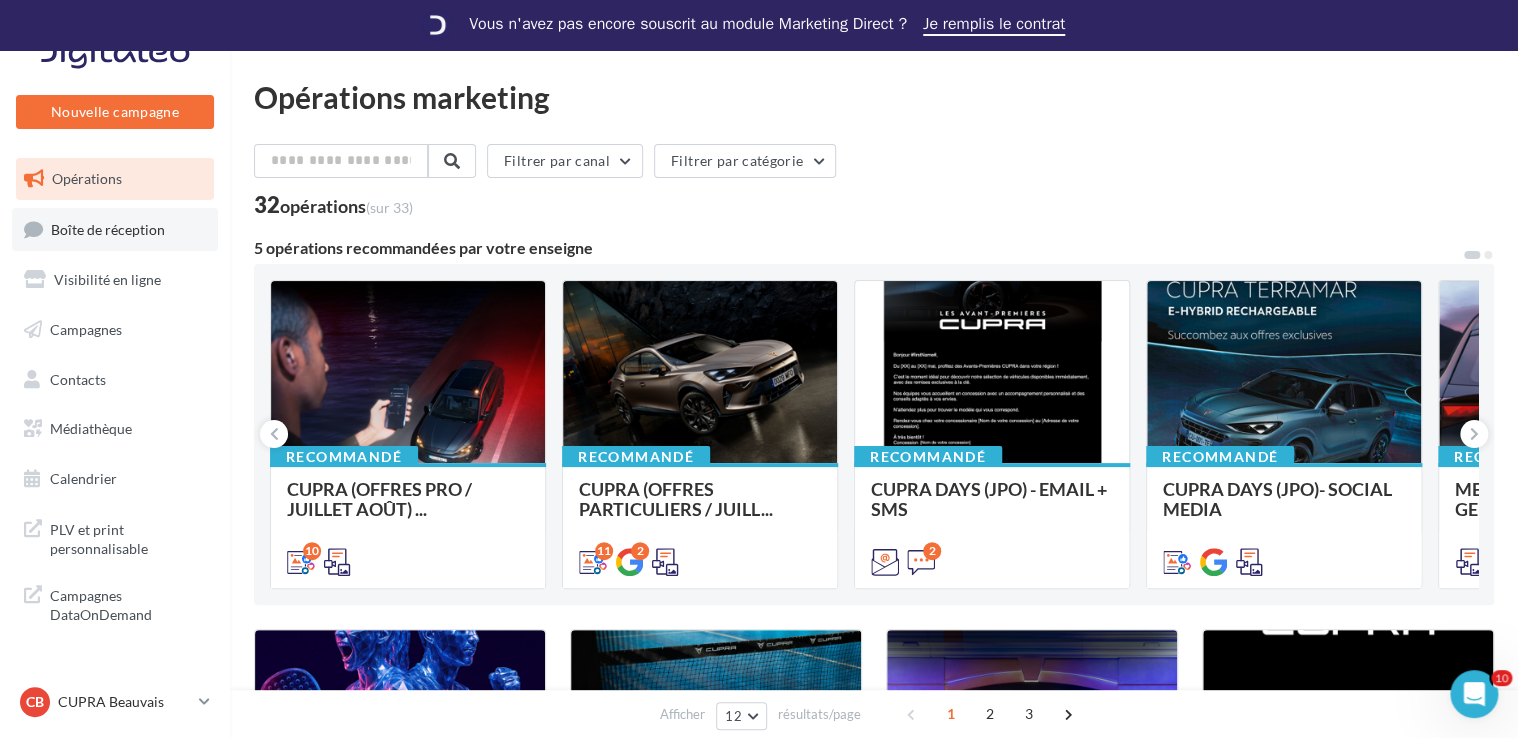 click on "Boîte de réception" at bounding box center (115, 229) 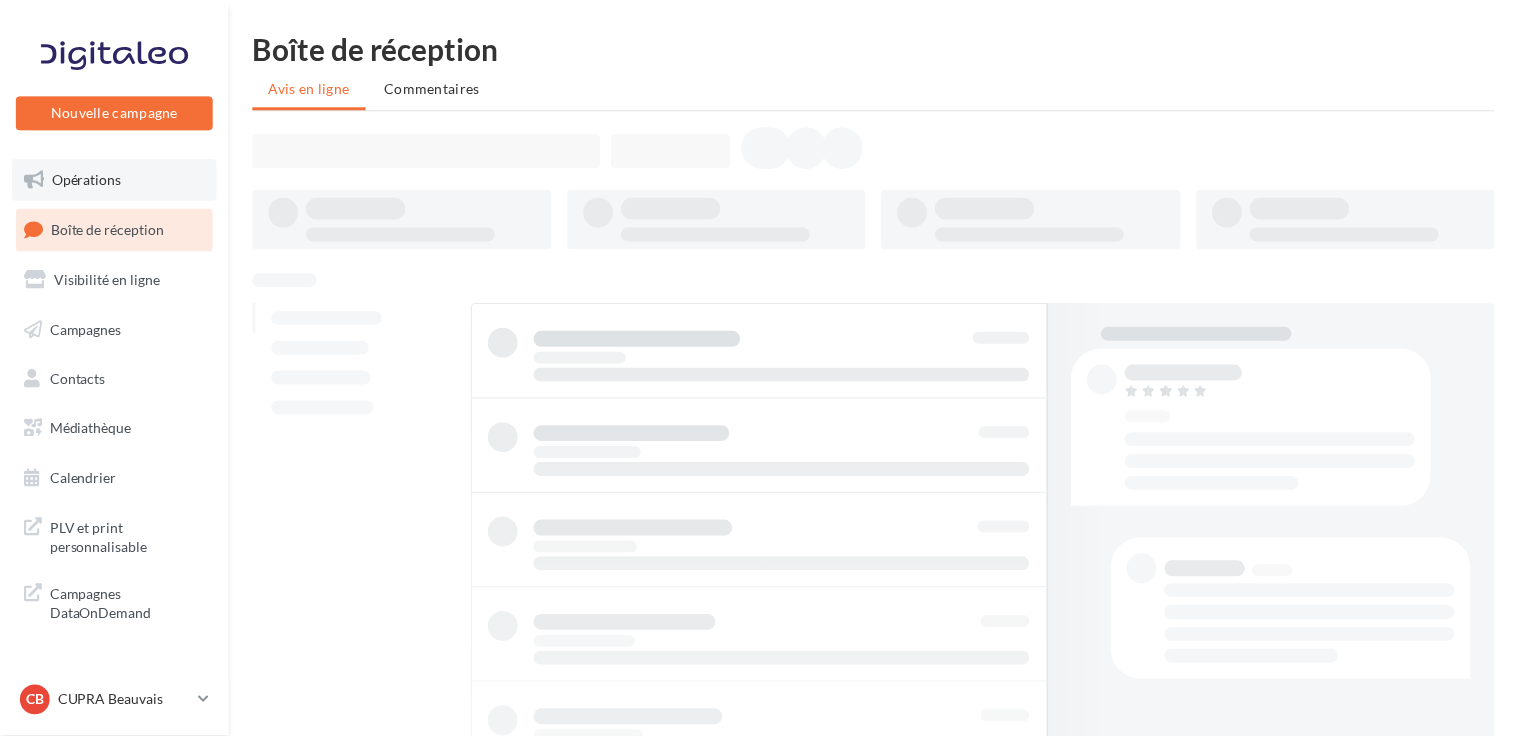 scroll, scrollTop: 0, scrollLeft: 0, axis: both 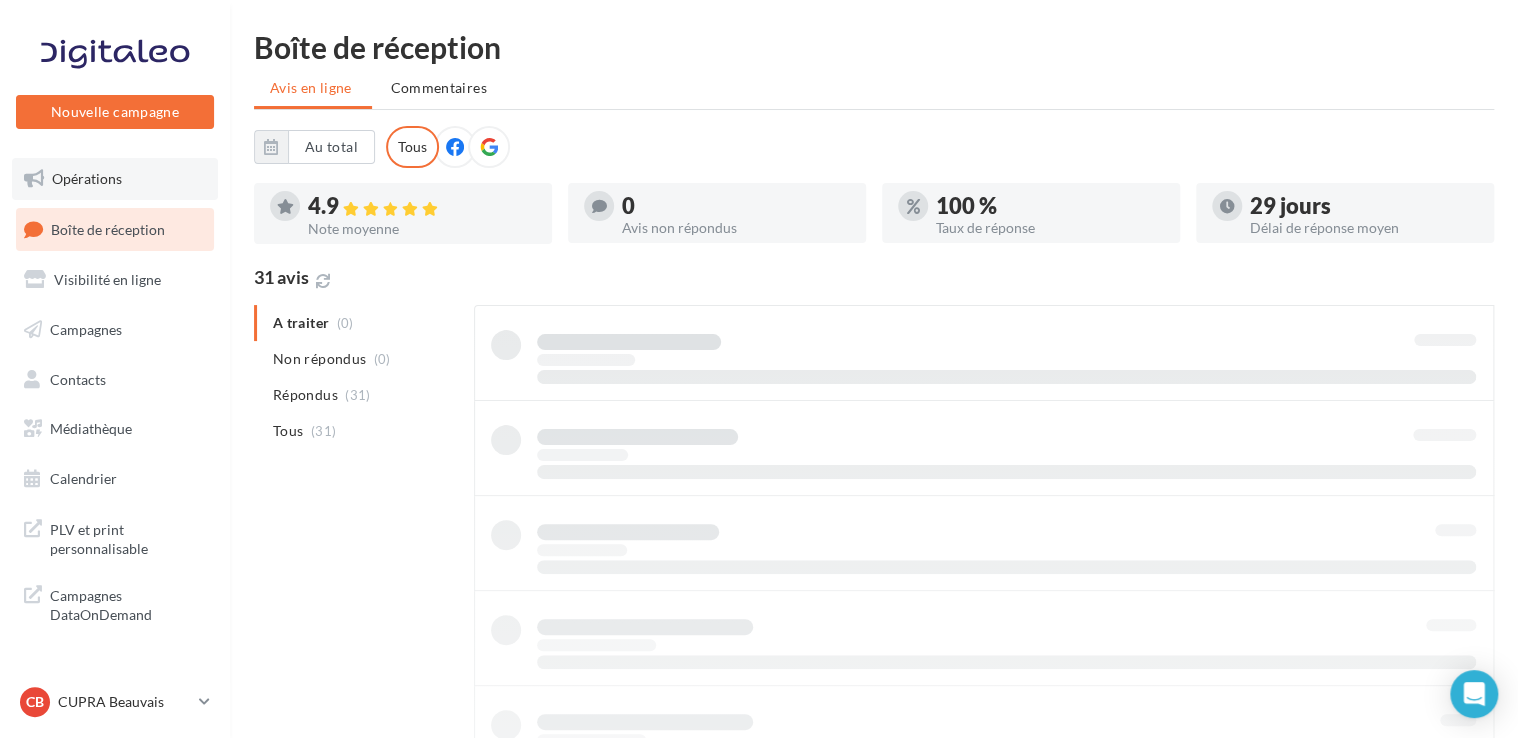 click on "Opérations" at bounding box center [87, 178] 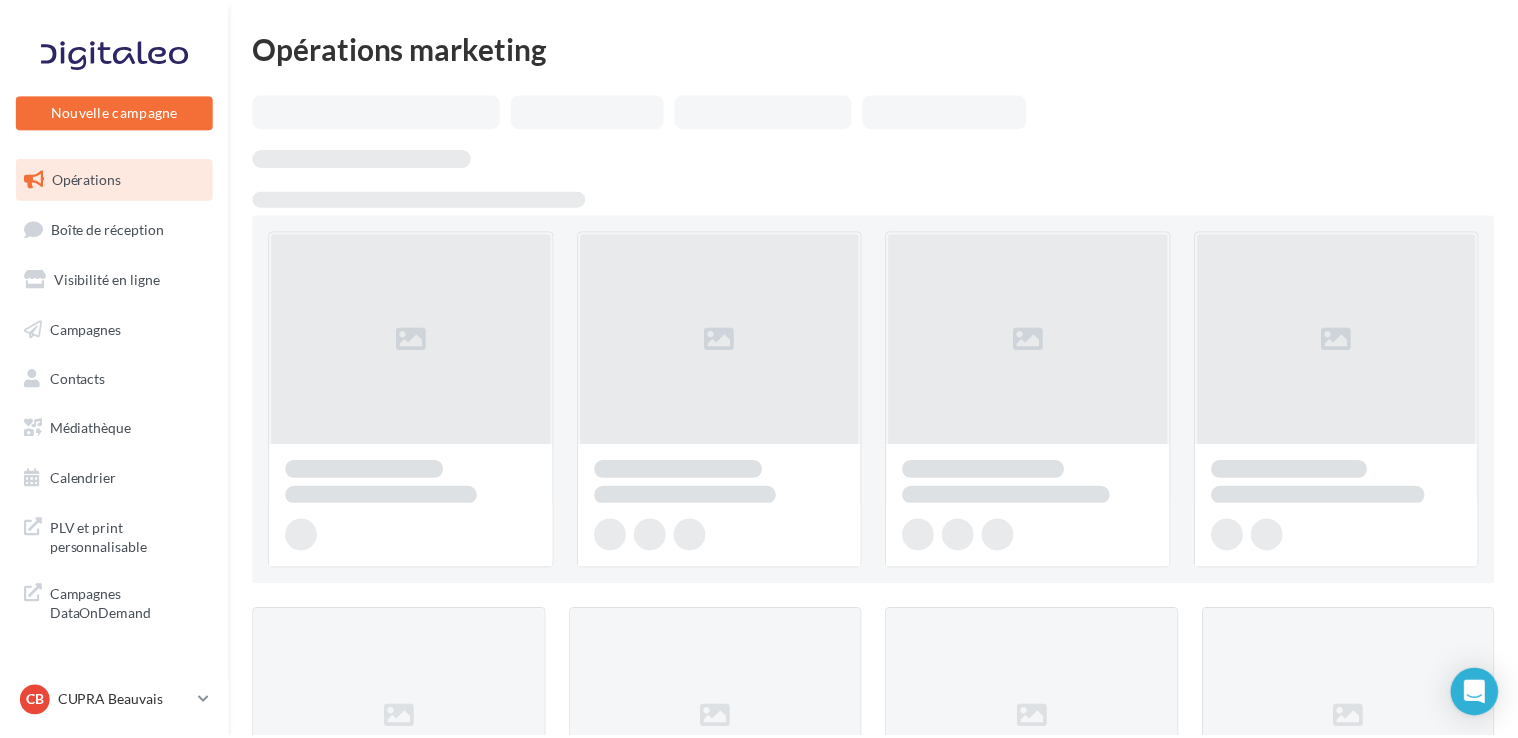scroll, scrollTop: 0, scrollLeft: 0, axis: both 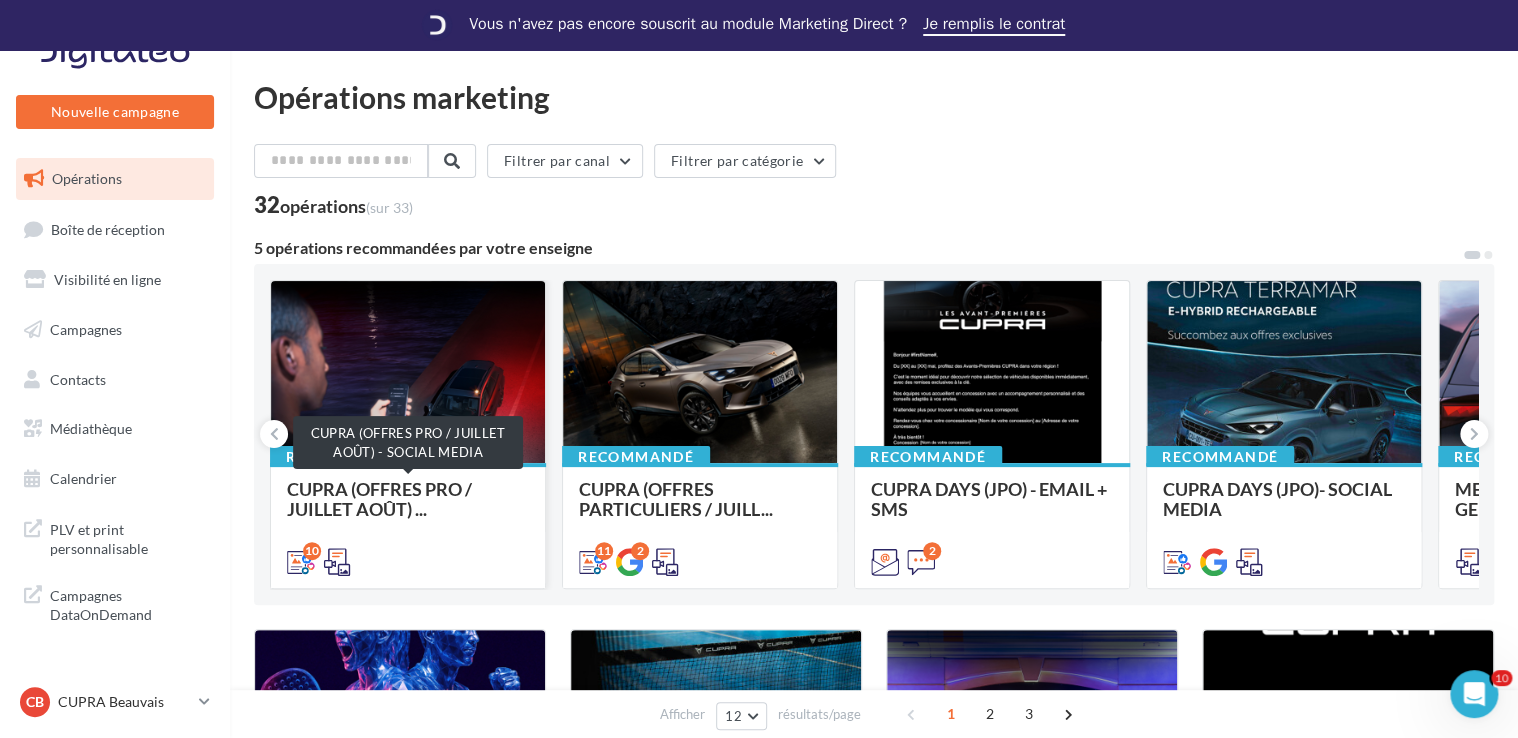 click on "CUPRA (OFFRES PRO / JUILLET AOÛT) ..." at bounding box center [379, 499] 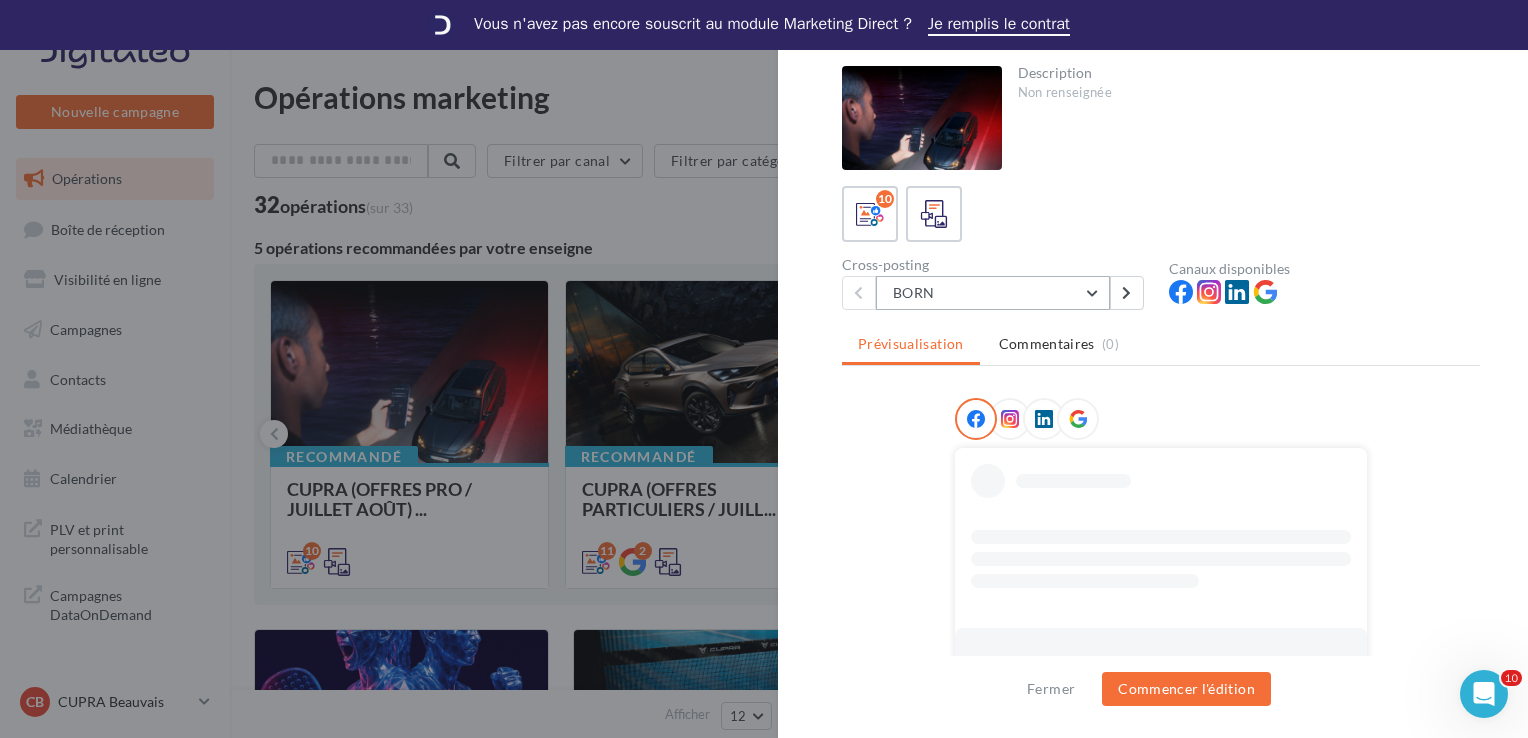 click on "BORN" at bounding box center (993, 293) 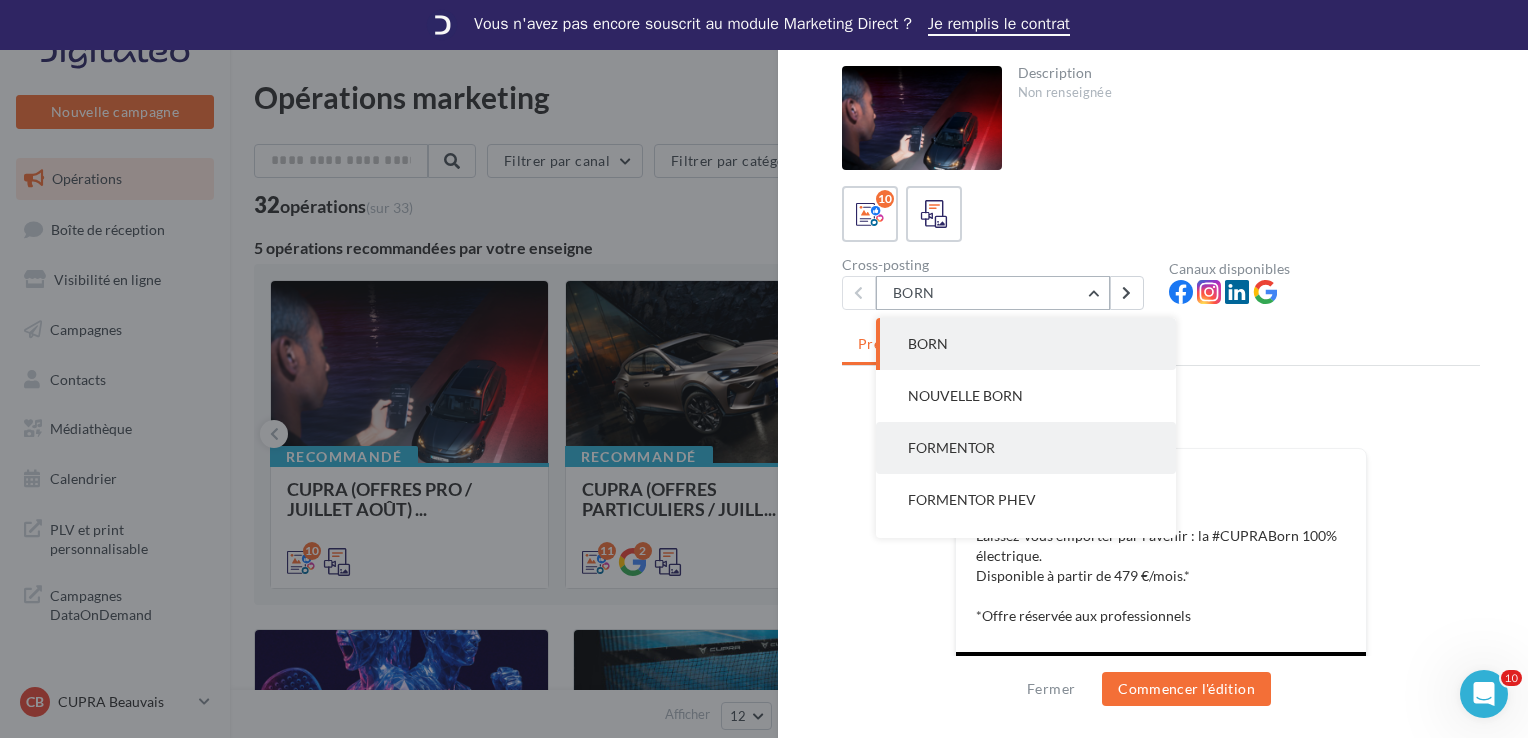 scroll, scrollTop: 300, scrollLeft: 0, axis: vertical 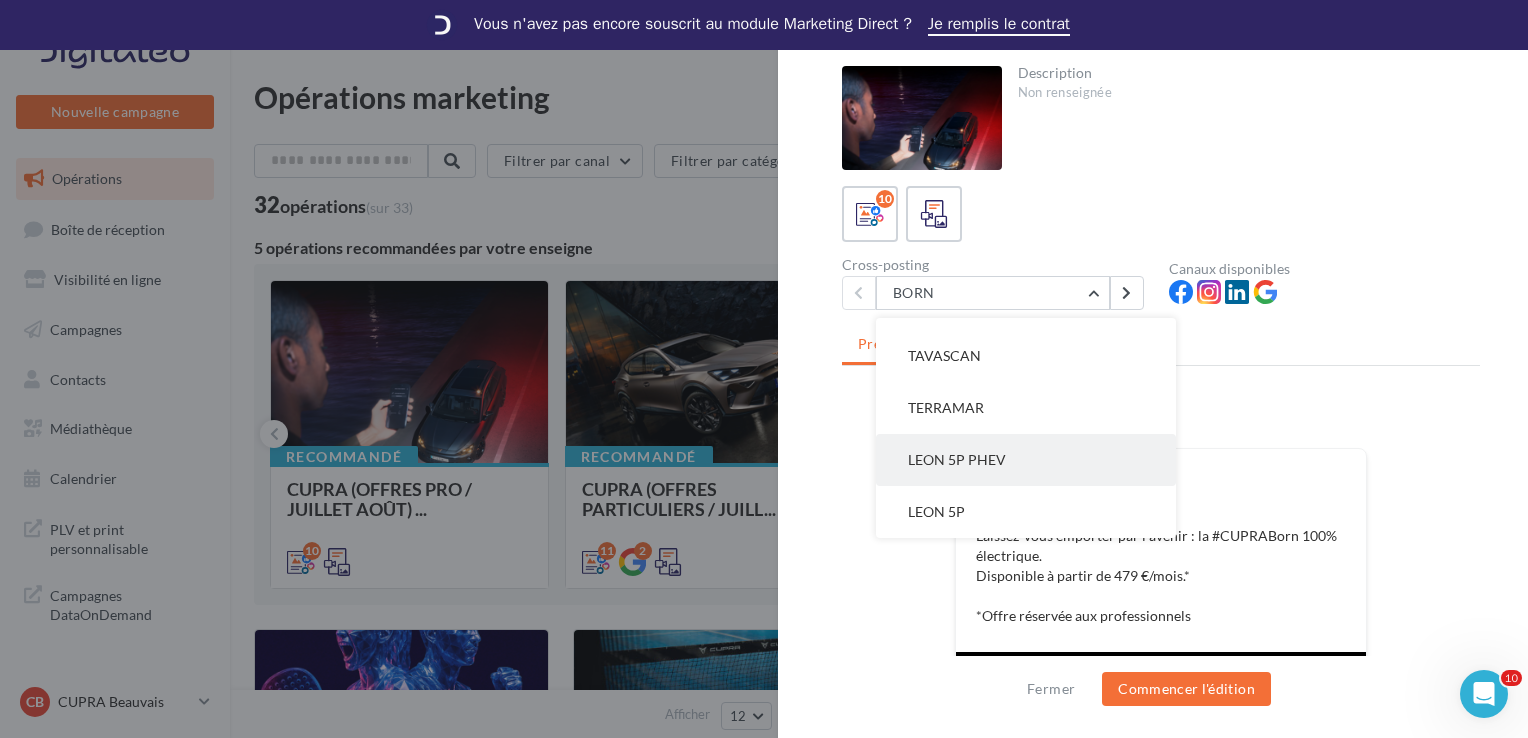 click on "LEON 5P PHEV" at bounding box center [957, 459] 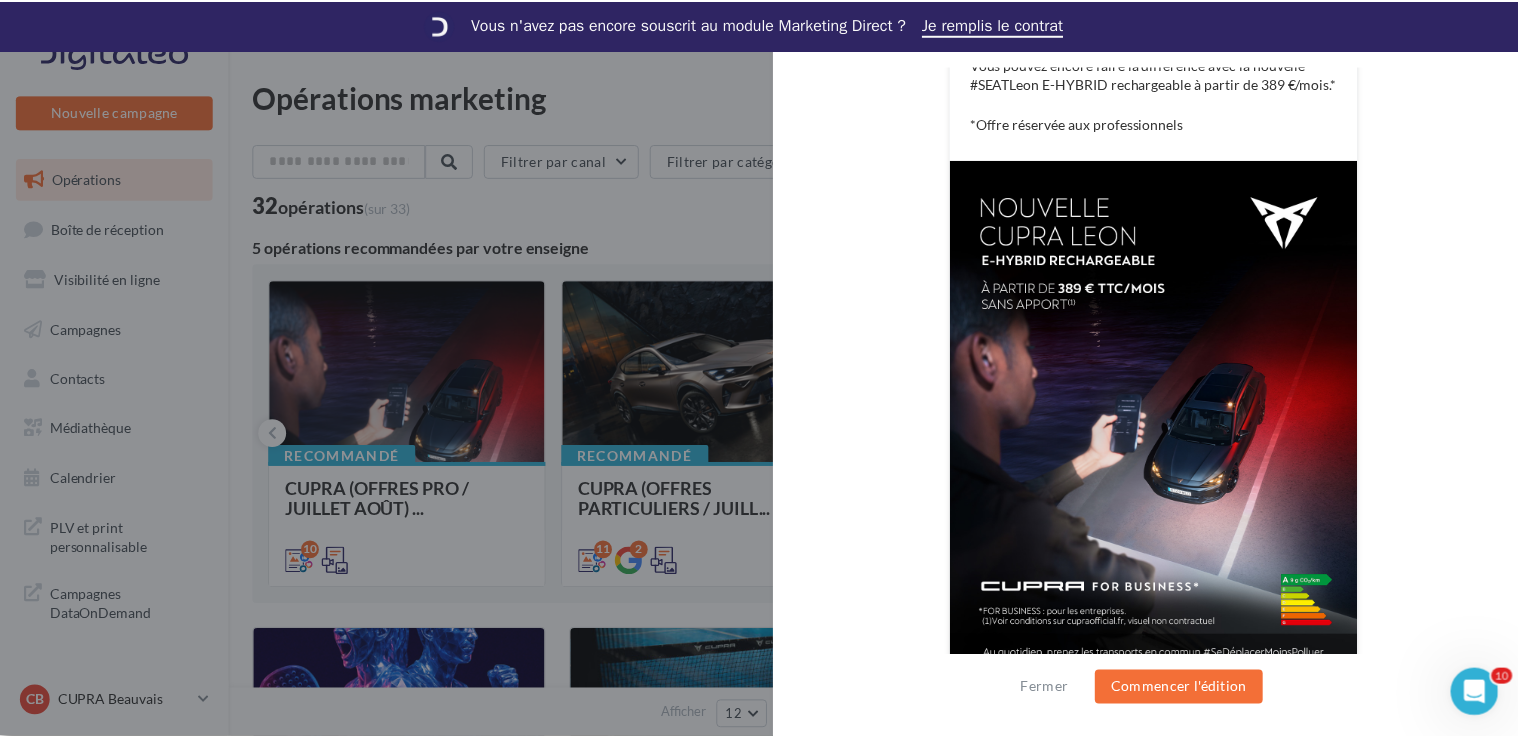 scroll, scrollTop: 494, scrollLeft: 0, axis: vertical 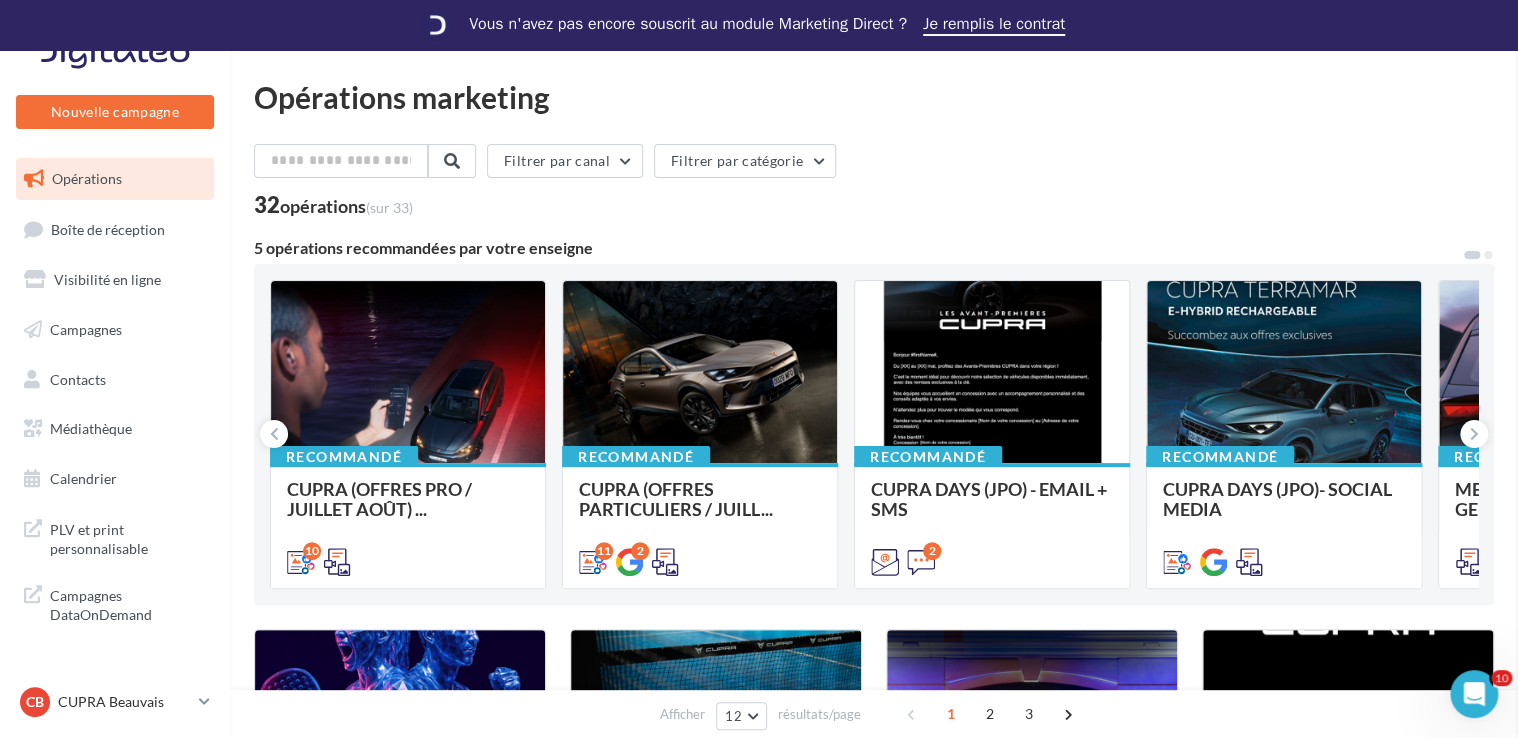 click on "CUPRA (OFFRES PRO / JUILLET AOÛT) - SOCIAL MEDIA
Description
Non renseignée
10
Cross-posting
LEON 5P PHEV
BORN     NOUVELLE BORN     FORMENTOR     FORMENTOR PHEV     LEON SP     LEON SP PHEV     TAVASCAN     TERRAMAR     LEON 5P PHEV     LEON 5P
Canaux disponibles
Prévisualisation
Commentaires
(0)
FB
Ma page Facebook
Vous pouvez encore faire la différence avec la nouvelle #SEATLeon E-HYBRID rechargeable à partir de 389 €/mois.*" at bounding box center [874, 1716] 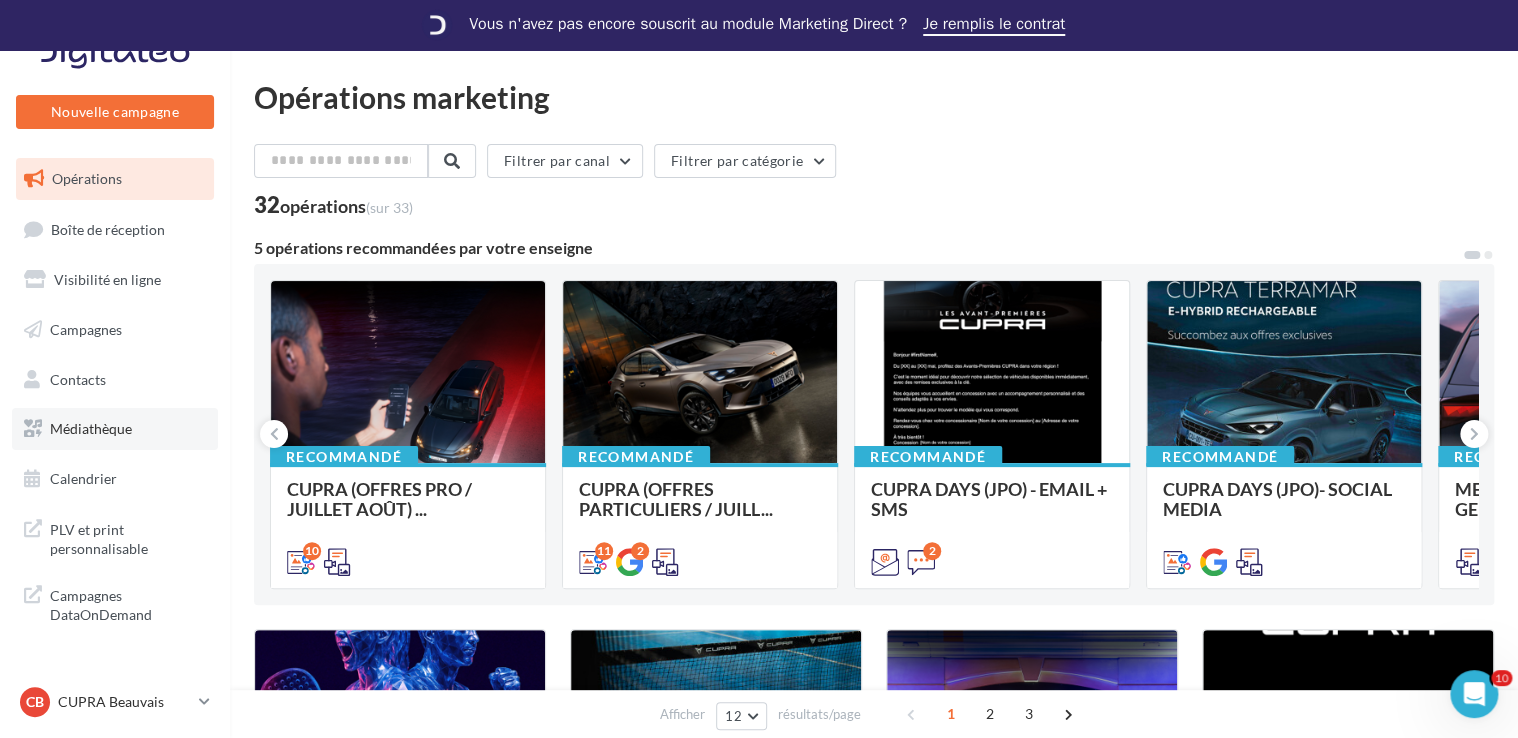 click on "Médiathèque" at bounding box center (115, 429) 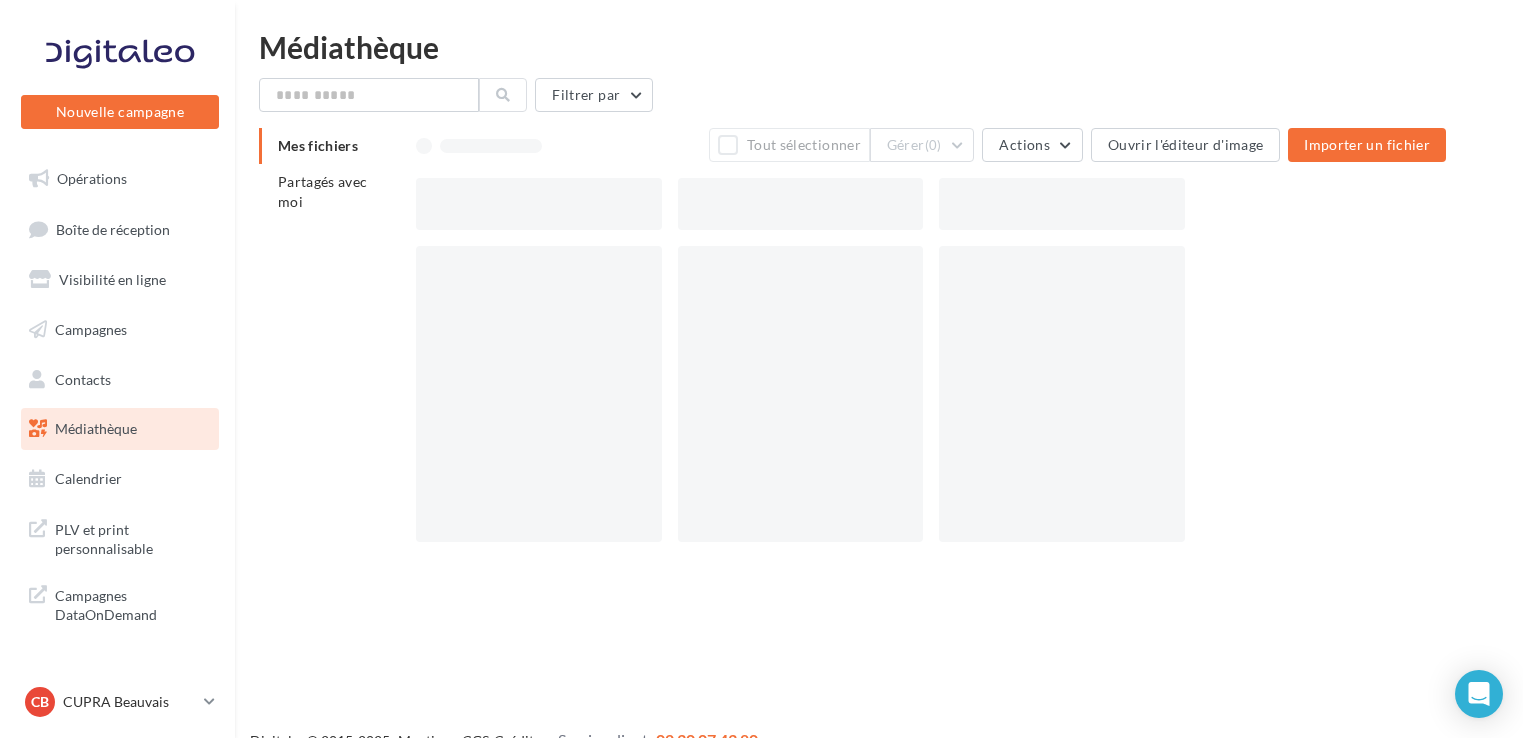 scroll, scrollTop: 0, scrollLeft: 0, axis: both 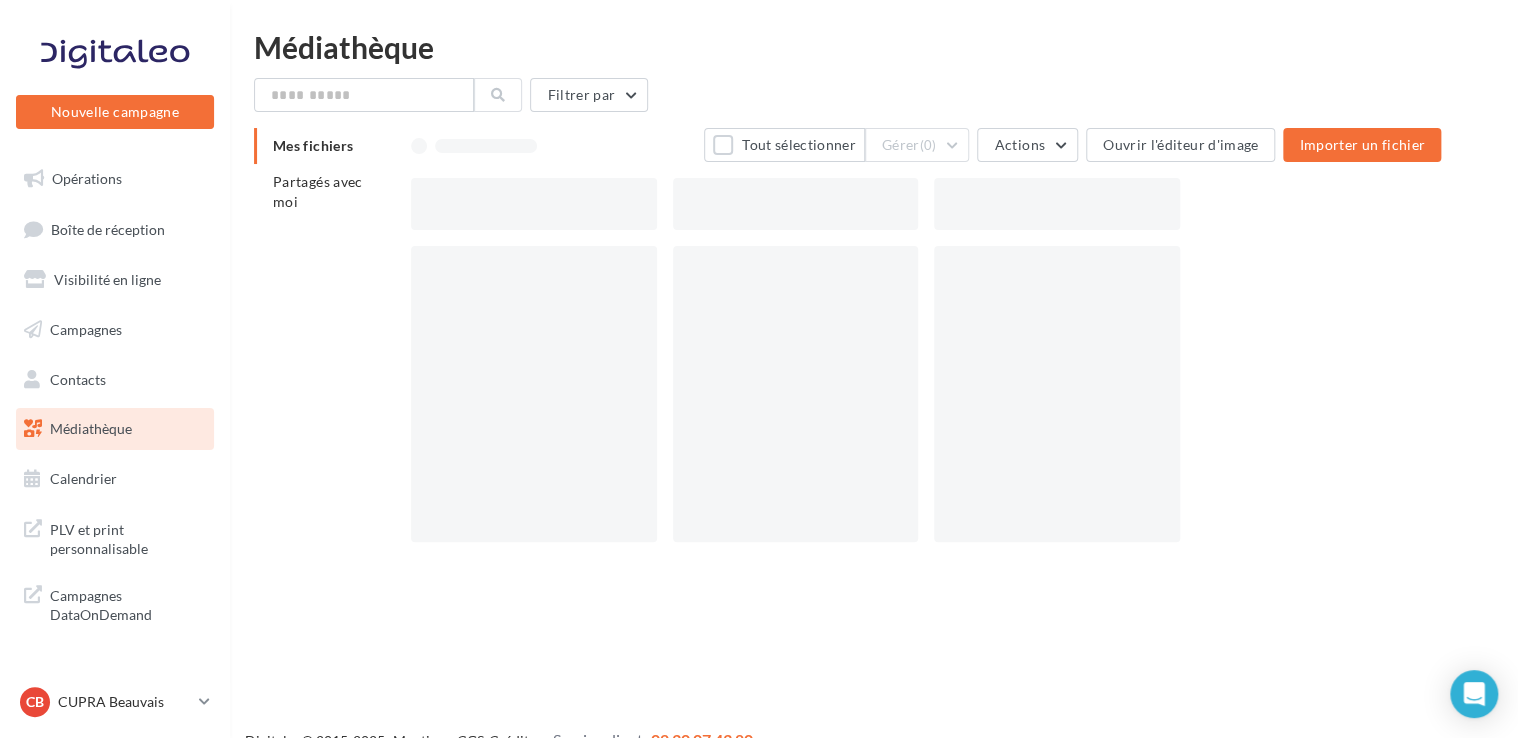 click on "Mes fichiers" at bounding box center [313, 145] 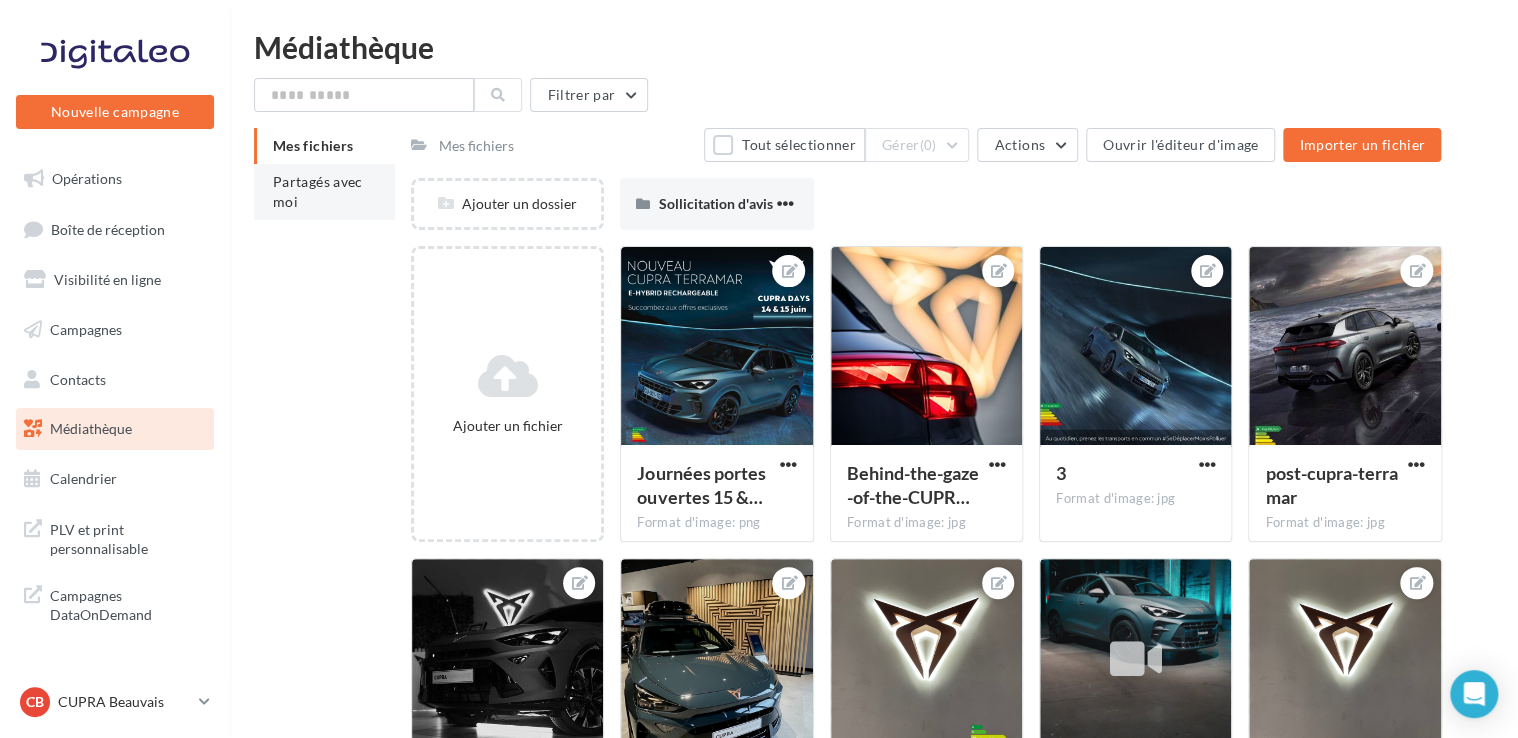 click on "Partagés avec moi" at bounding box center (318, 191) 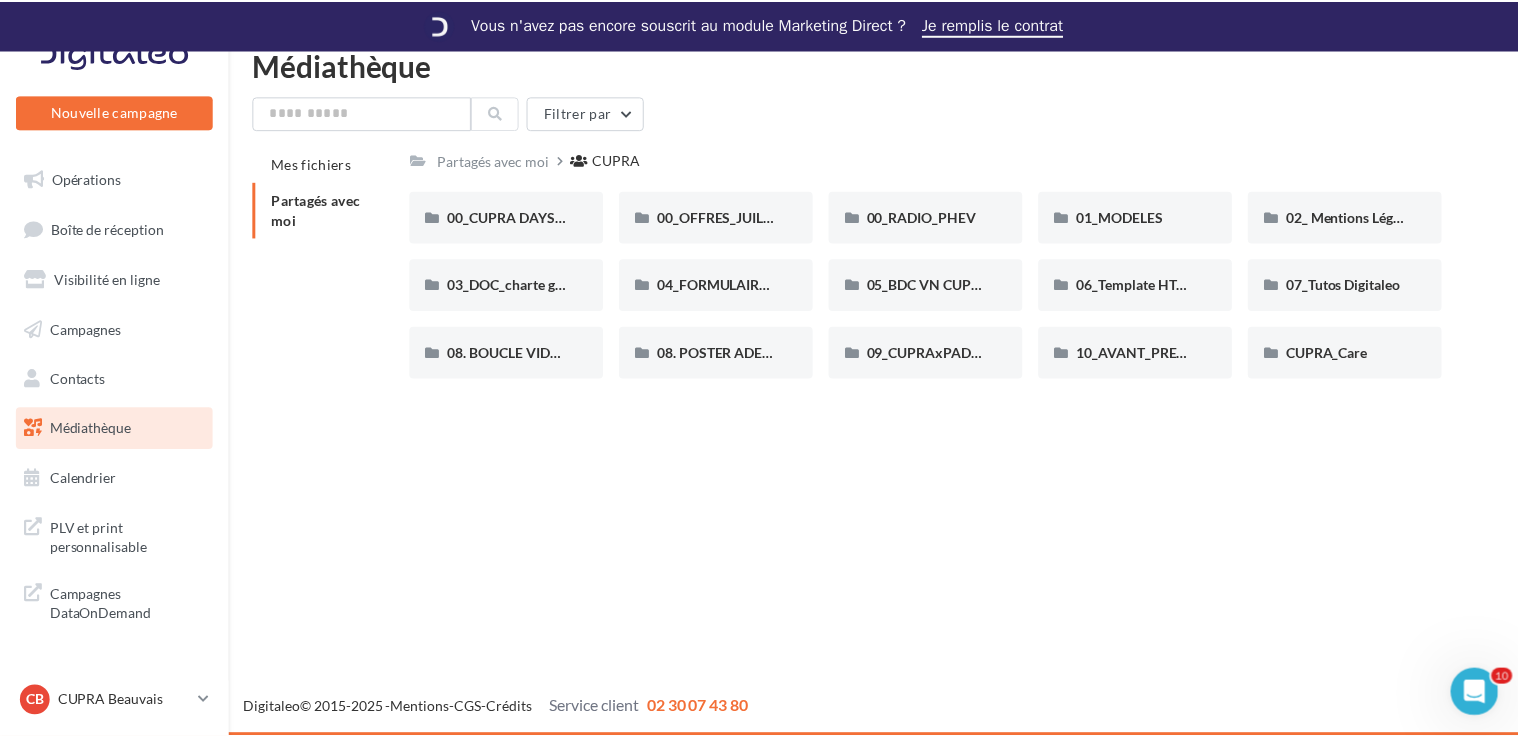 scroll, scrollTop: 0, scrollLeft: 0, axis: both 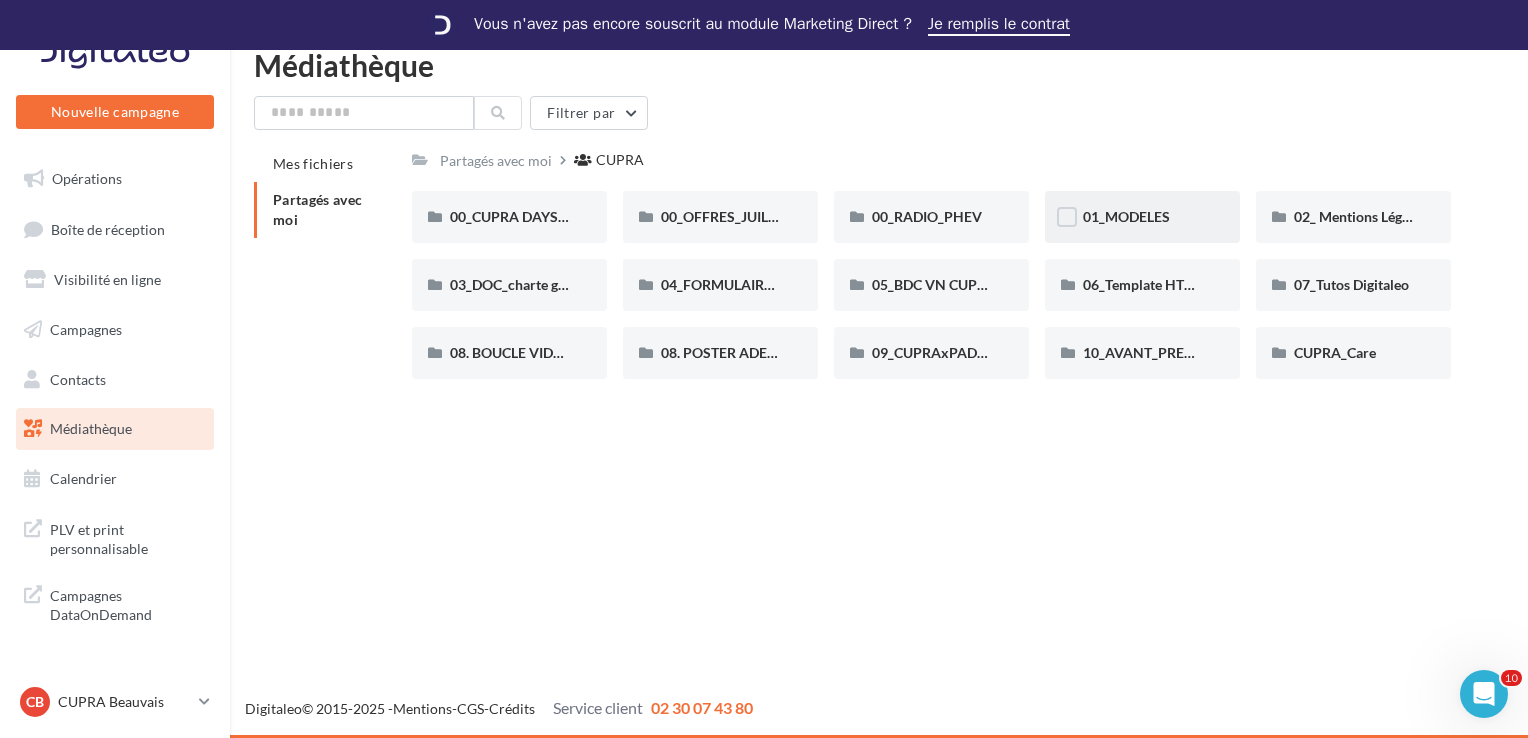 click on "01_MODELES" at bounding box center [1142, 217] 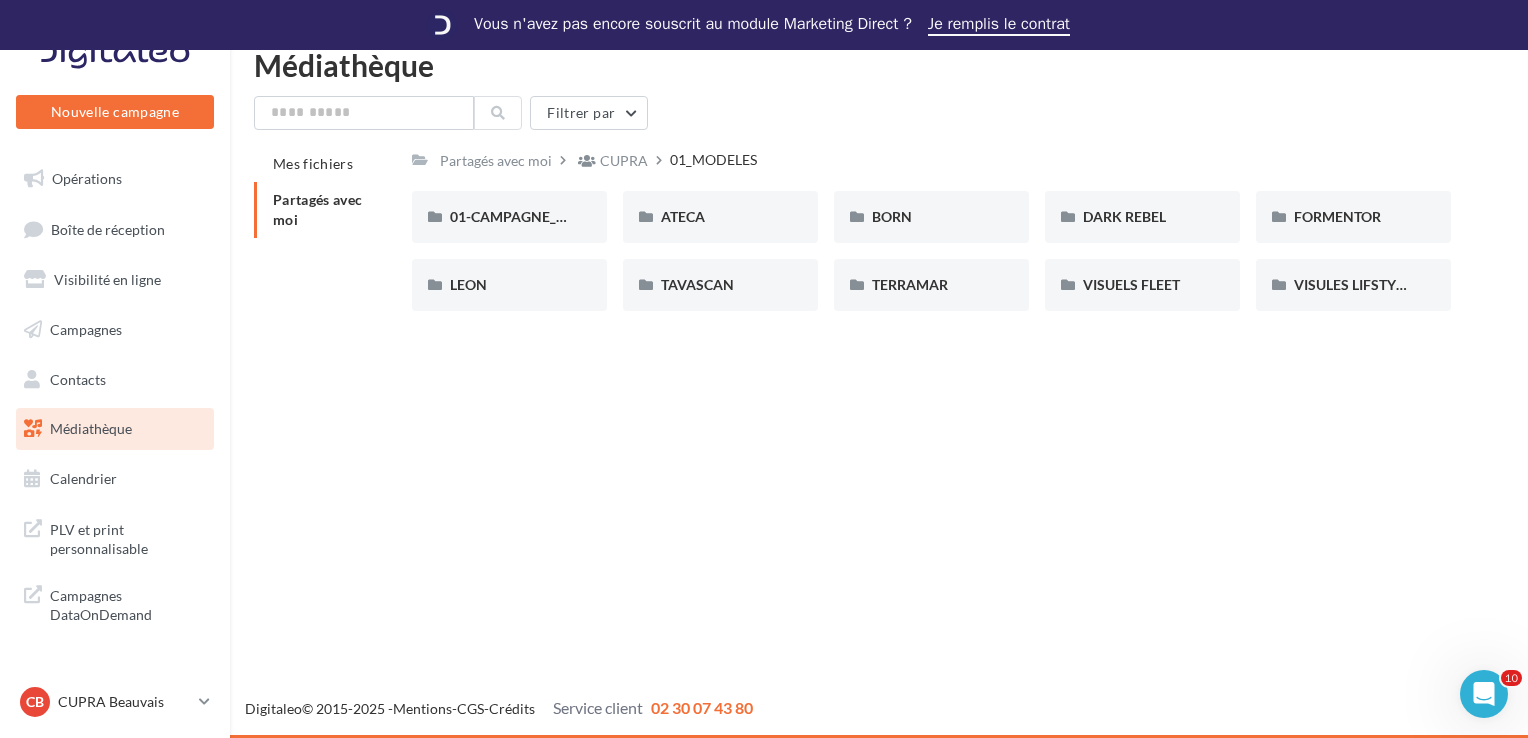 click on "01-CAMPAGNE_RED_THREAD            01-CAMPAGNE_RED_THREAD
ATECA            ATECA
BORN            BORN
DARK REBEL            DARK REBEL
FORMENTOR            FORMENTOR
LEON            LEON
TAVASCAN            TAVASCAN
TERRAMAR            TERRAMAR
VISUELS FLEET            VISUELS FLEET
VISULES LIFSTYLE CUPRA            VISULES LIFSTYLE CUPRA" at bounding box center [939, 259] 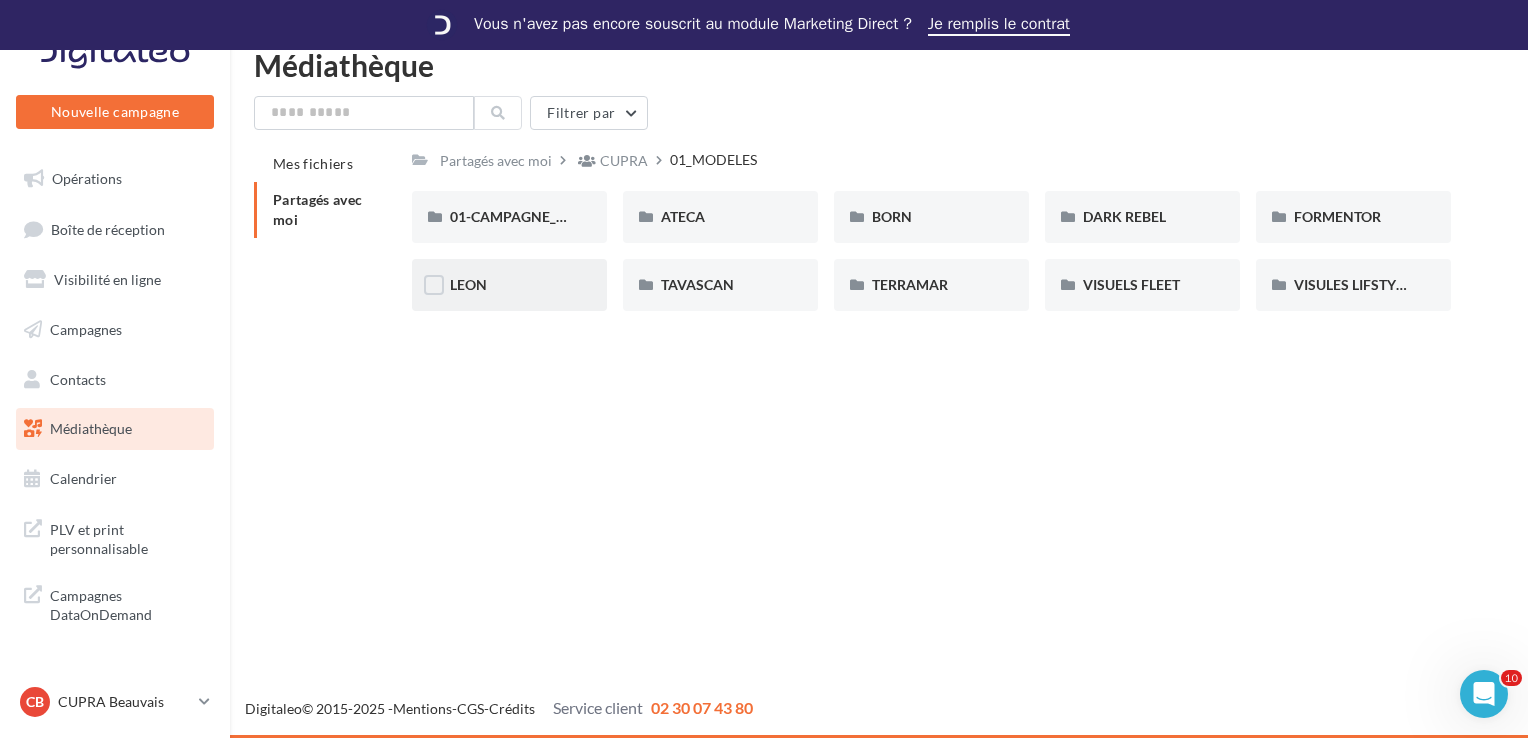 click on "LEON" at bounding box center (509, 285) 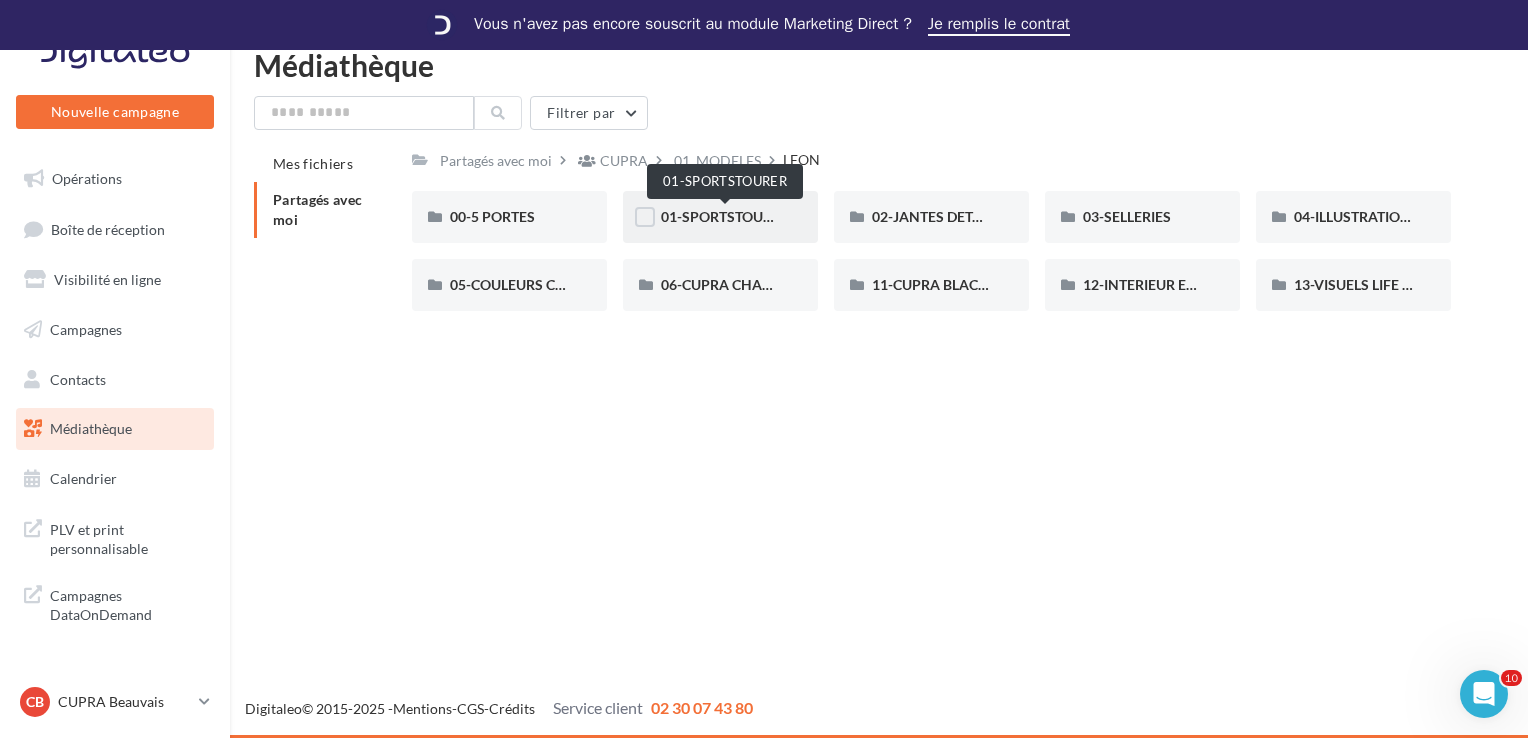 click on "01-SPORTSTOURER" at bounding box center [725, 216] 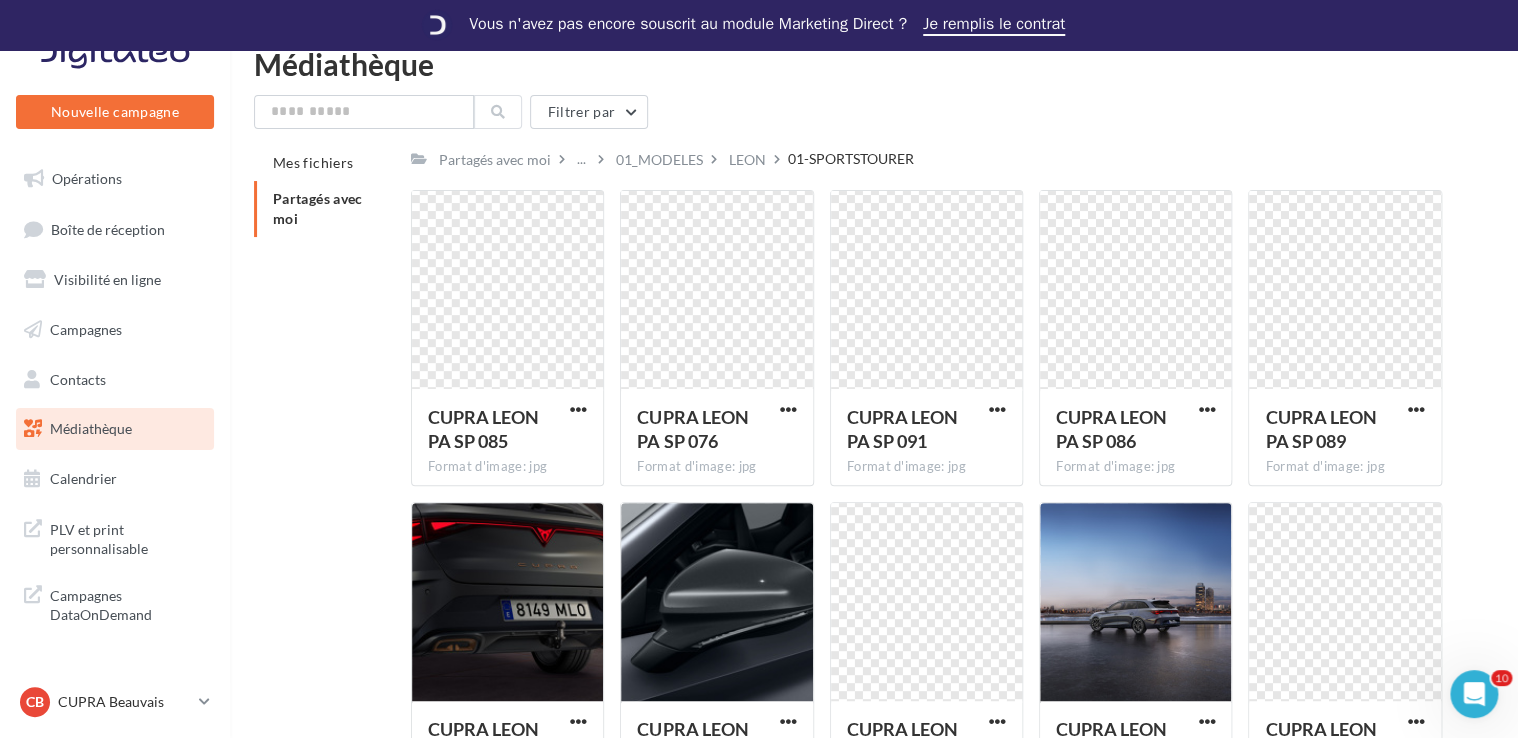 scroll, scrollTop: 0, scrollLeft: 0, axis: both 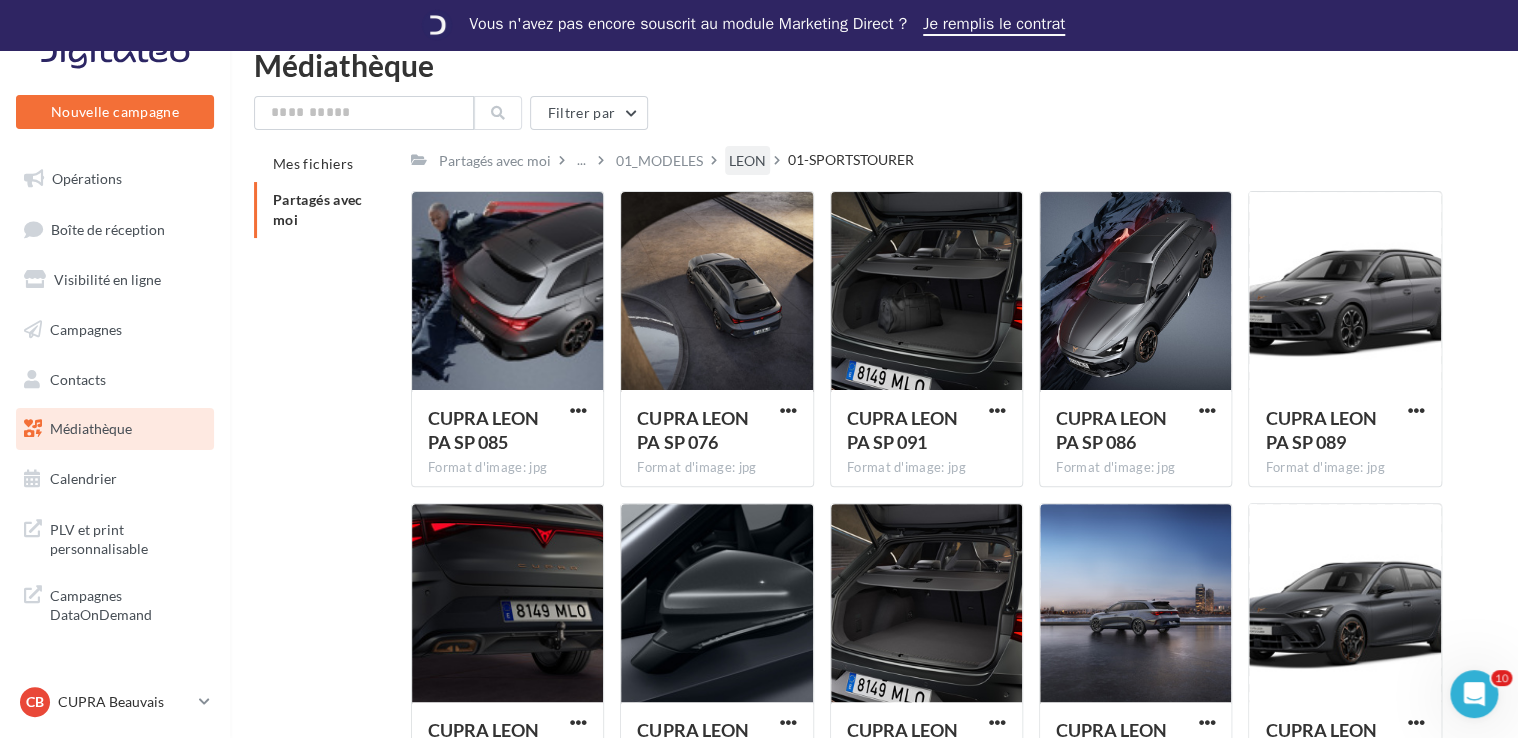 click on "LEON" at bounding box center [747, 161] 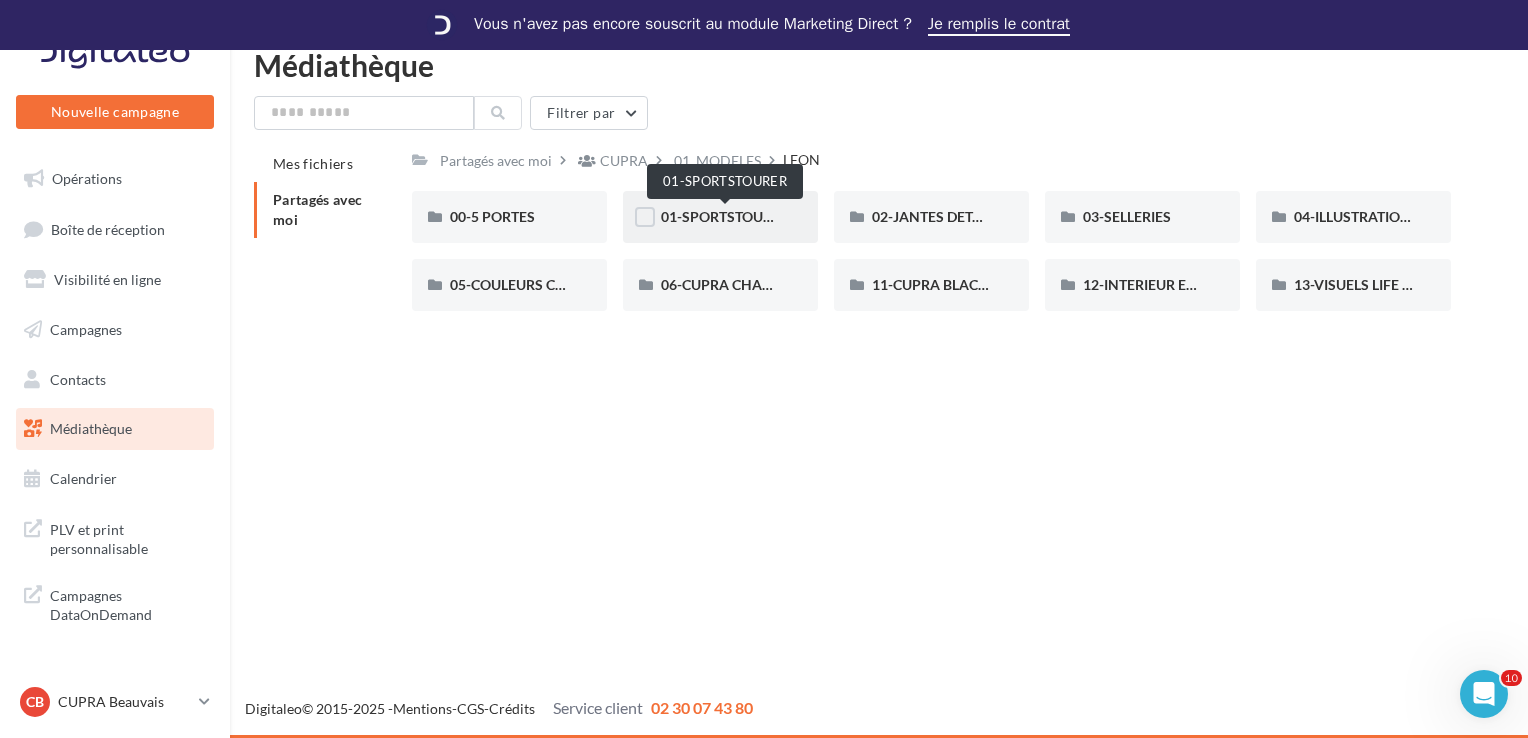 click on "01-SPORTSTOURER" at bounding box center [725, 216] 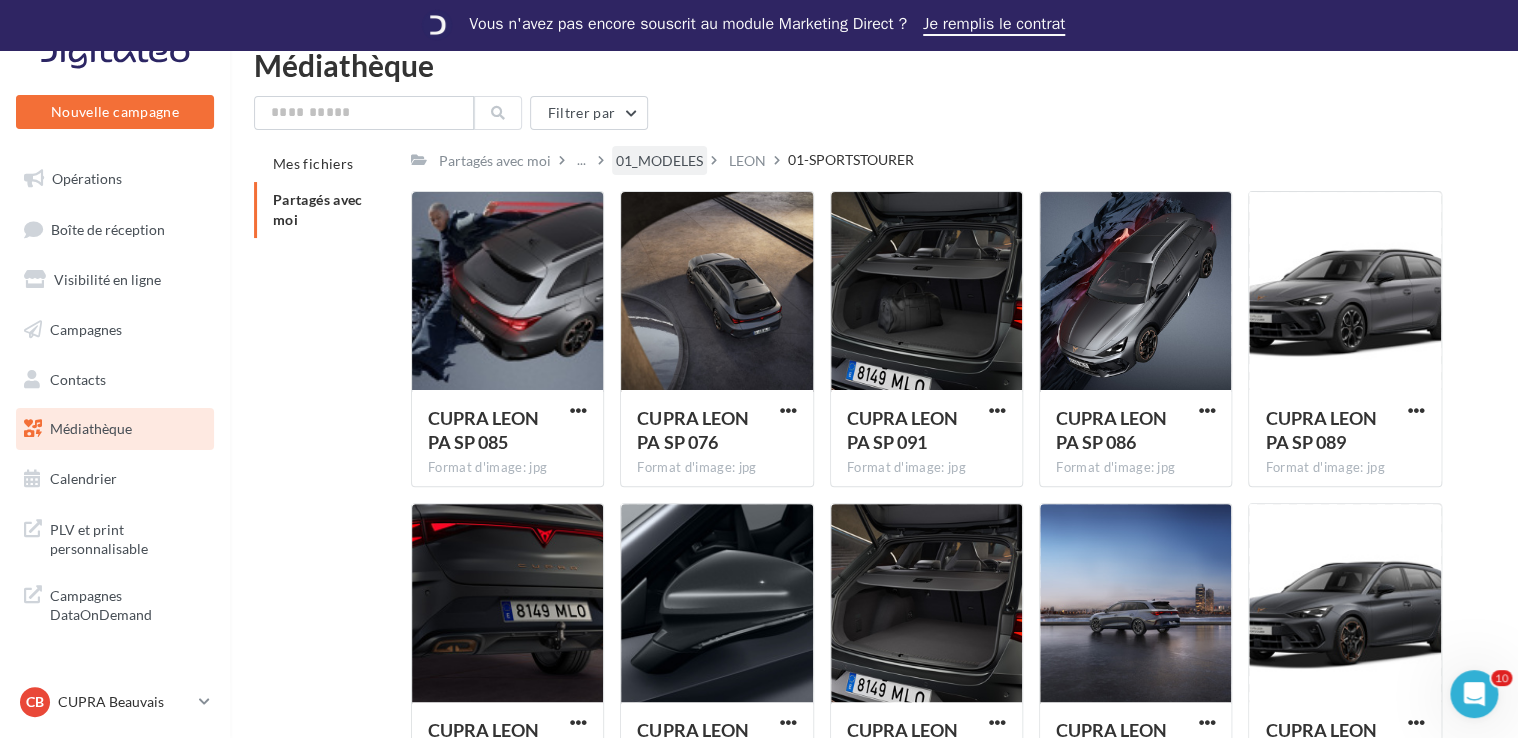 click on "01_MODELES" at bounding box center (659, 160) 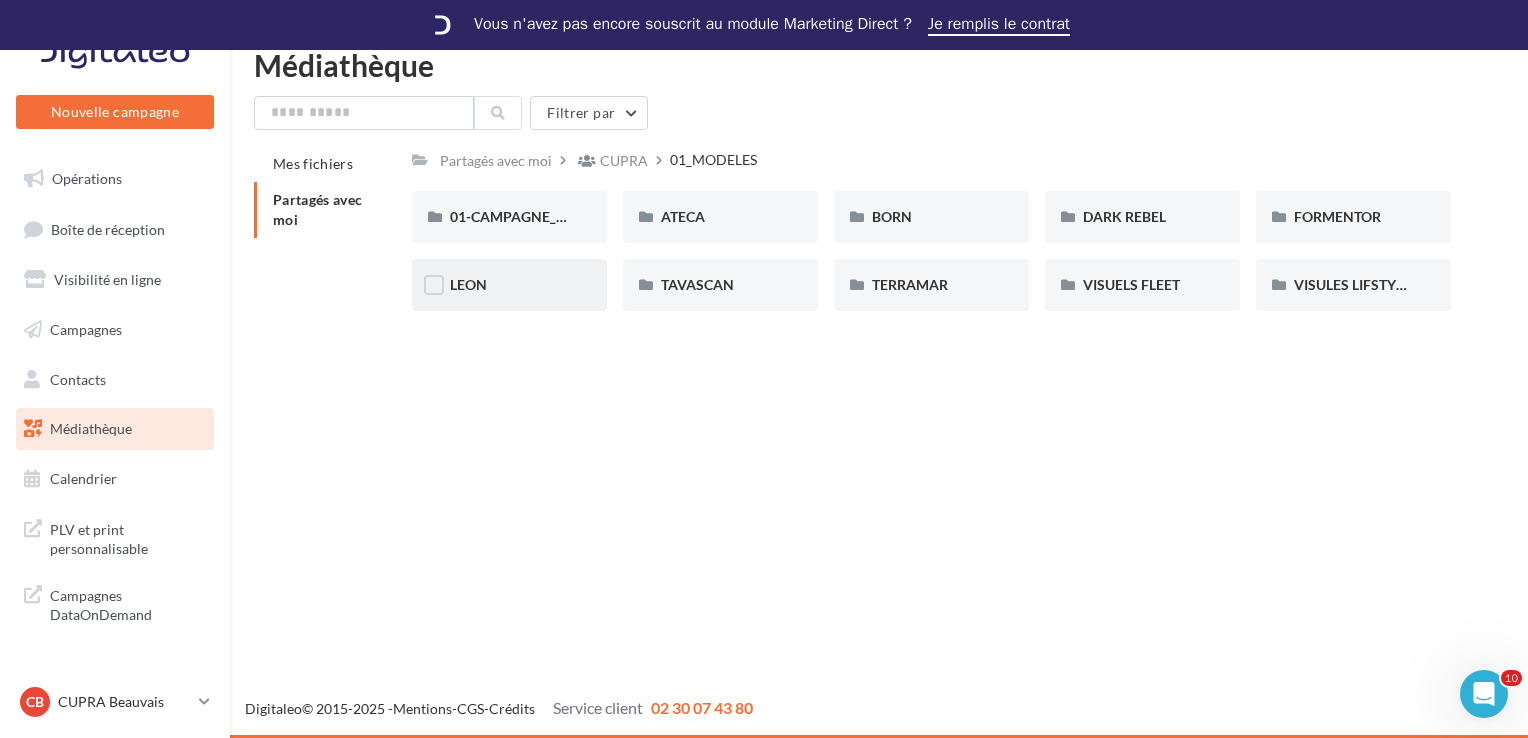 click on "LEON" at bounding box center (509, 285) 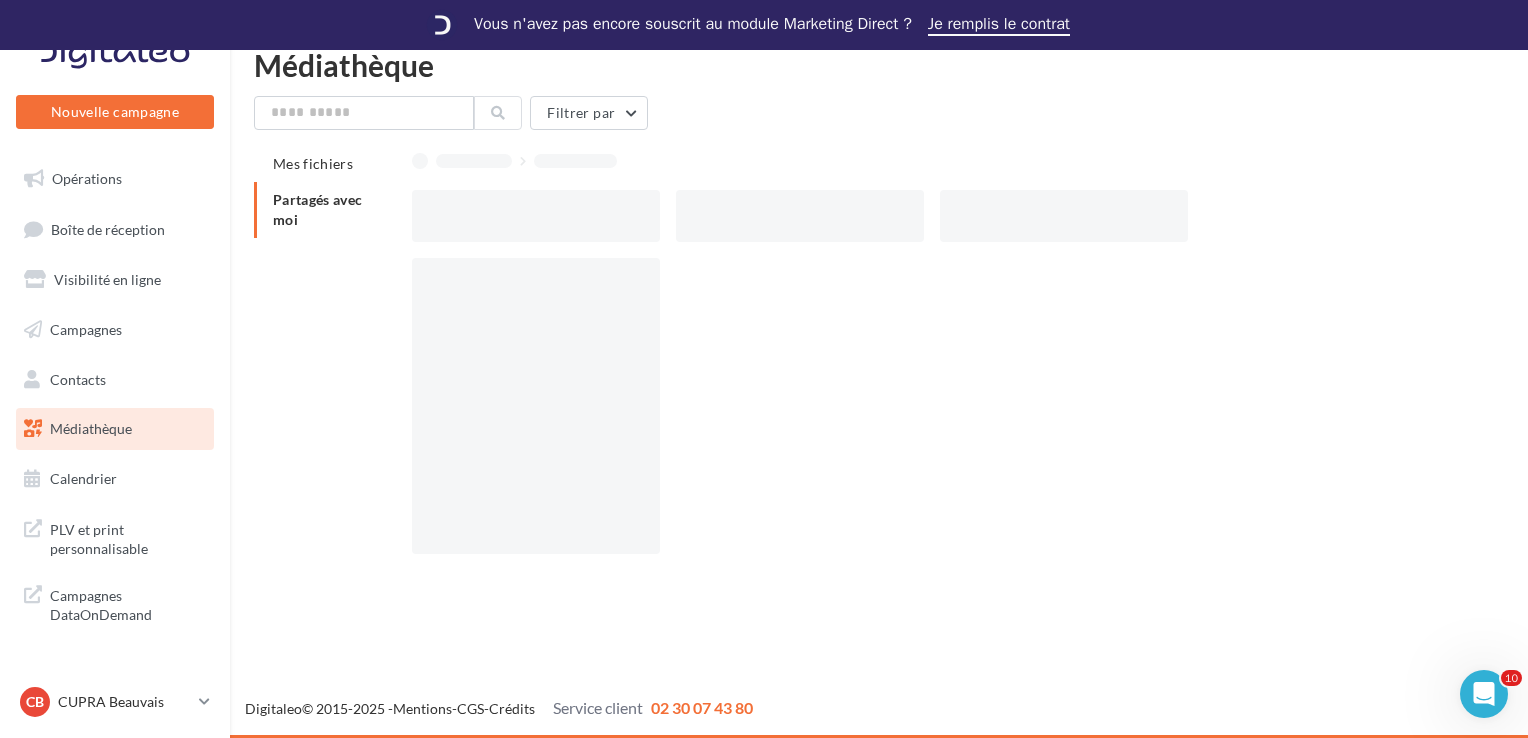 click at bounding box center (536, 406) 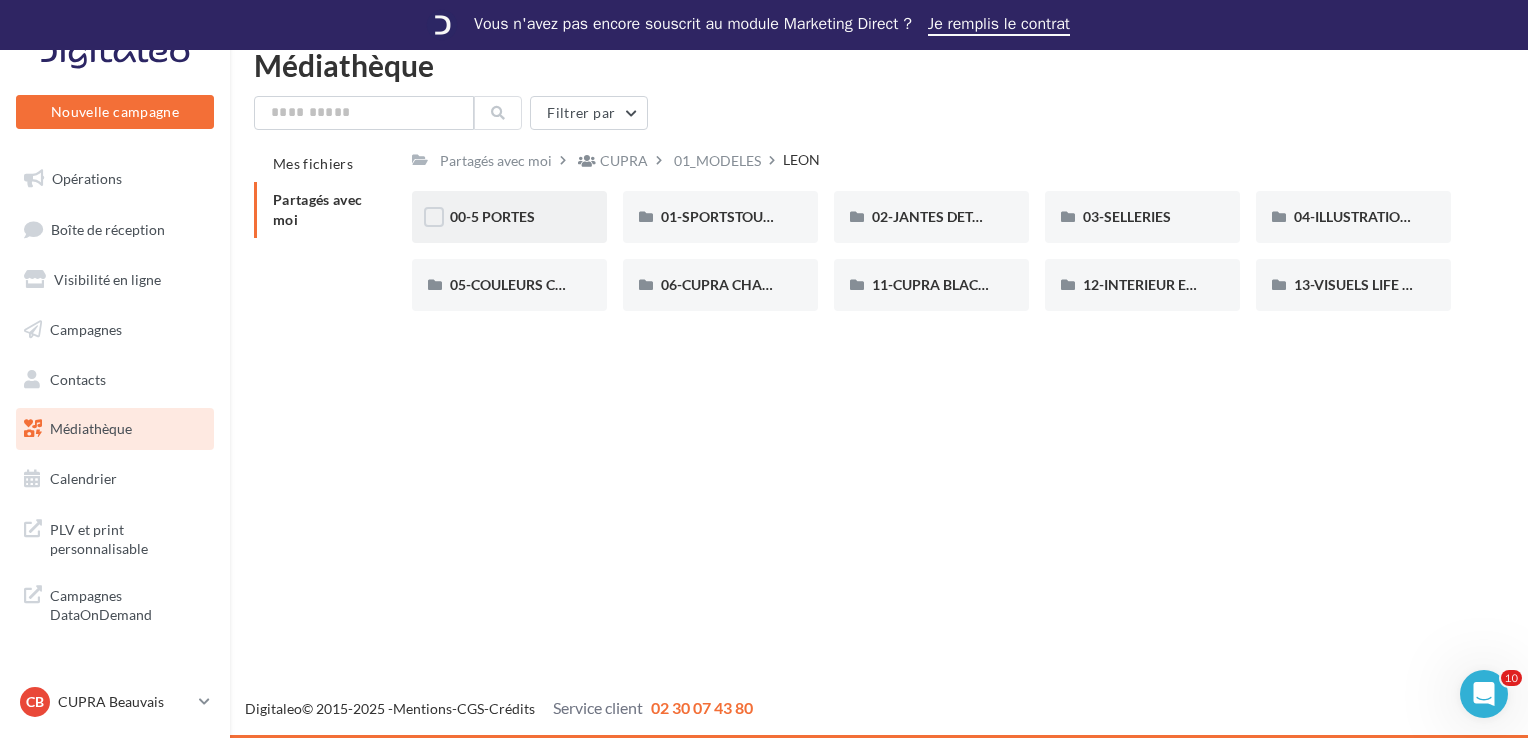 click on "00-5 PORTES" at bounding box center (509, 217) 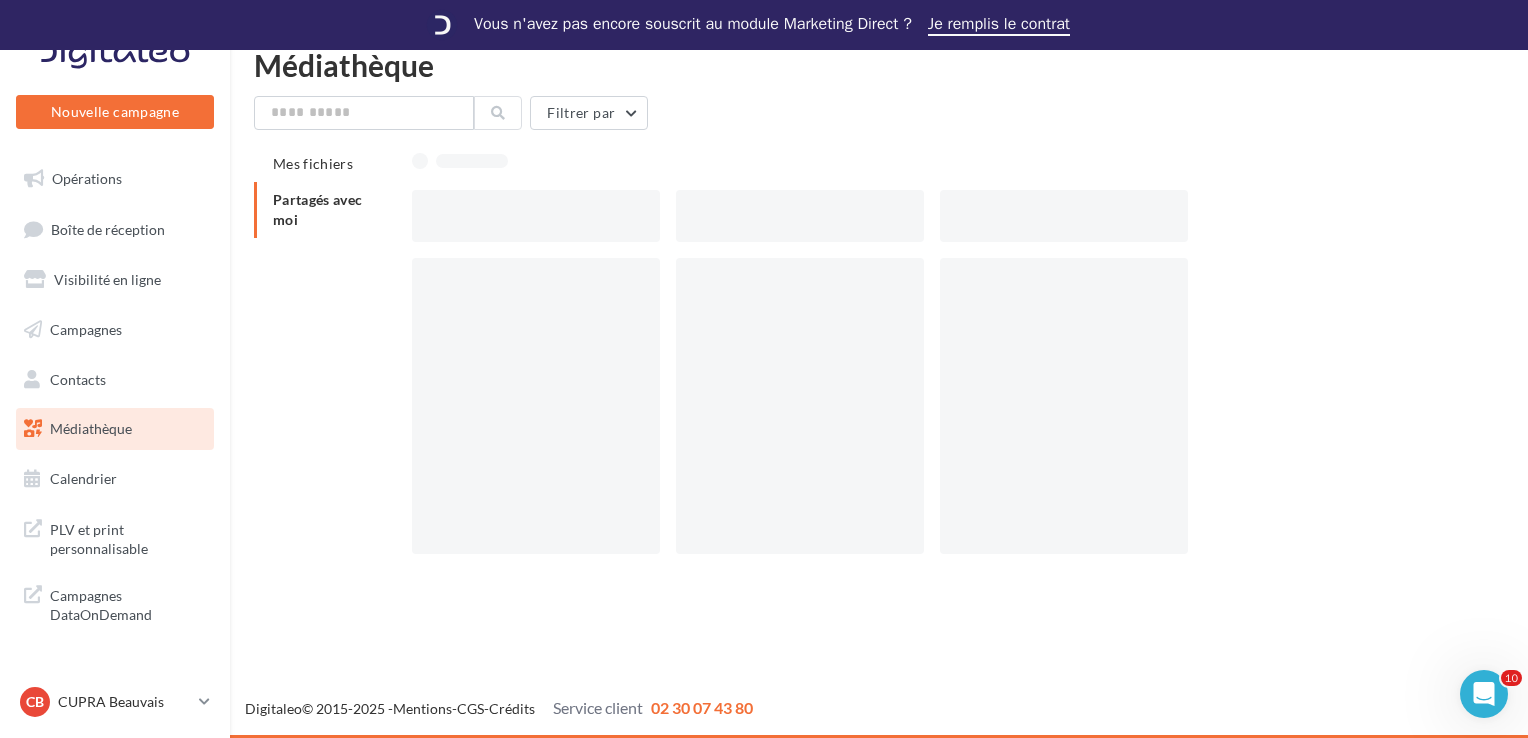 click at bounding box center (536, 216) 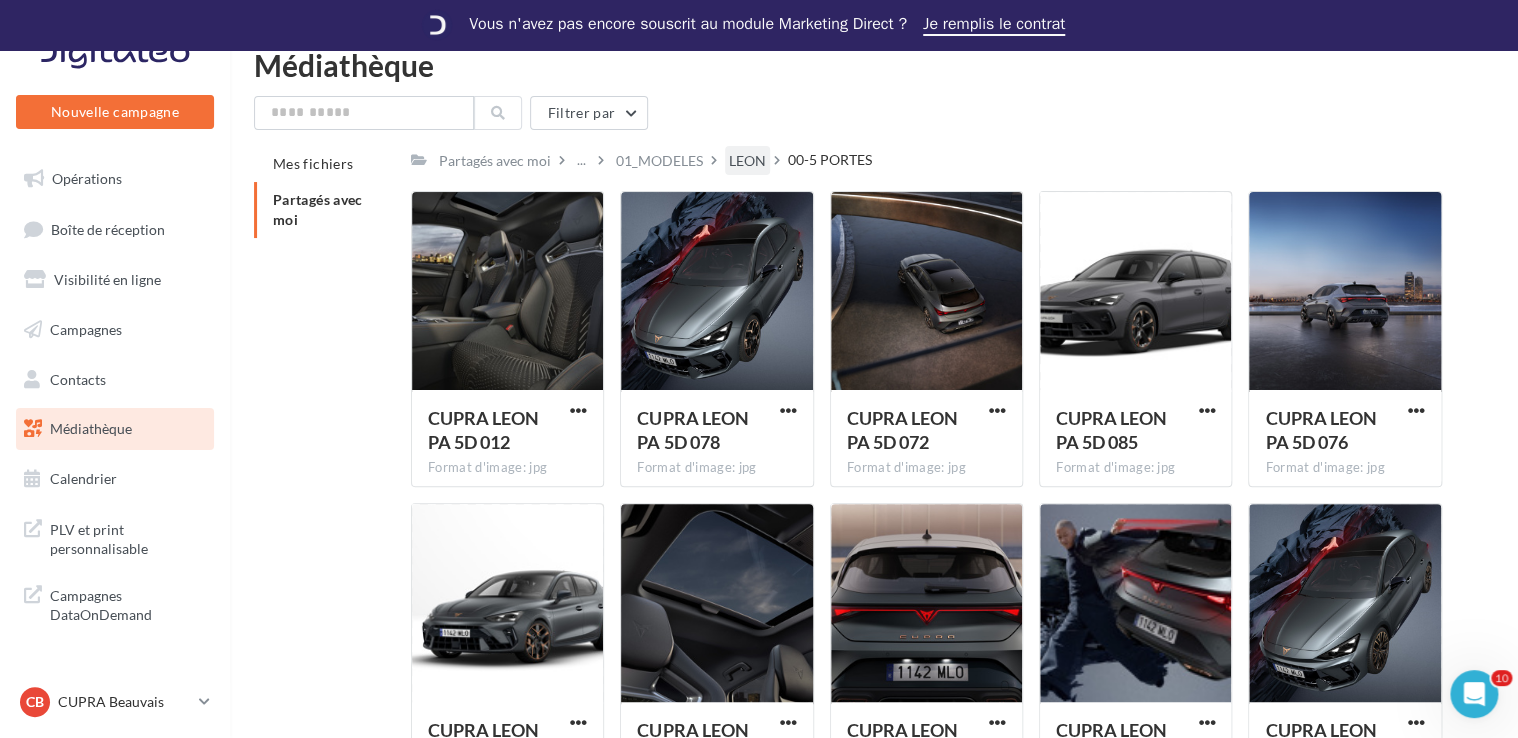 click on "LEON" at bounding box center [747, 161] 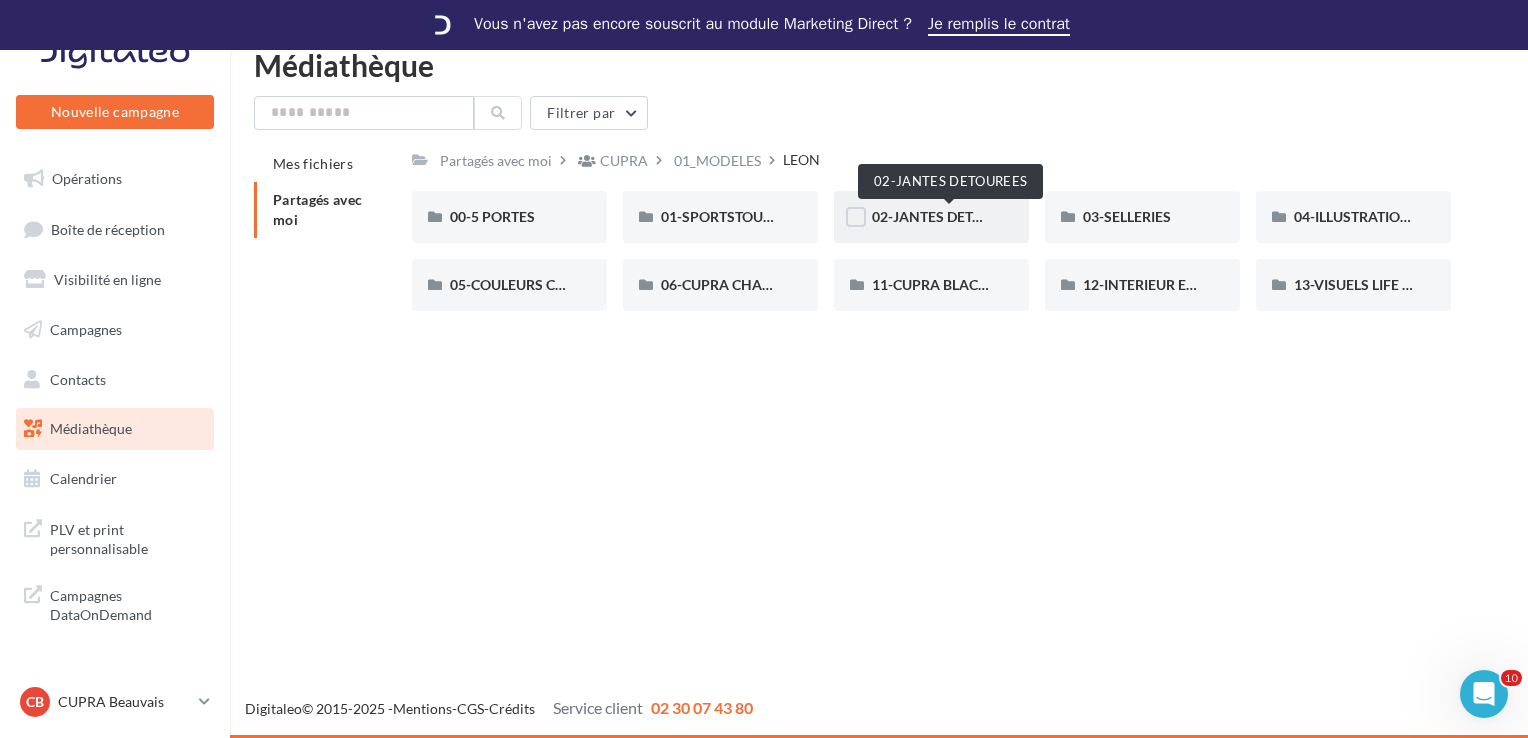 click on "02-JANTES DETOUREES" at bounding box center [949, 216] 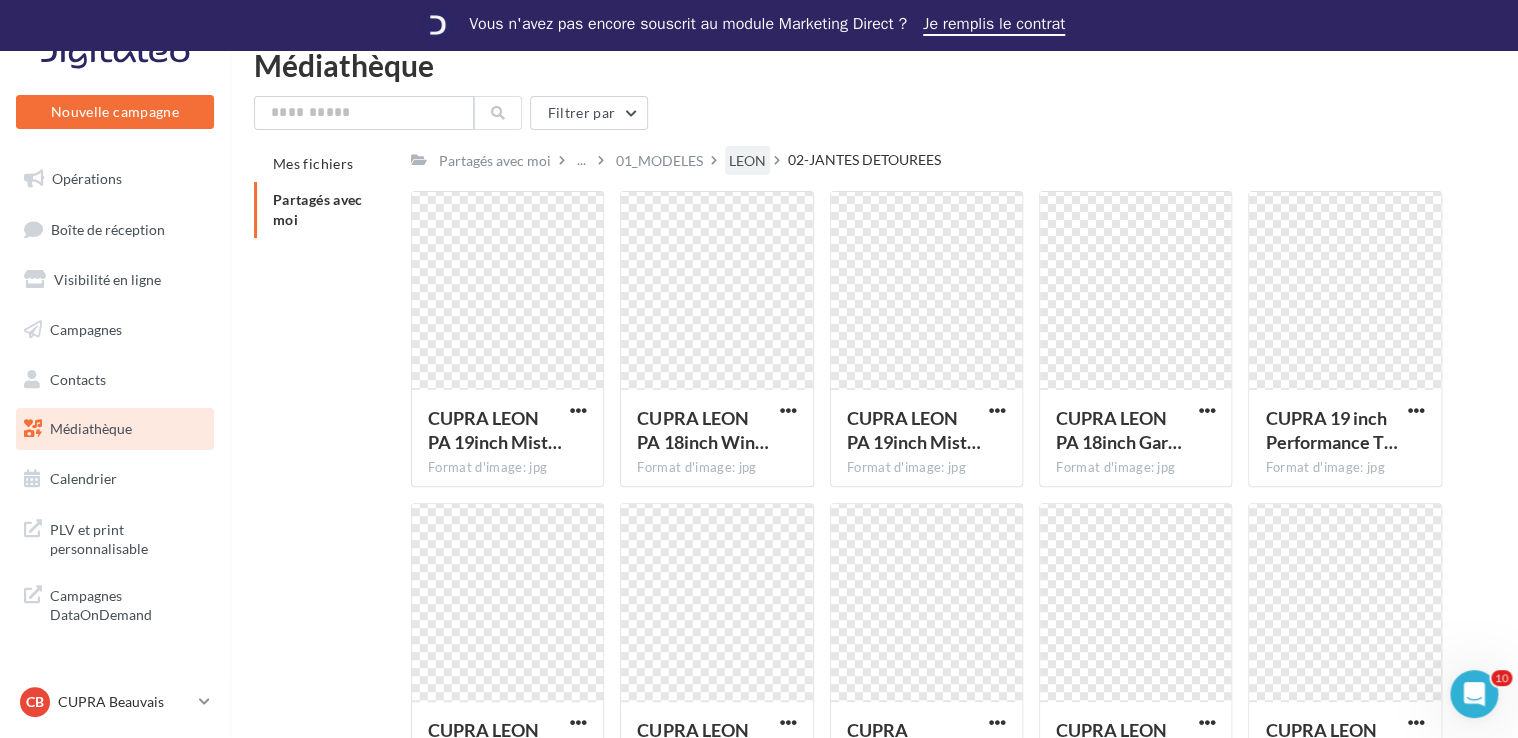 click on "LEON" at bounding box center [747, 161] 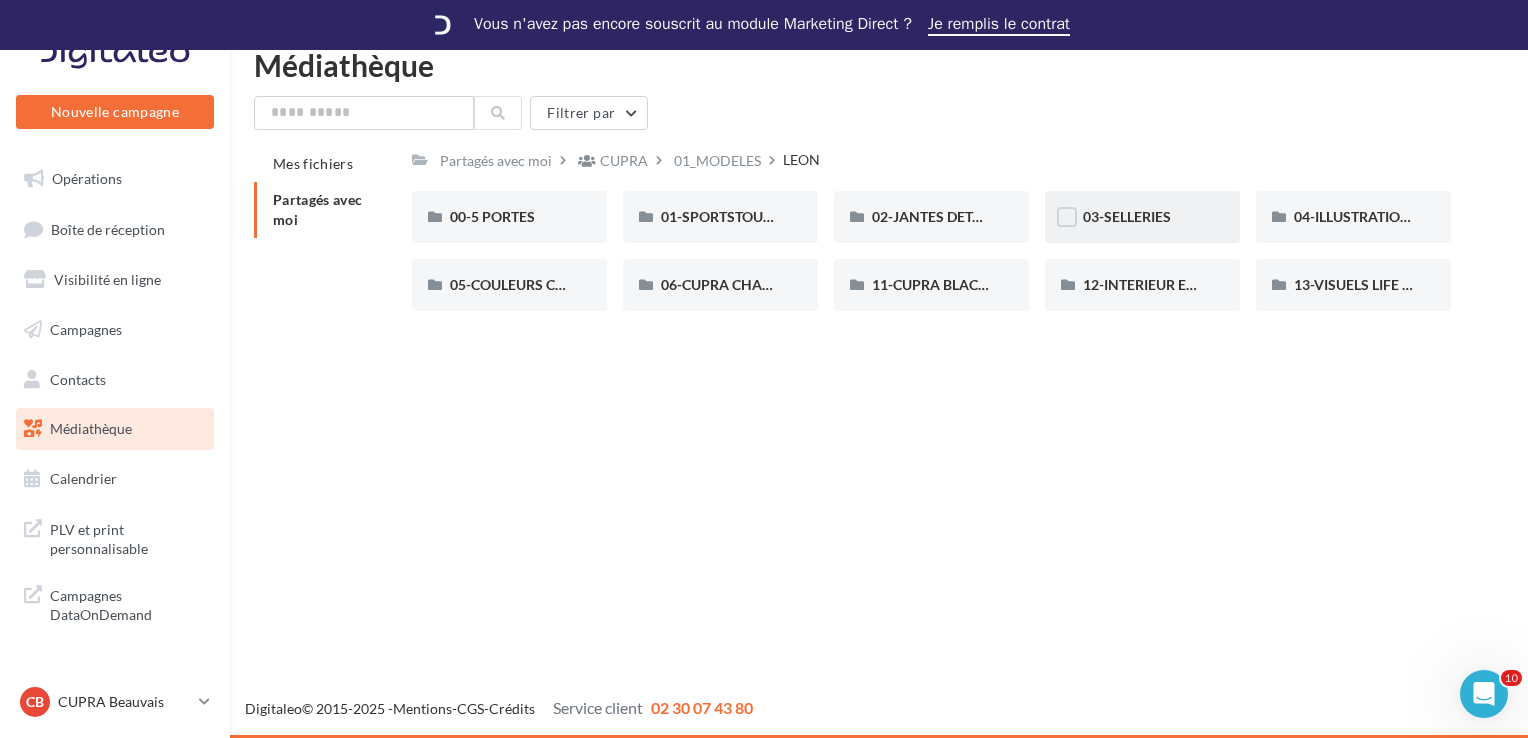click on "03-SELLERIES" at bounding box center [1142, 217] 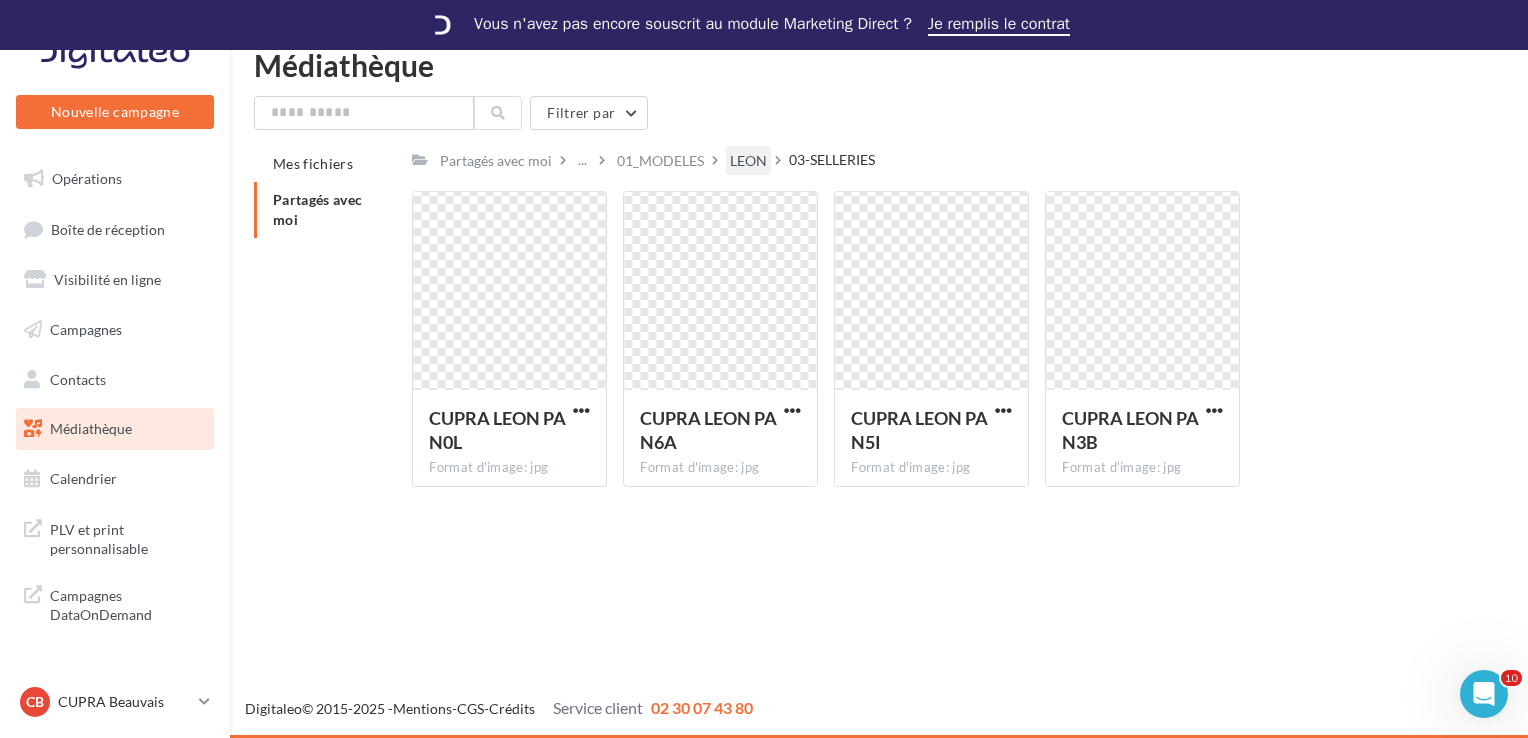 click on "LEON" at bounding box center (748, 161) 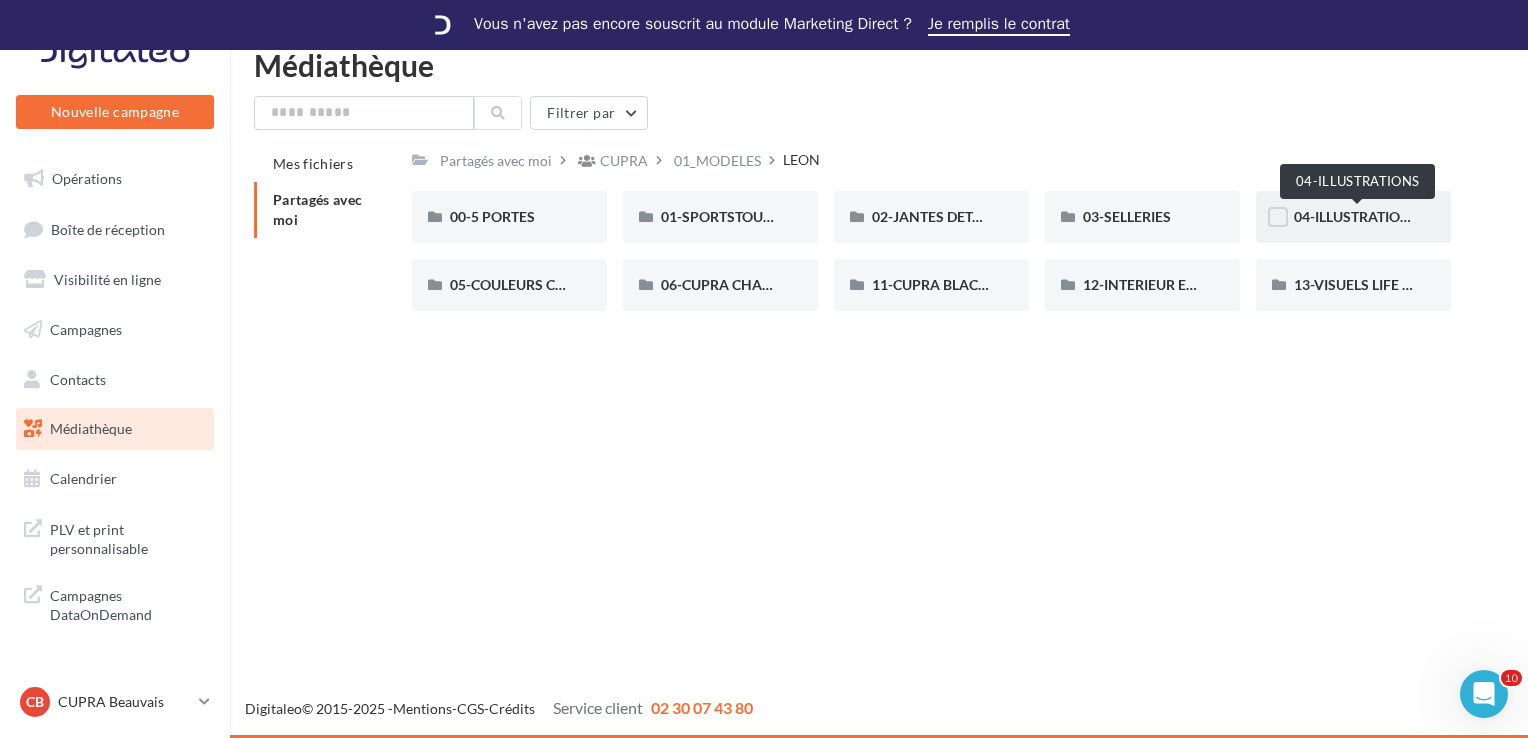 click on "04-ILLUSTRATIONS" at bounding box center (1356, 216) 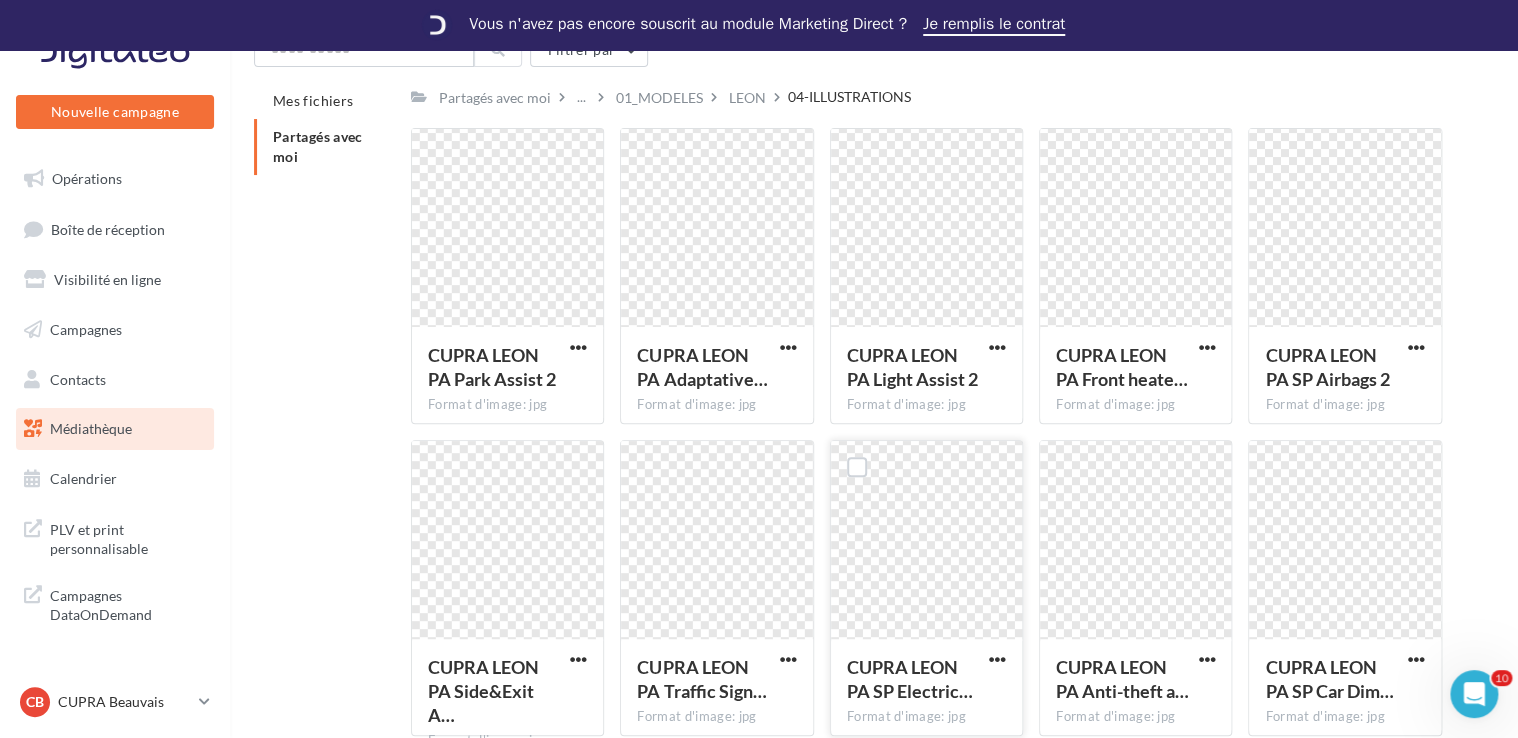 scroll, scrollTop: 0, scrollLeft: 0, axis: both 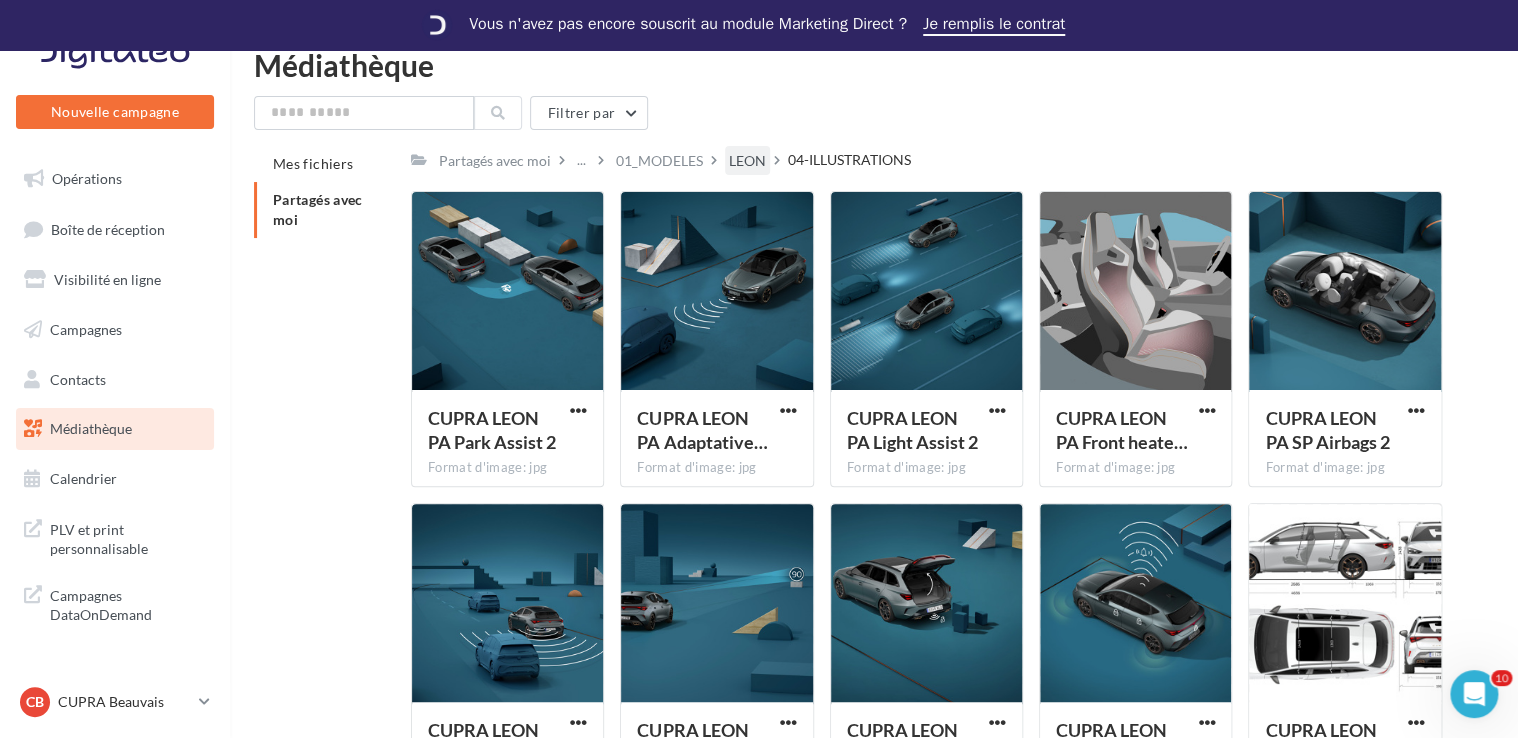 click on "LEON" at bounding box center (747, 161) 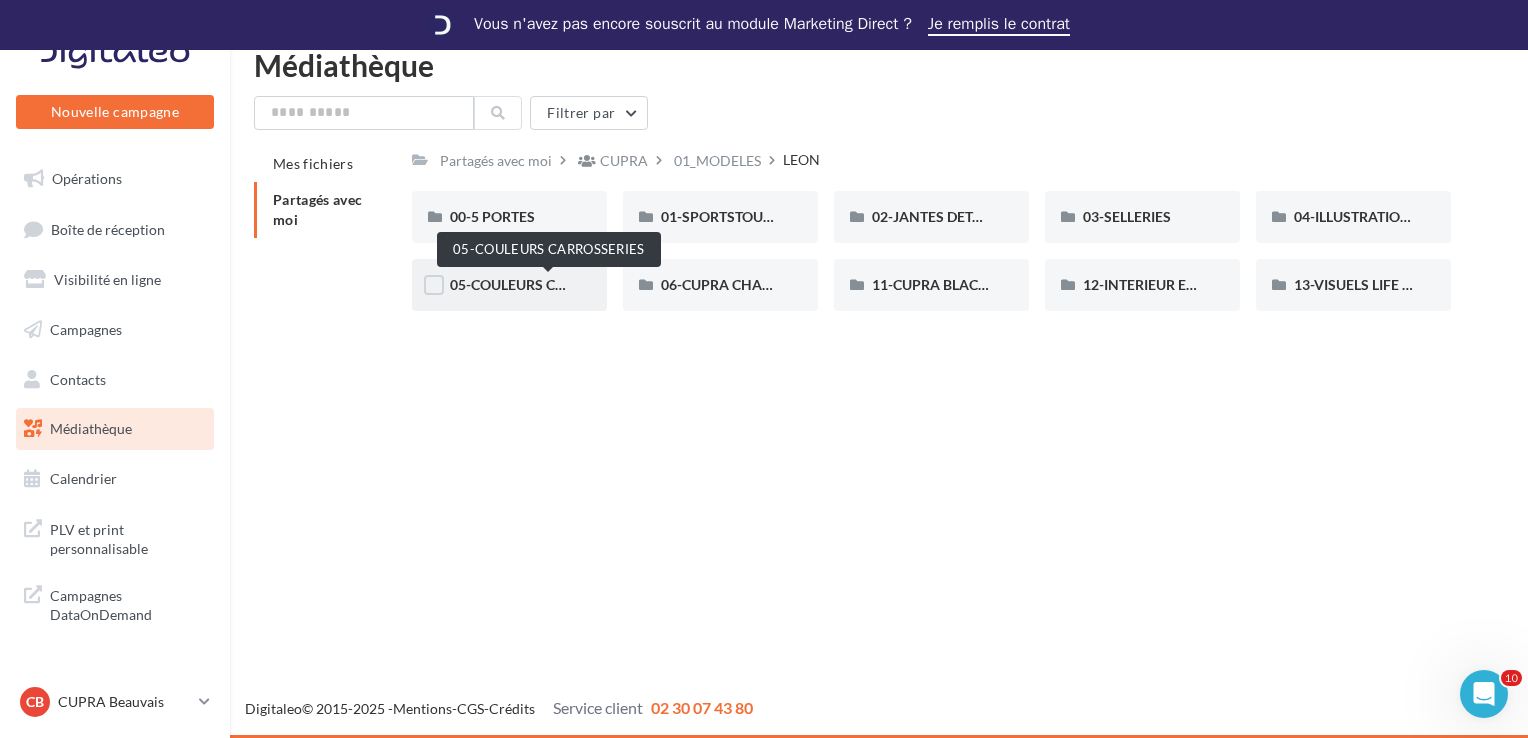 click on "05-COULEURS CARROSSERIES" at bounding box center (548, 284) 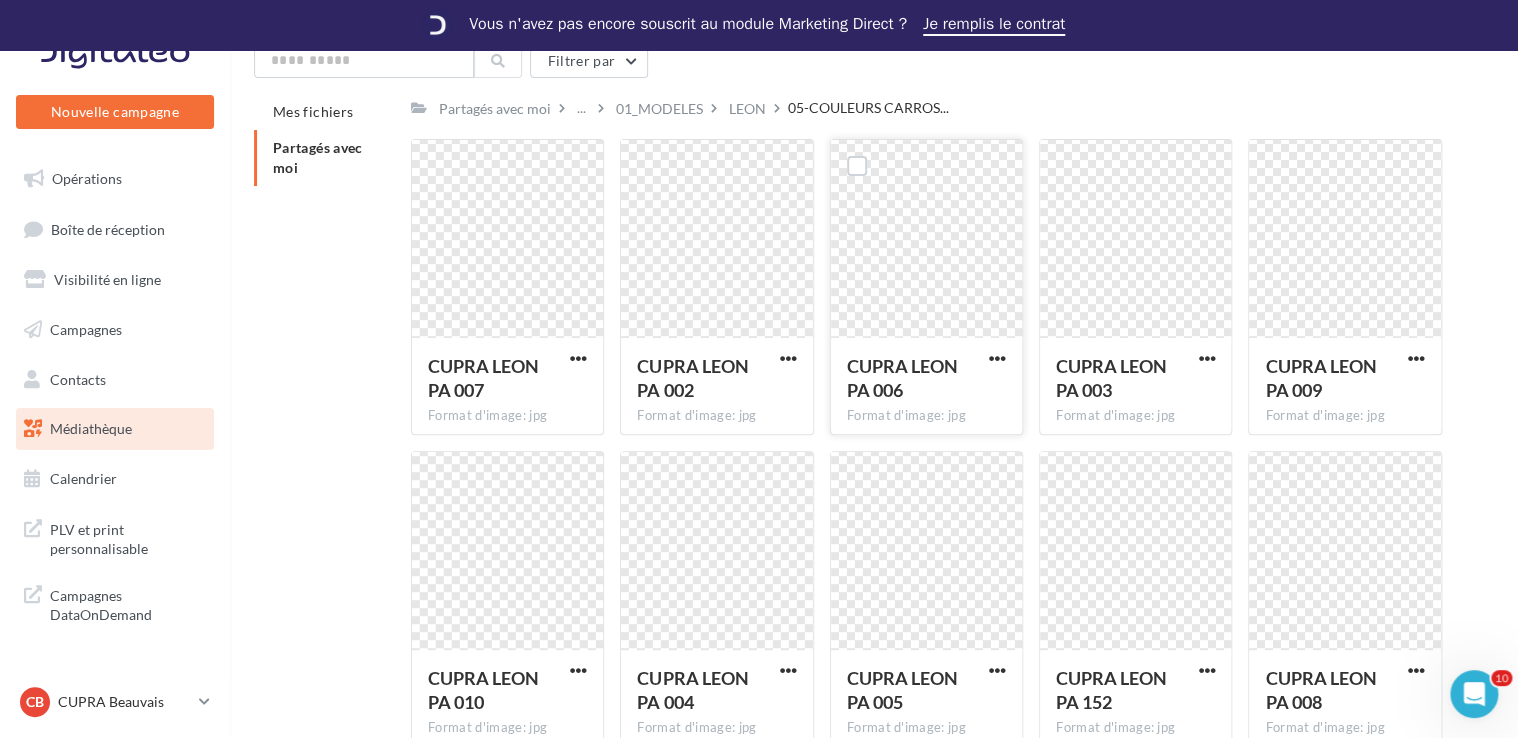 scroll, scrollTop: 0, scrollLeft: 0, axis: both 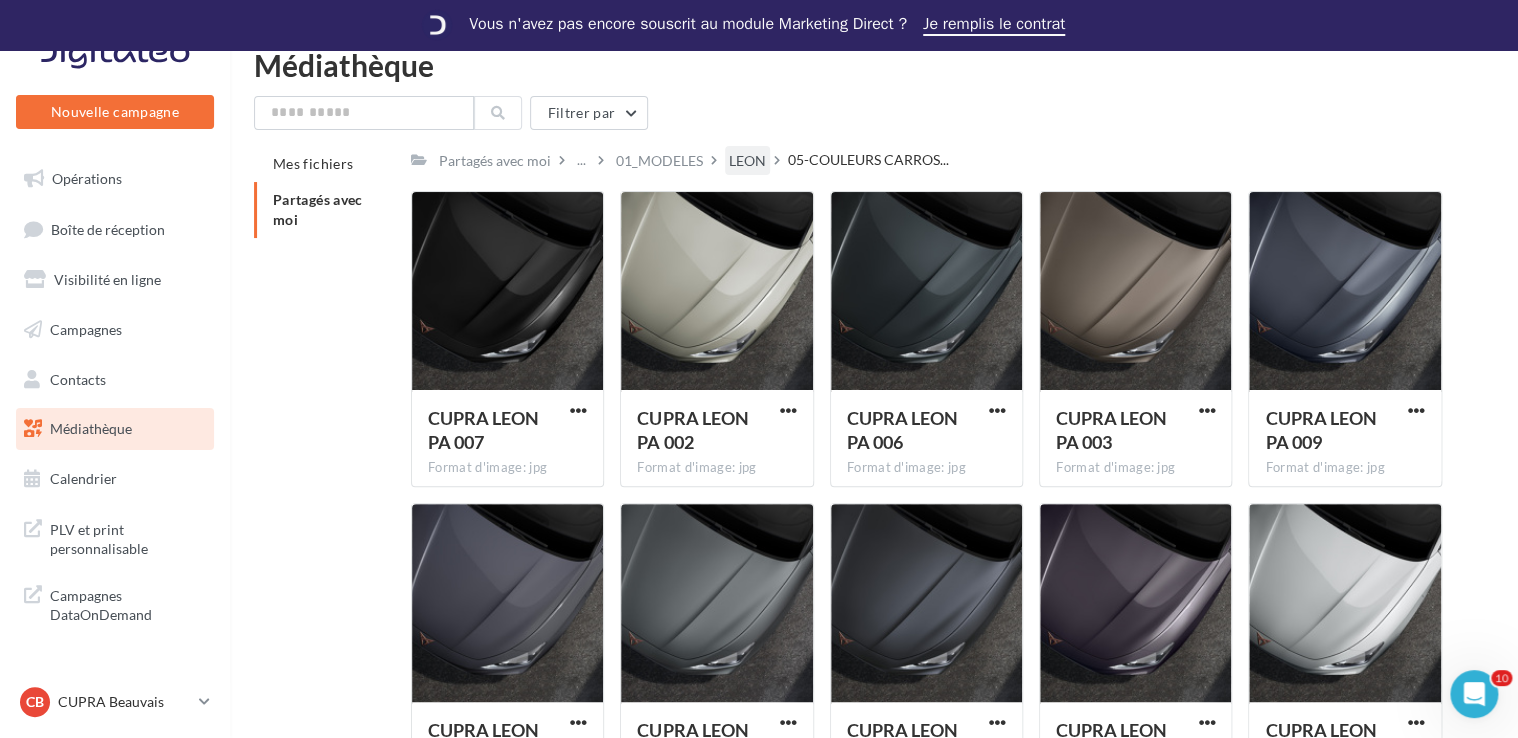 click on "LEON" at bounding box center [747, 161] 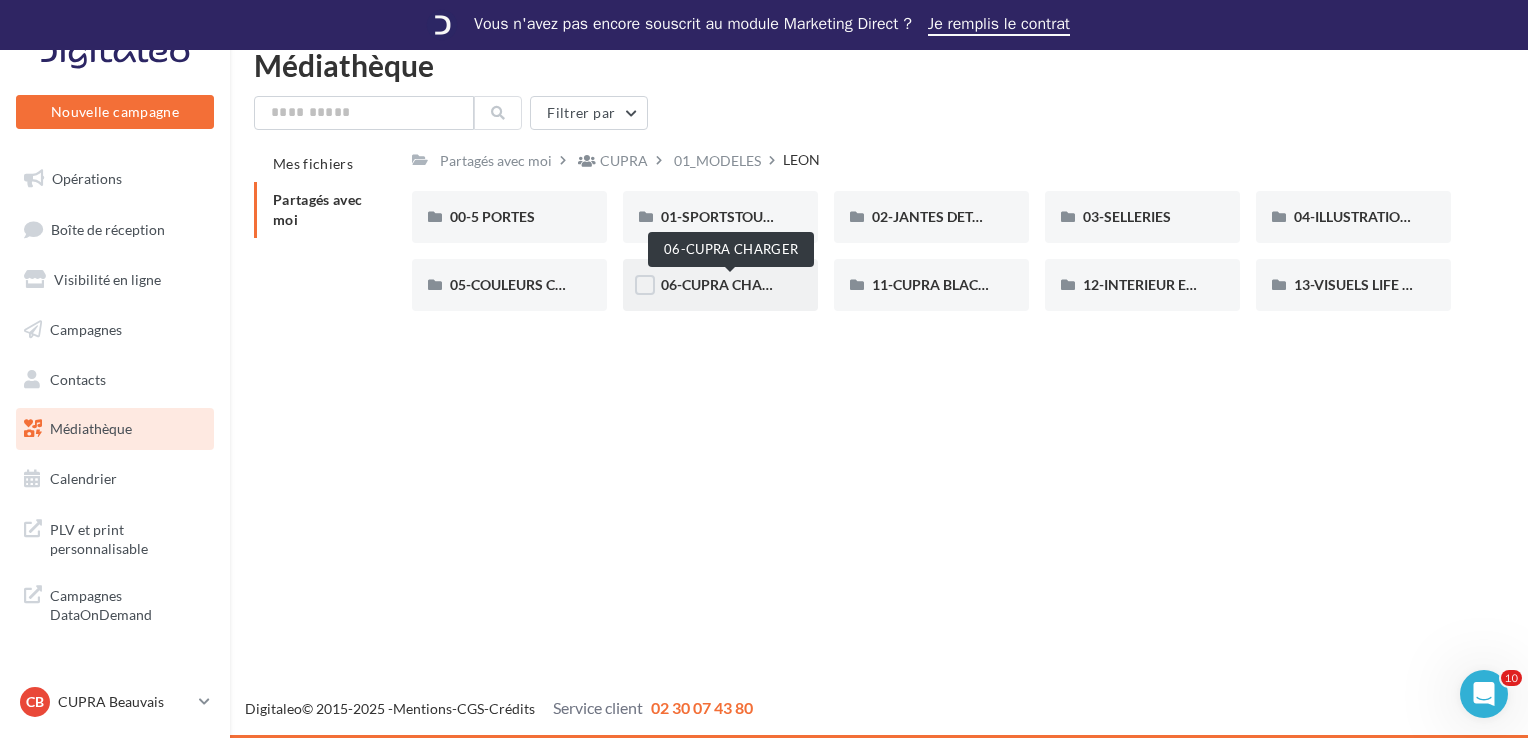 click on "06-CUPRA CHARGER" at bounding box center [729, 284] 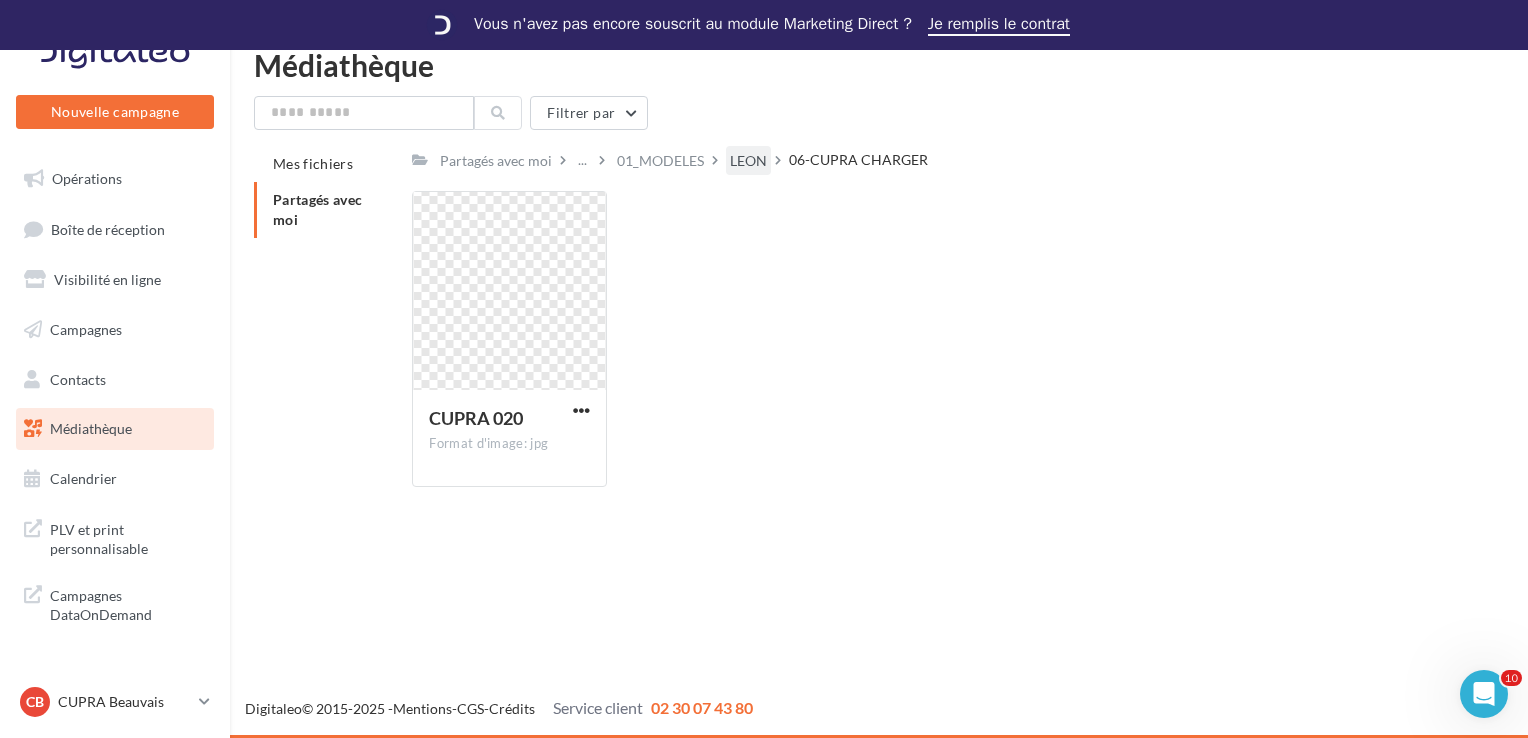 click on "LEON" at bounding box center (748, 161) 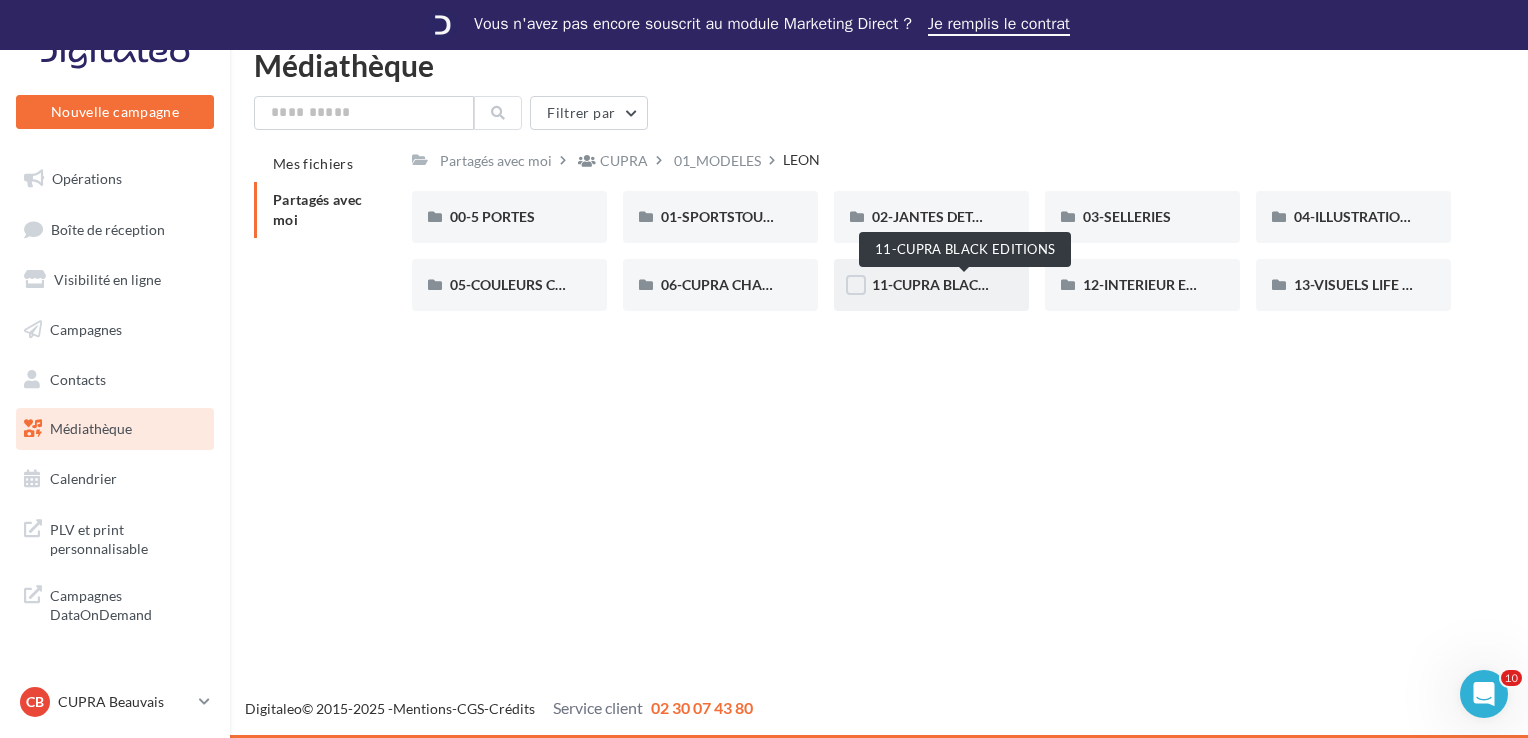 click on "11-CUPRA BLACK EDITIONS" at bounding box center [963, 284] 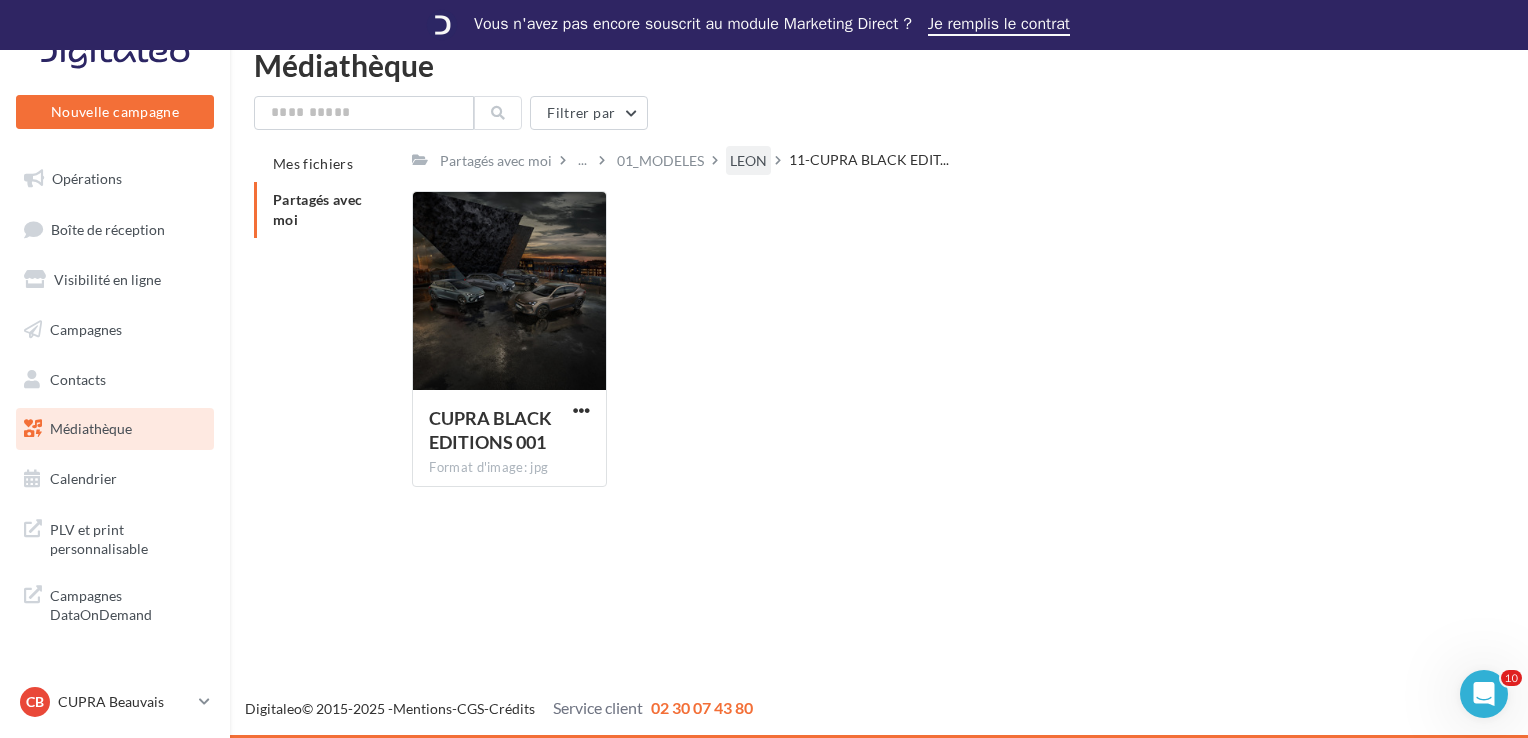 click on "LEON" at bounding box center (748, 161) 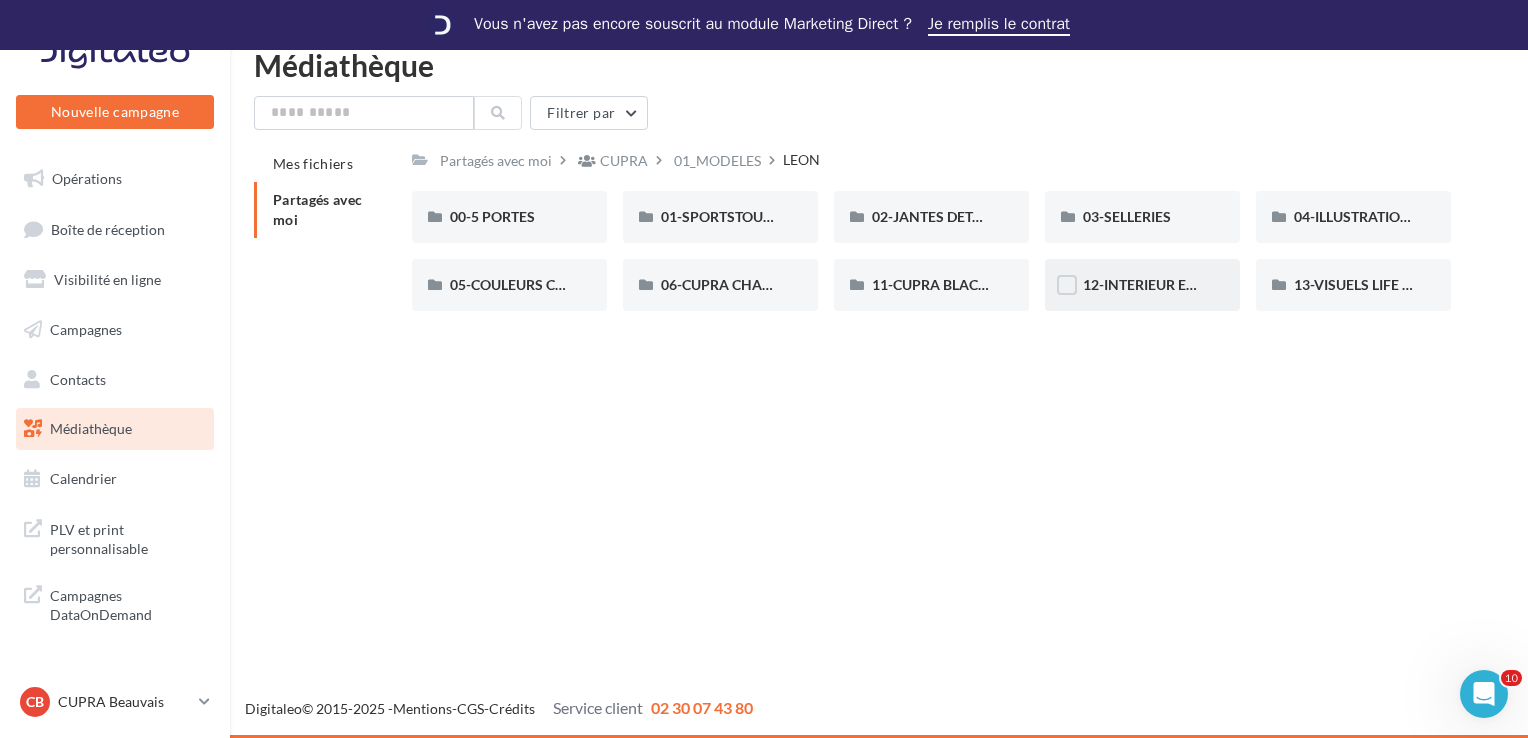 click on "12-INTERIEUR EXTERIEURE JANTE" at bounding box center (1142, 285) 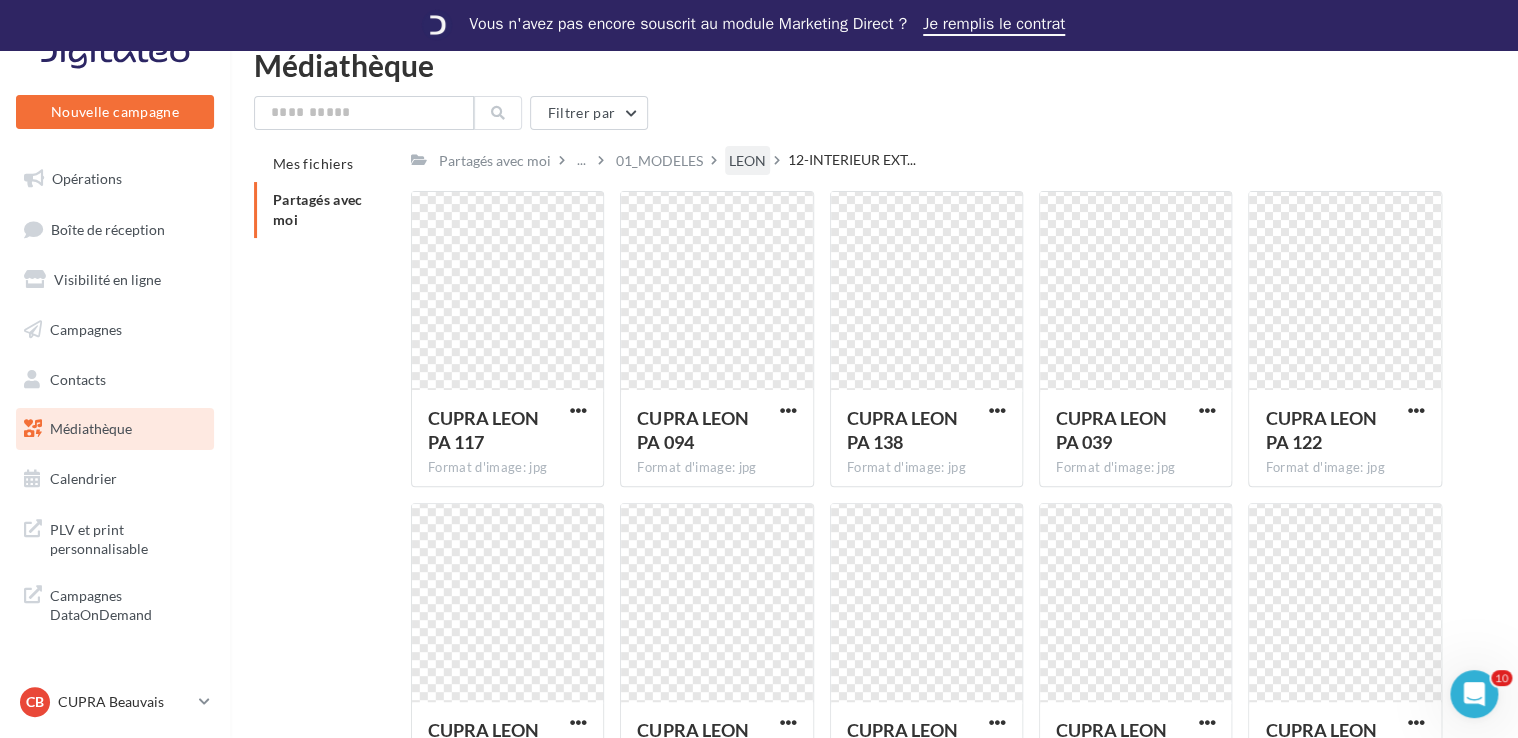 click on "LEON" at bounding box center (747, 161) 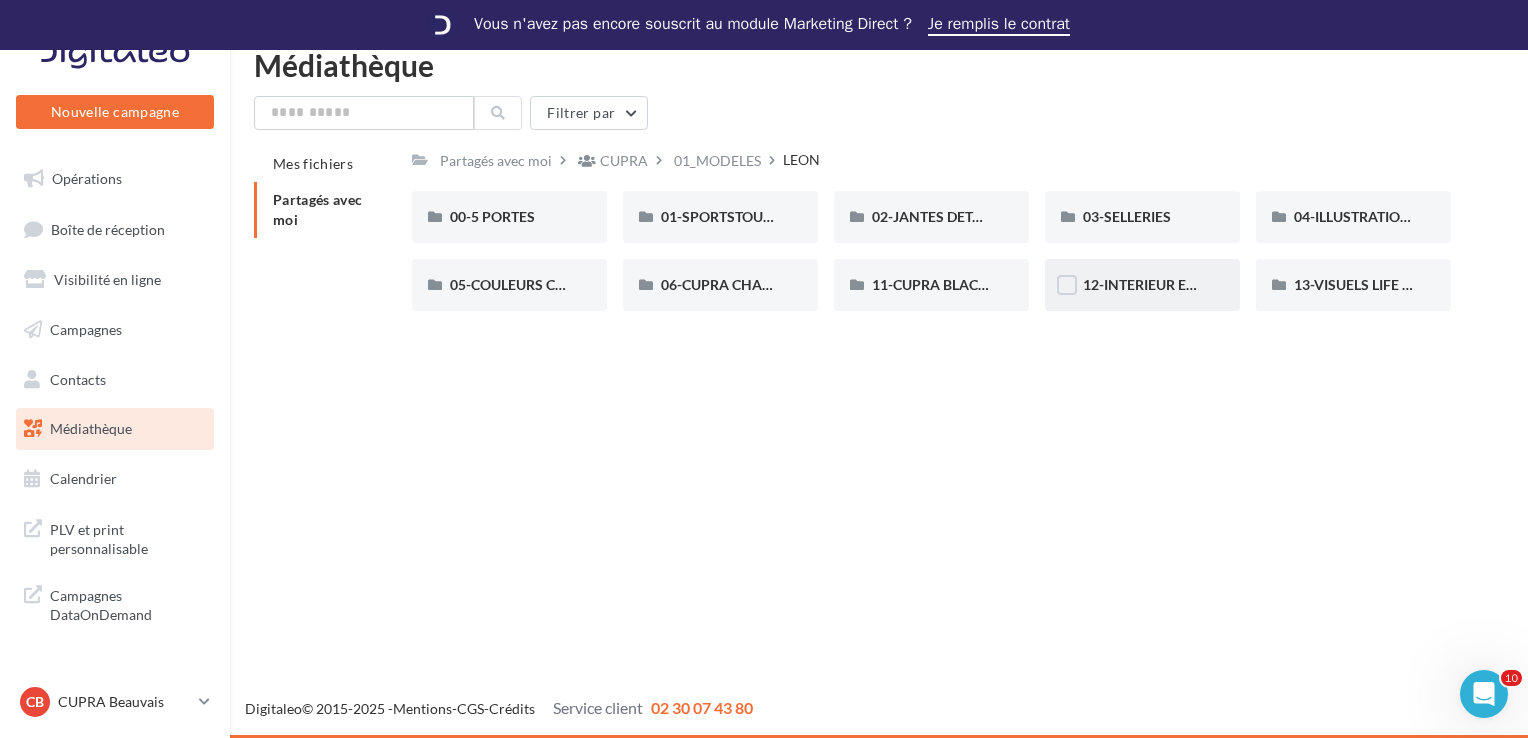 click on "12-INTERIEUR EXTERIEURE JANTE" at bounding box center (1142, 285) 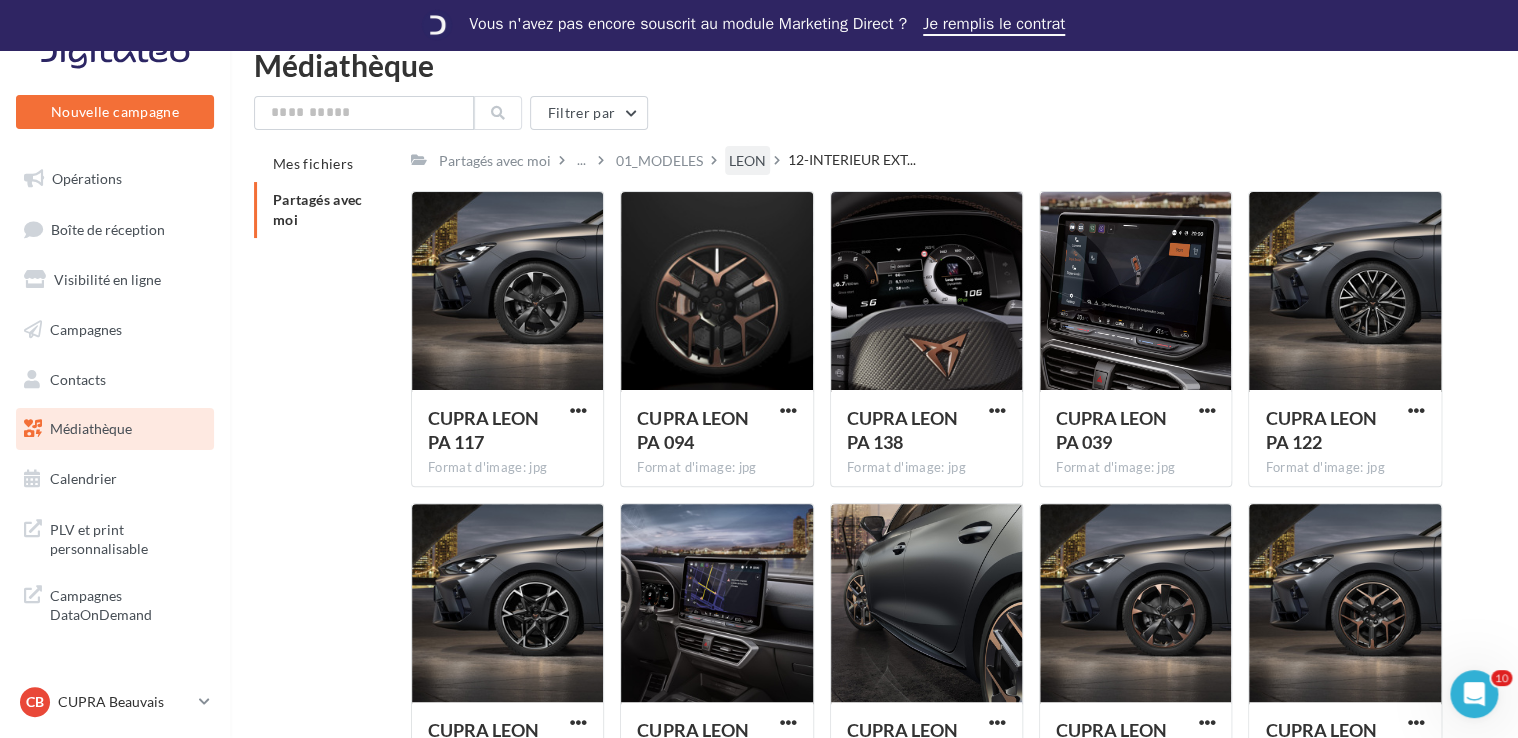 click on "LEON" at bounding box center [747, 161] 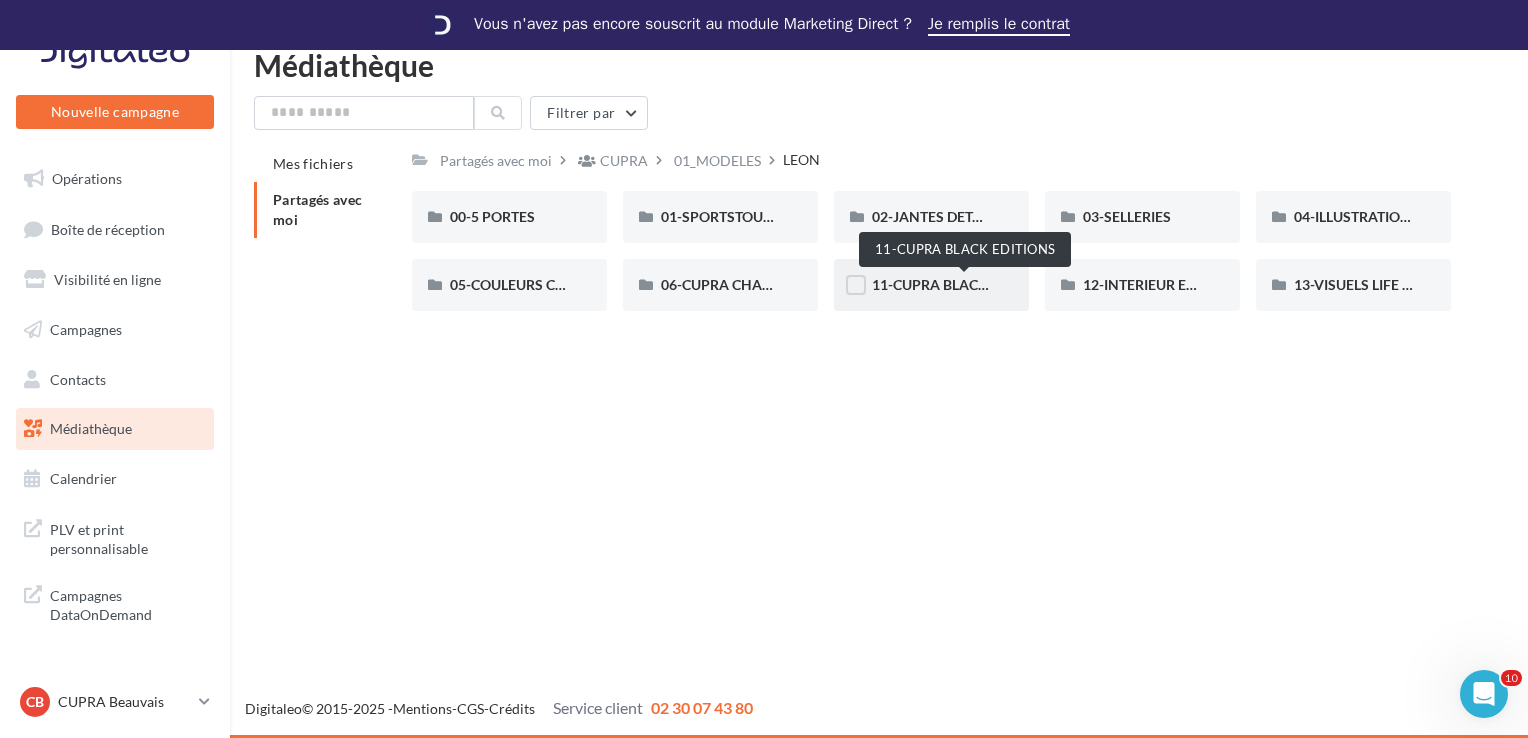 click on "11-CUPRA BLACK EDITIONS" at bounding box center [963, 284] 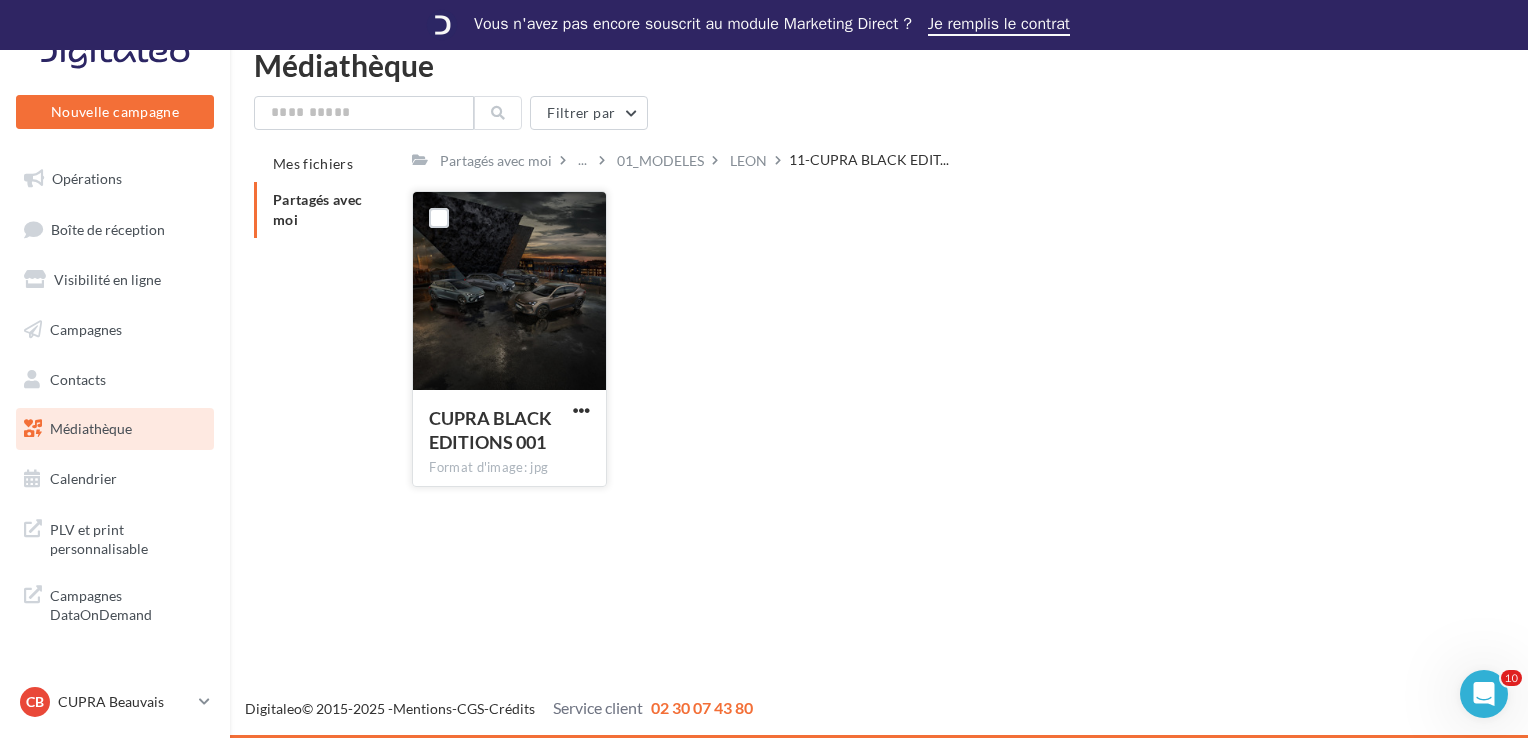 click at bounding box center (509, 292) 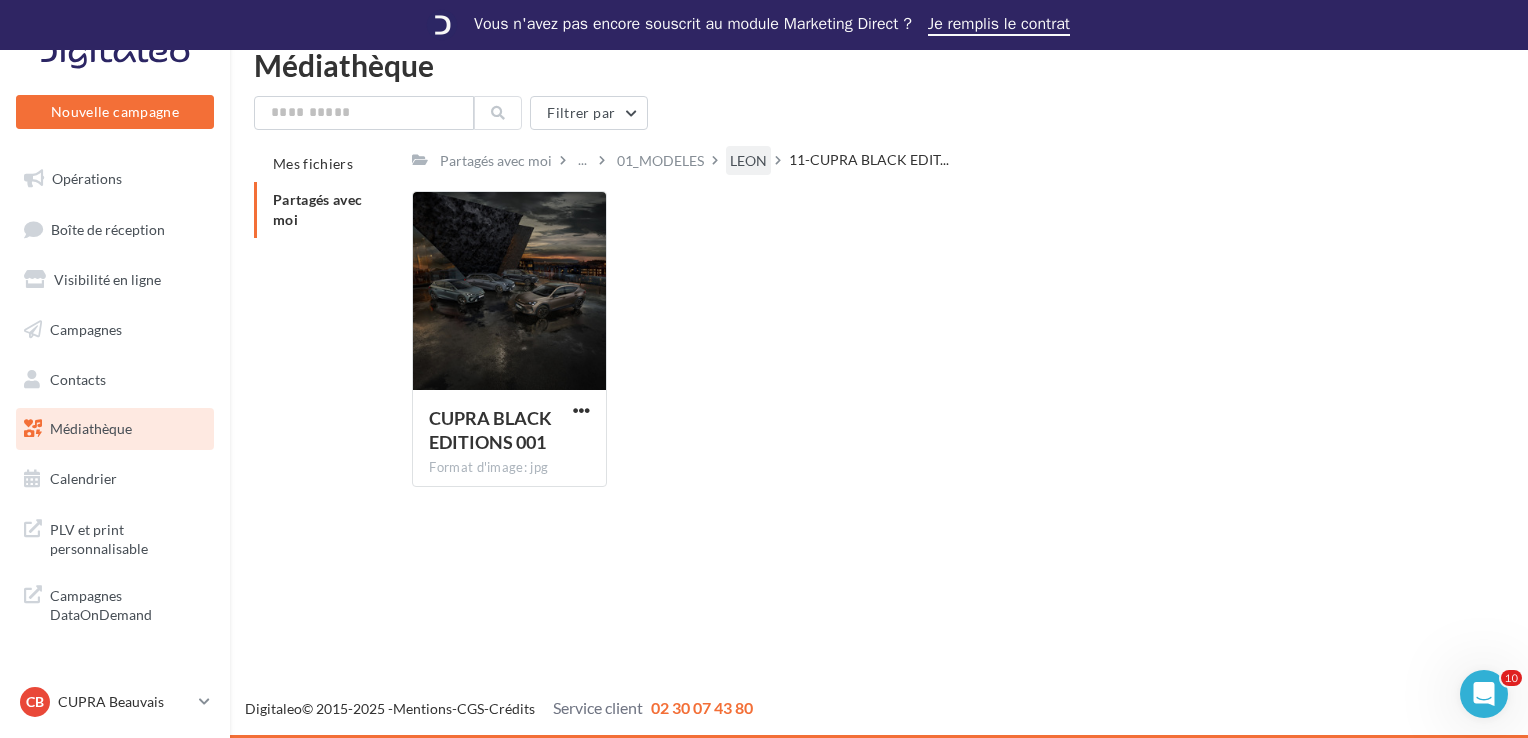click on "LEON" at bounding box center (748, 161) 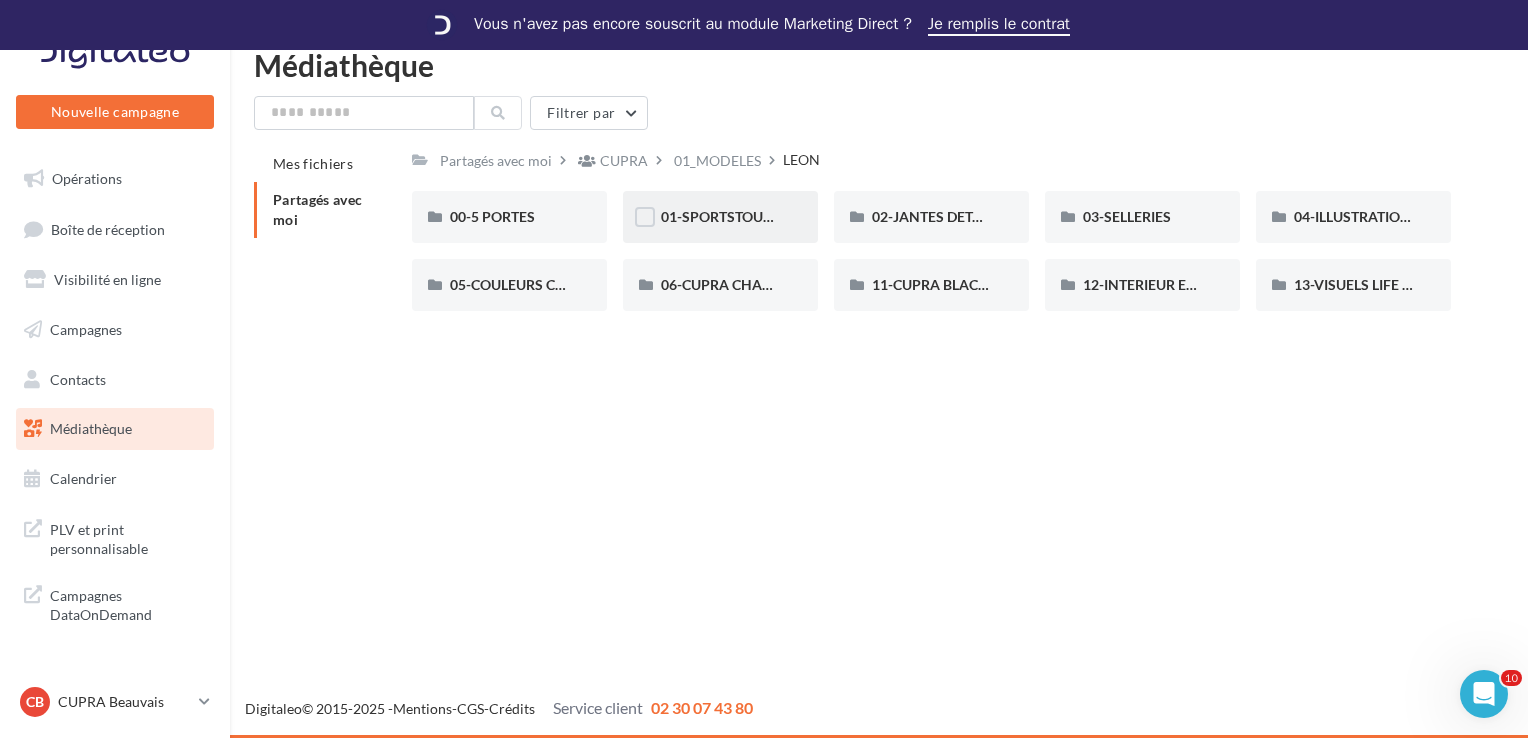 click on "01-SPORTSTOURER" at bounding box center (720, 217) 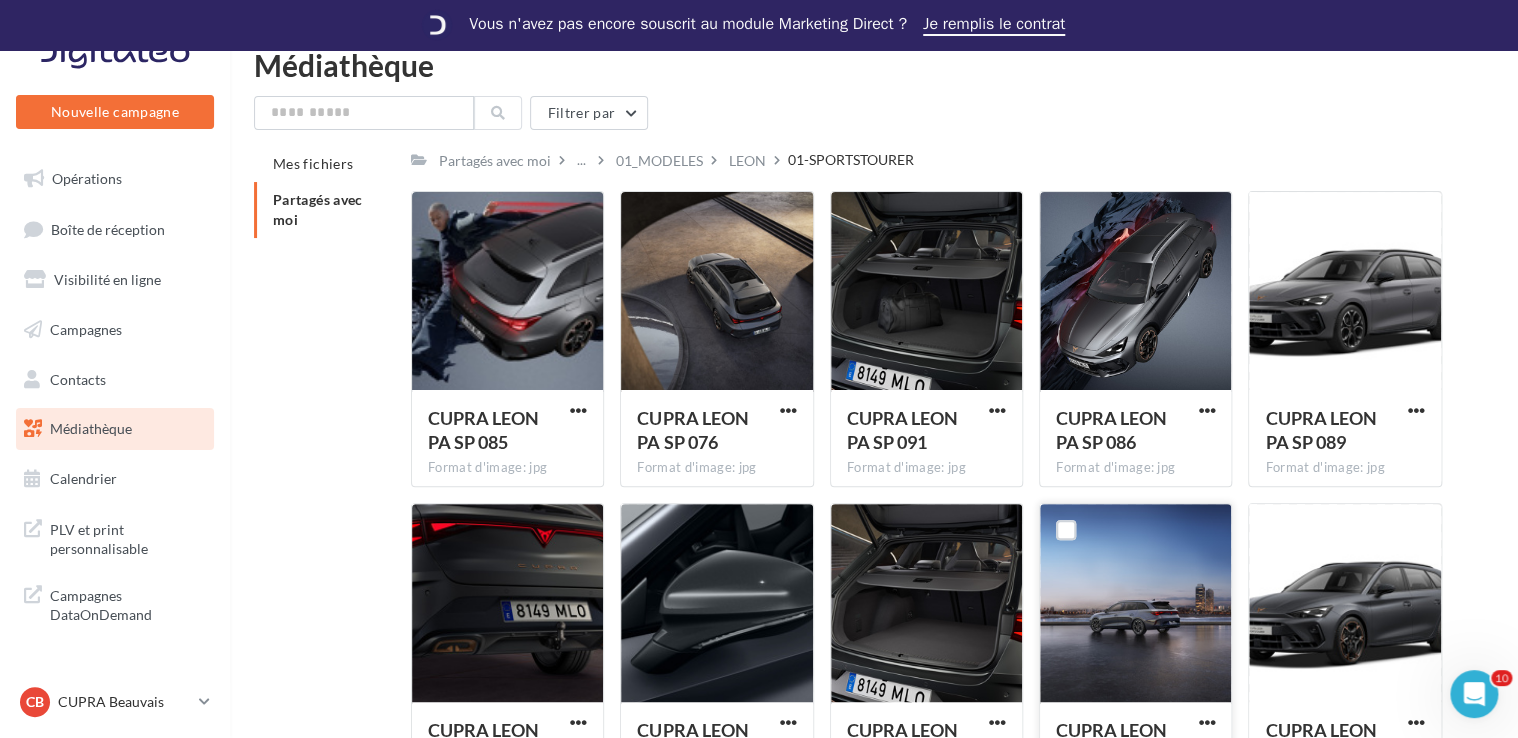 click at bounding box center (1135, 604) 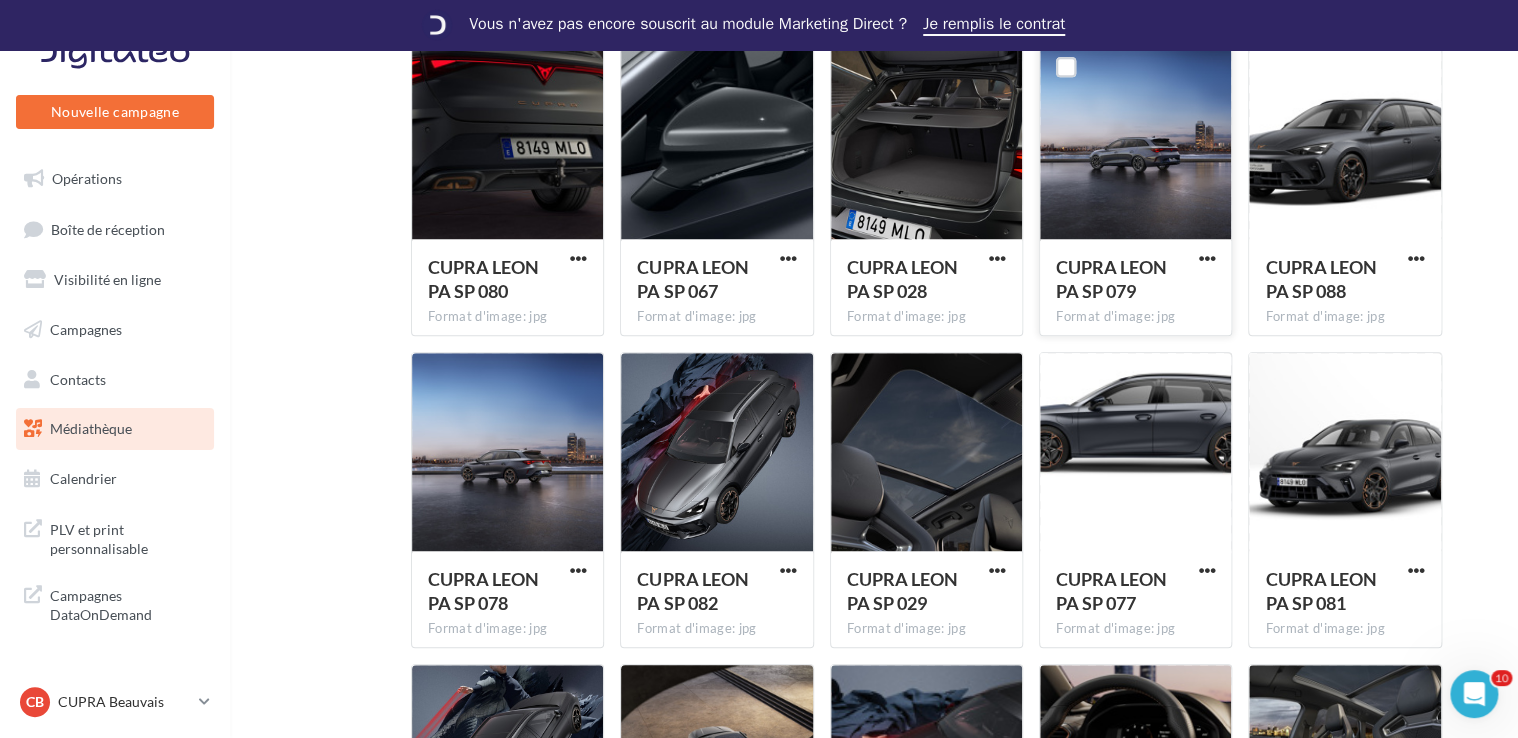 scroll, scrollTop: 463, scrollLeft: 0, axis: vertical 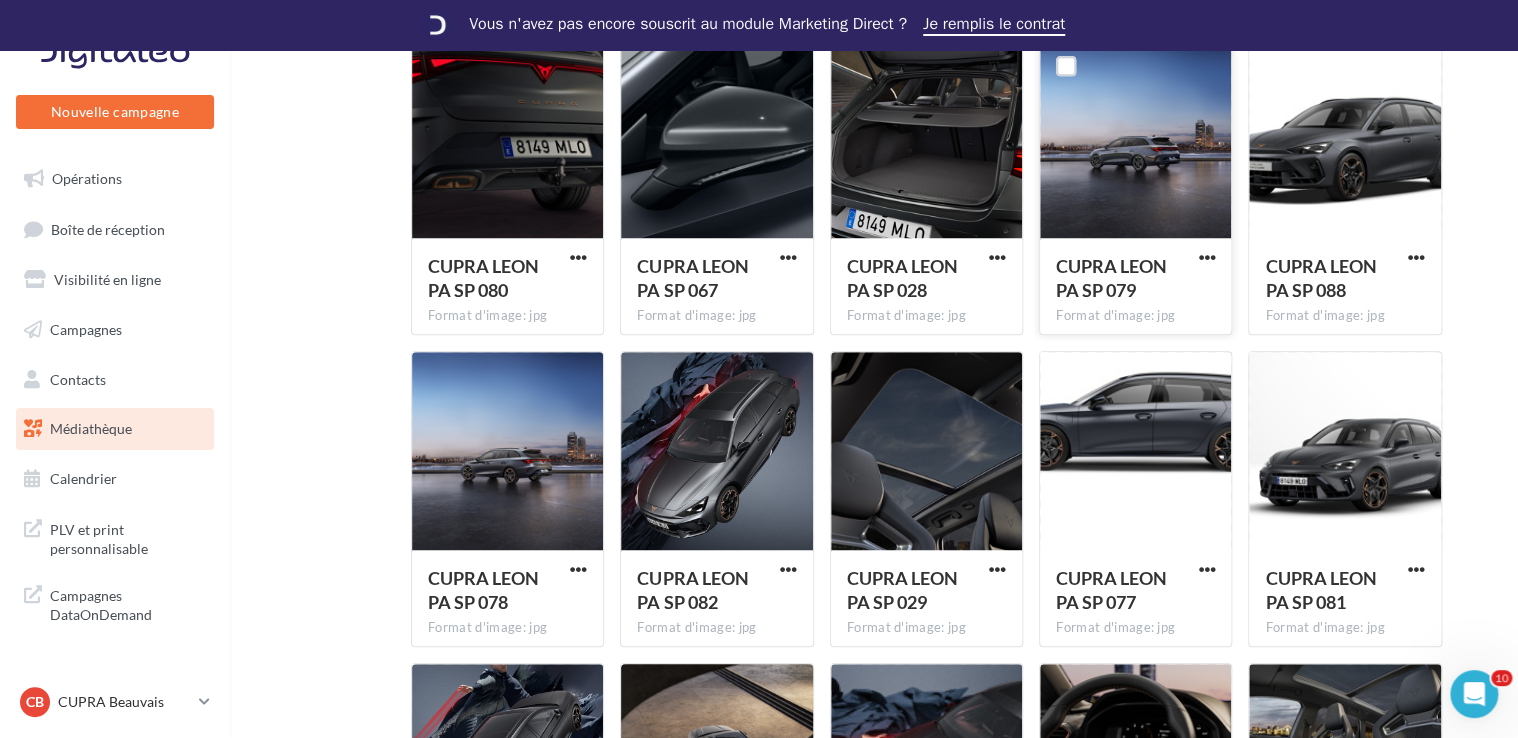 click on "CUPRA LEON PA SP 079" at bounding box center (1123, 278) 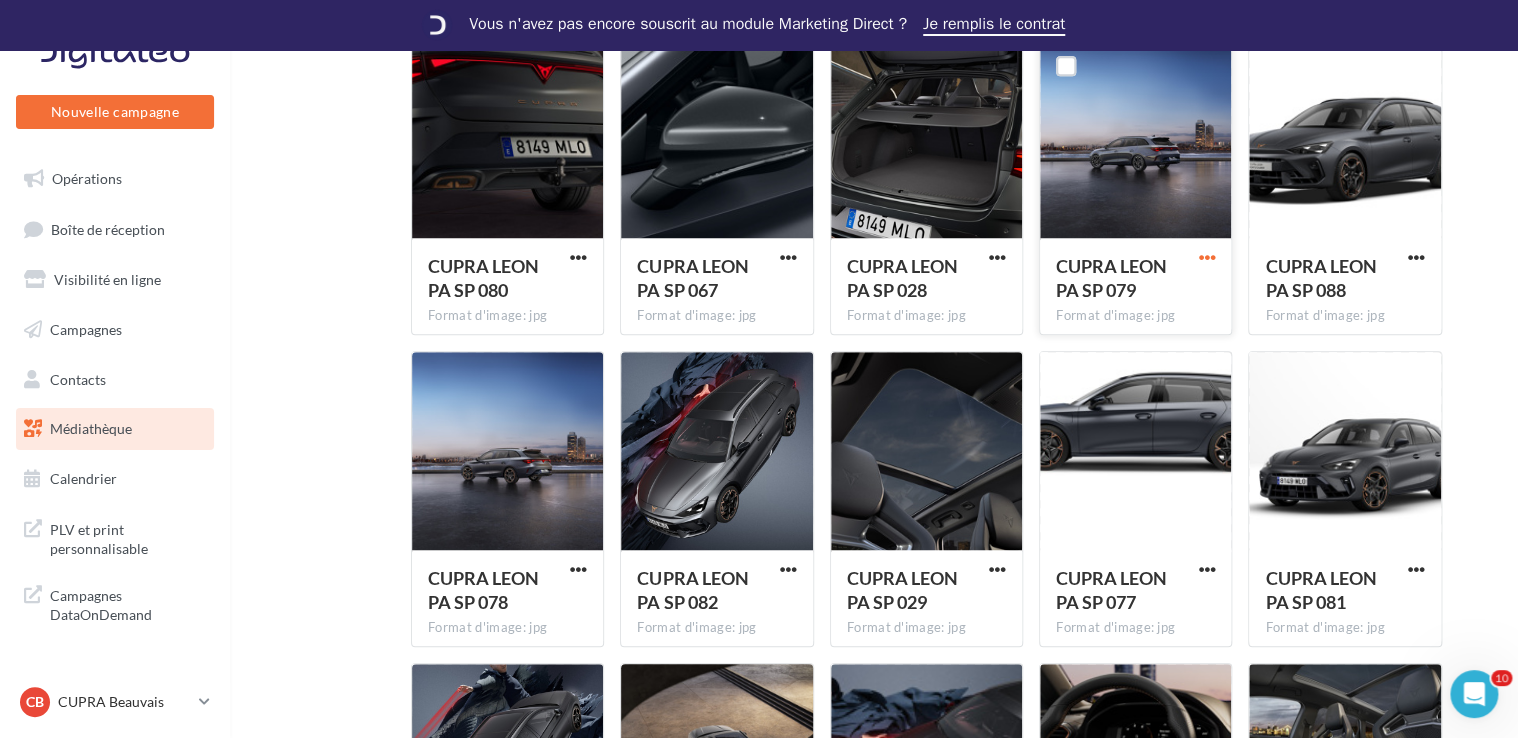 click at bounding box center (1206, 257) 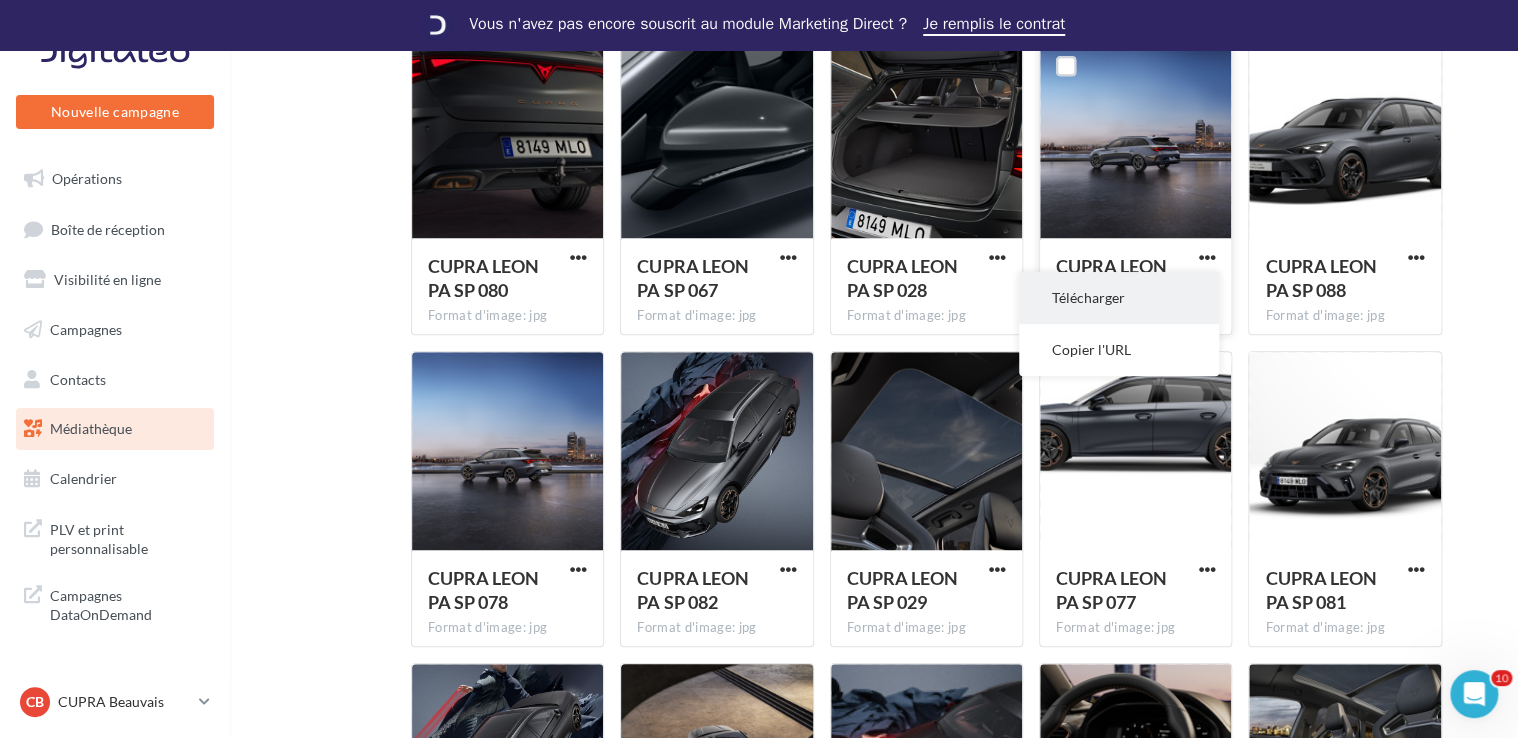 click on "Télécharger" at bounding box center (1119, 298) 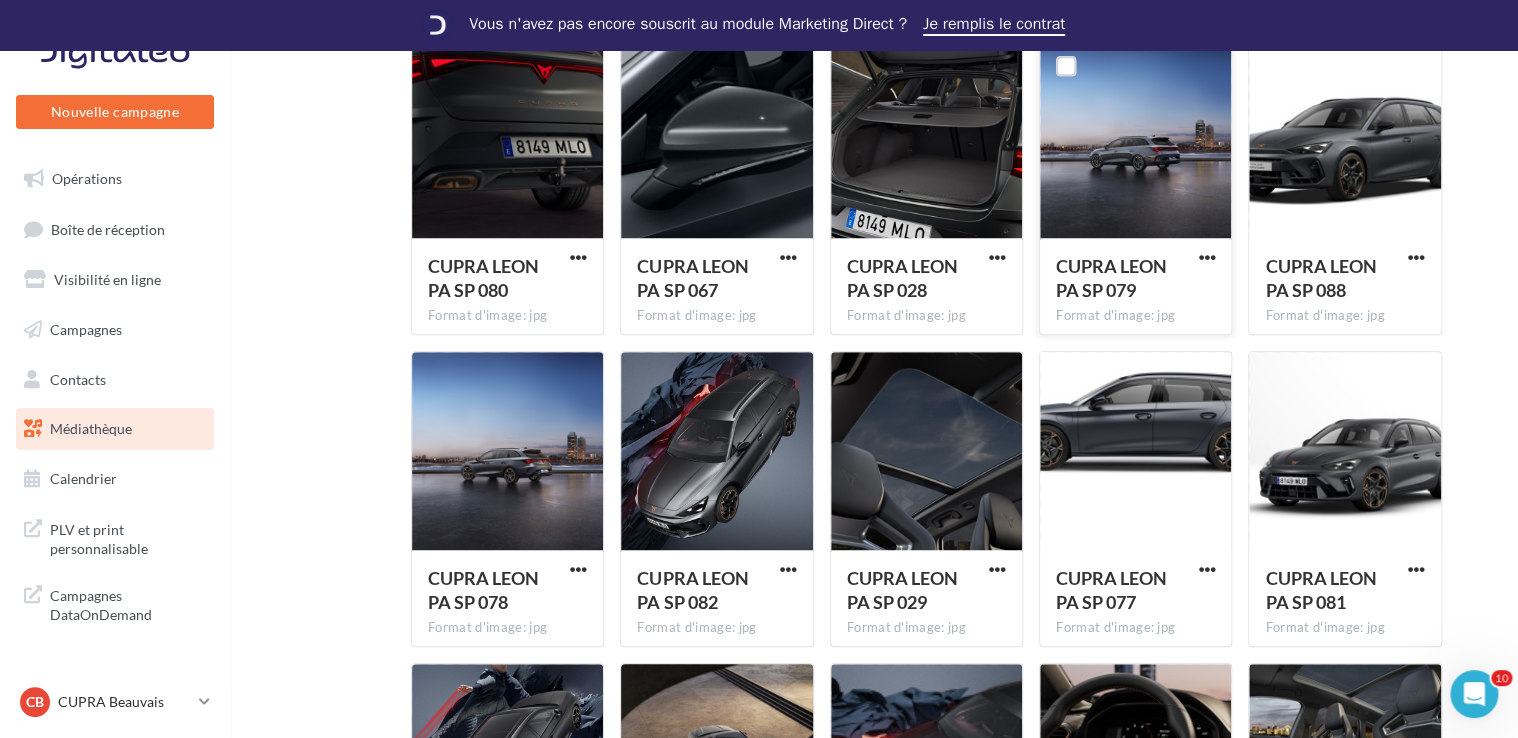 click on "CB     CUPRA Beauvais   cupra_beauvais" at bounding box center [115, 710] 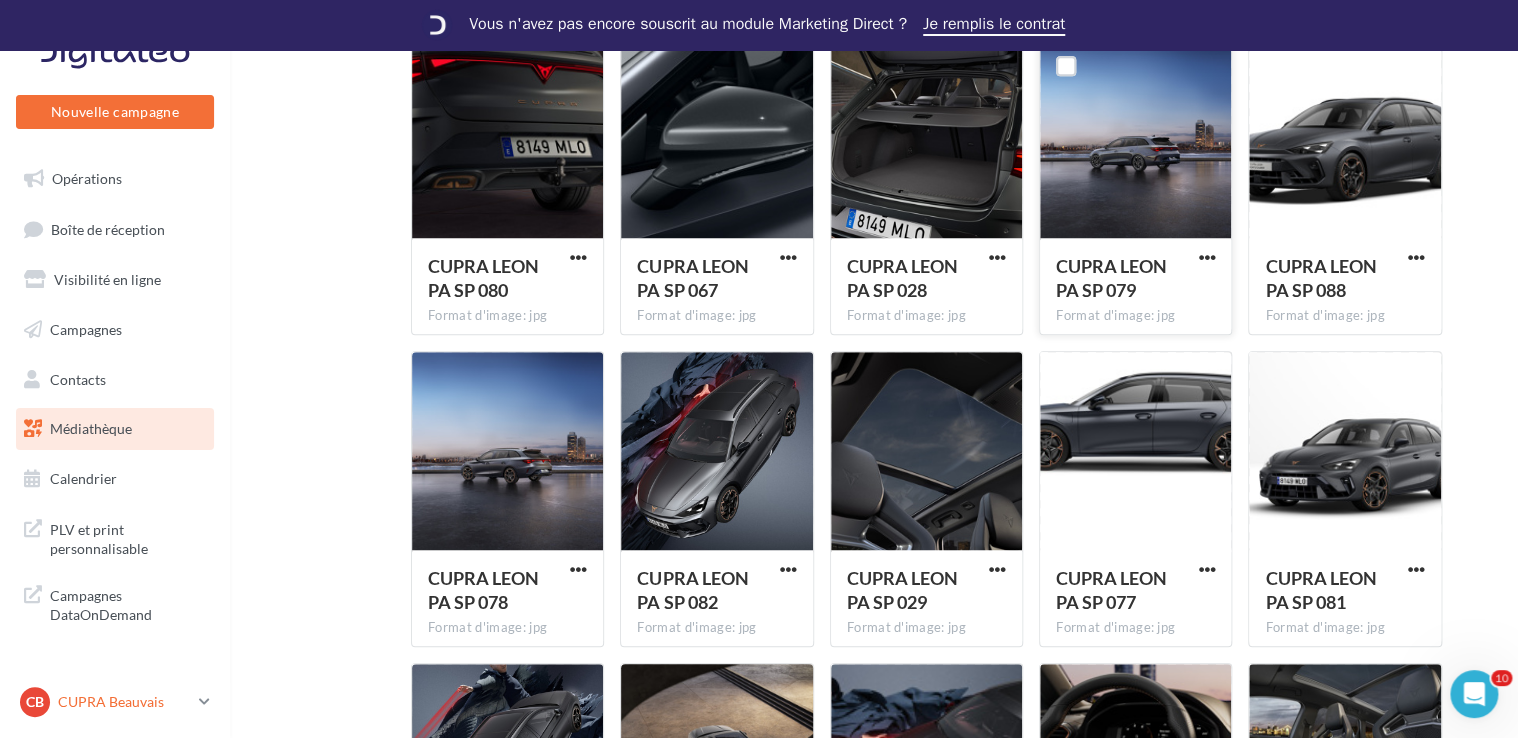 click on "CUPRA Beauvais" at bounding box center [124, 702] 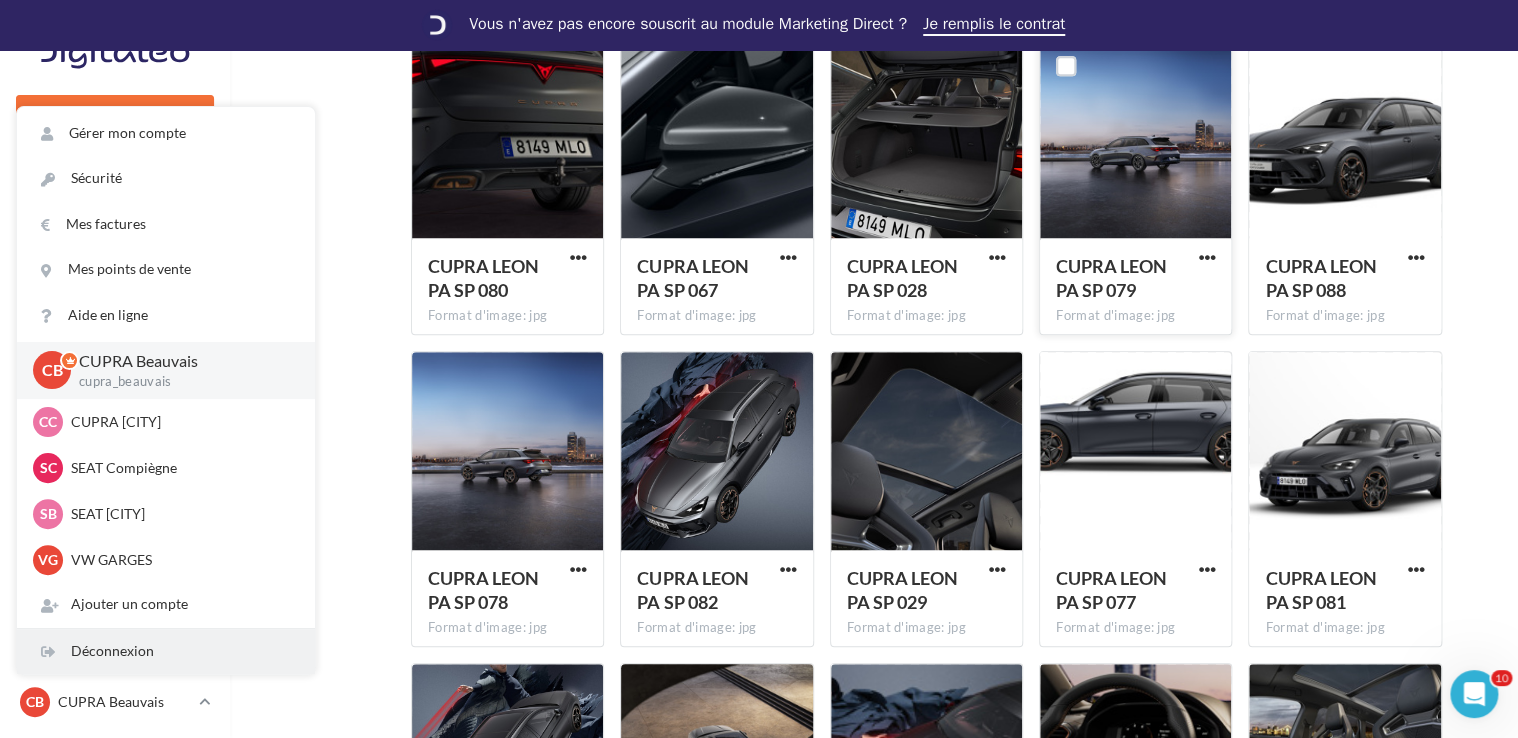 click on "Déconnexion" at bounding box center (166, 651) 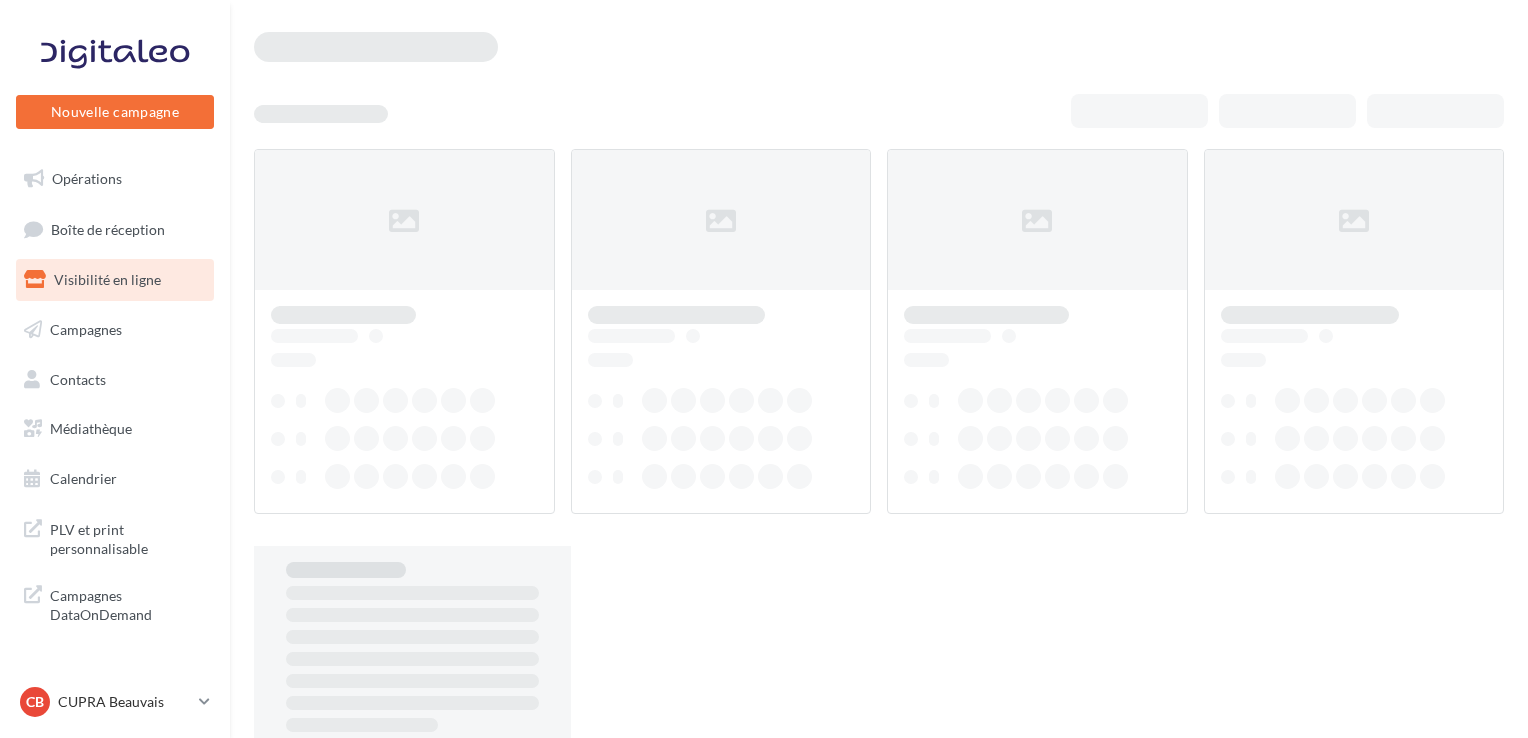 scroll, scrollTop: 0, scrollLeft: 0, axis: both 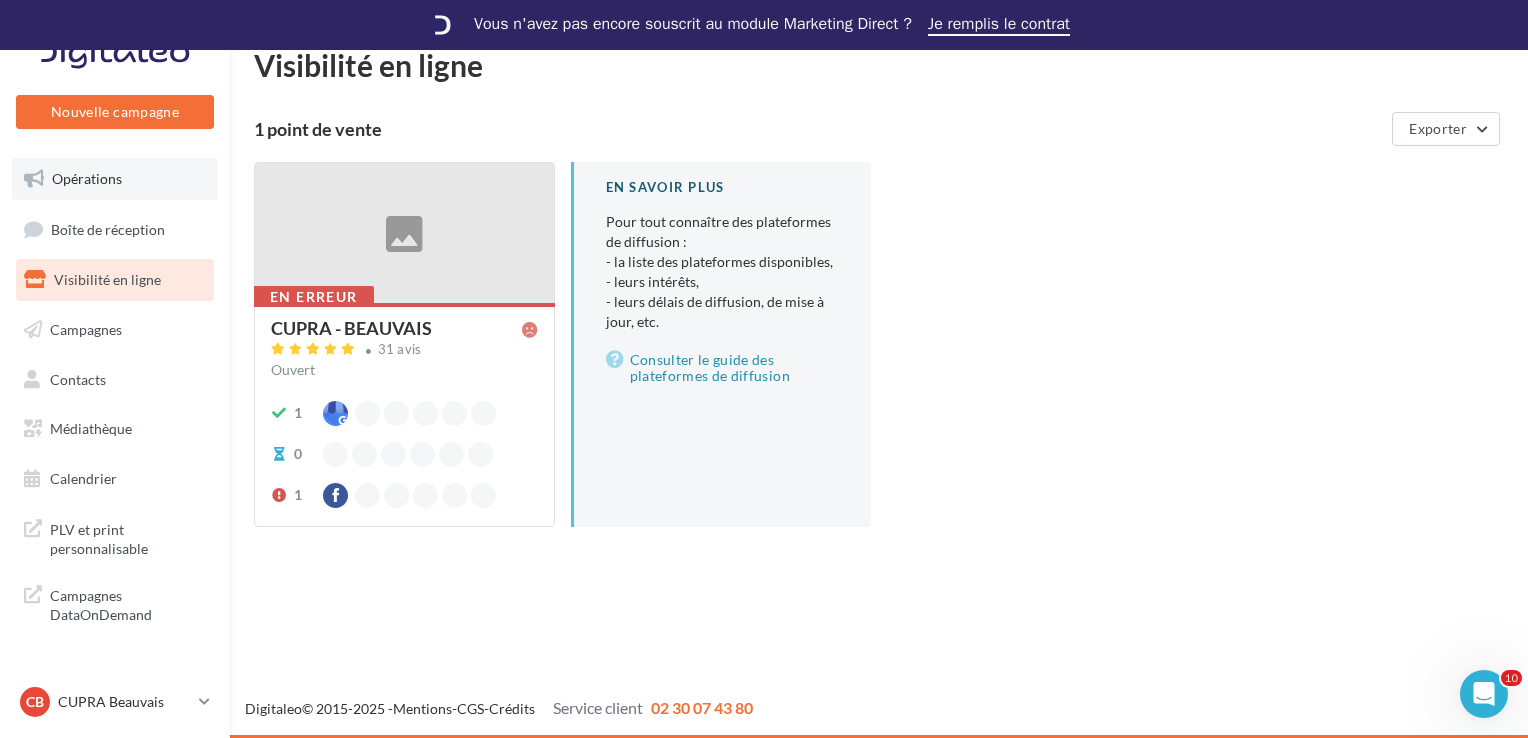 click on "Opérations" at bounding box center (87, 178) 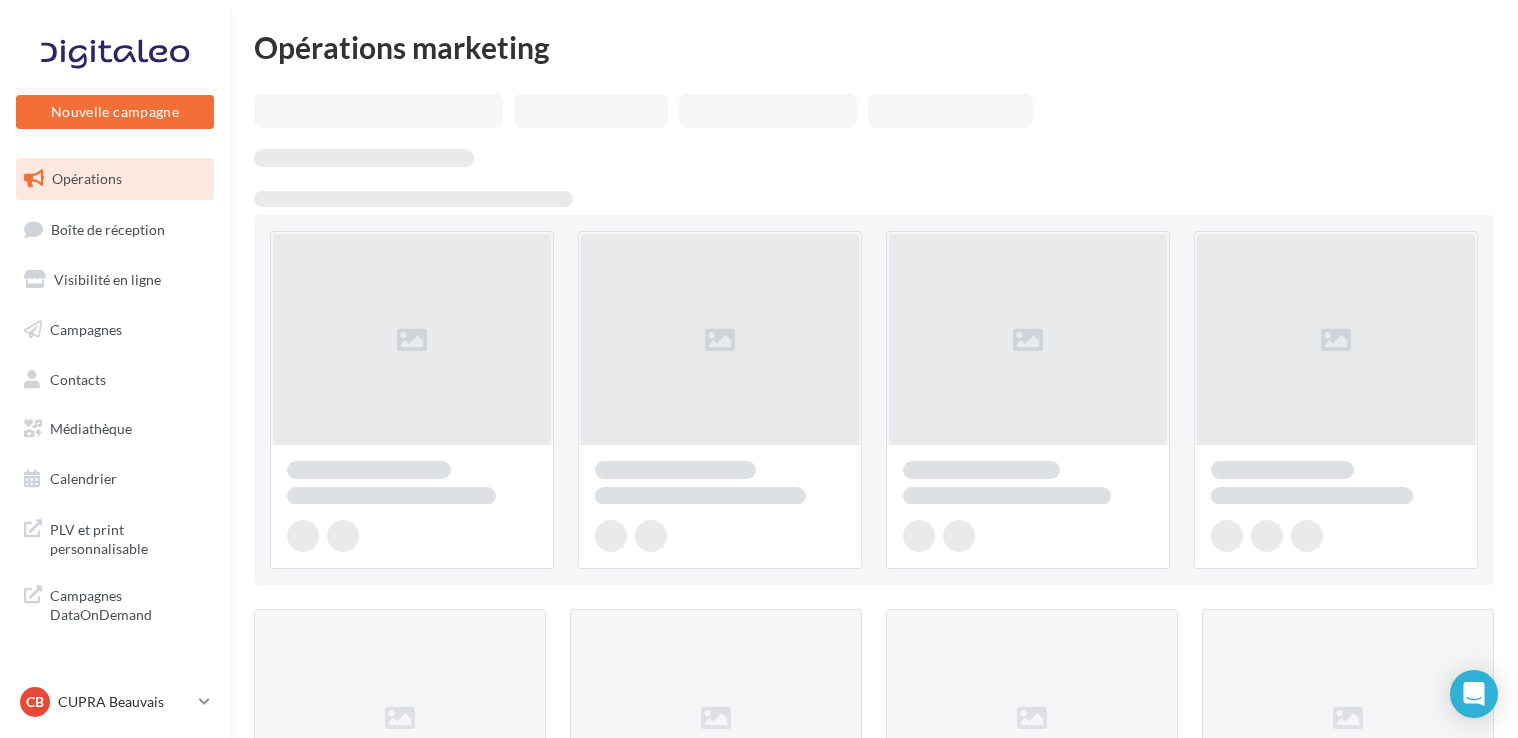 scroll, scrollTop: 0, scrollLeft: 0, axis: both 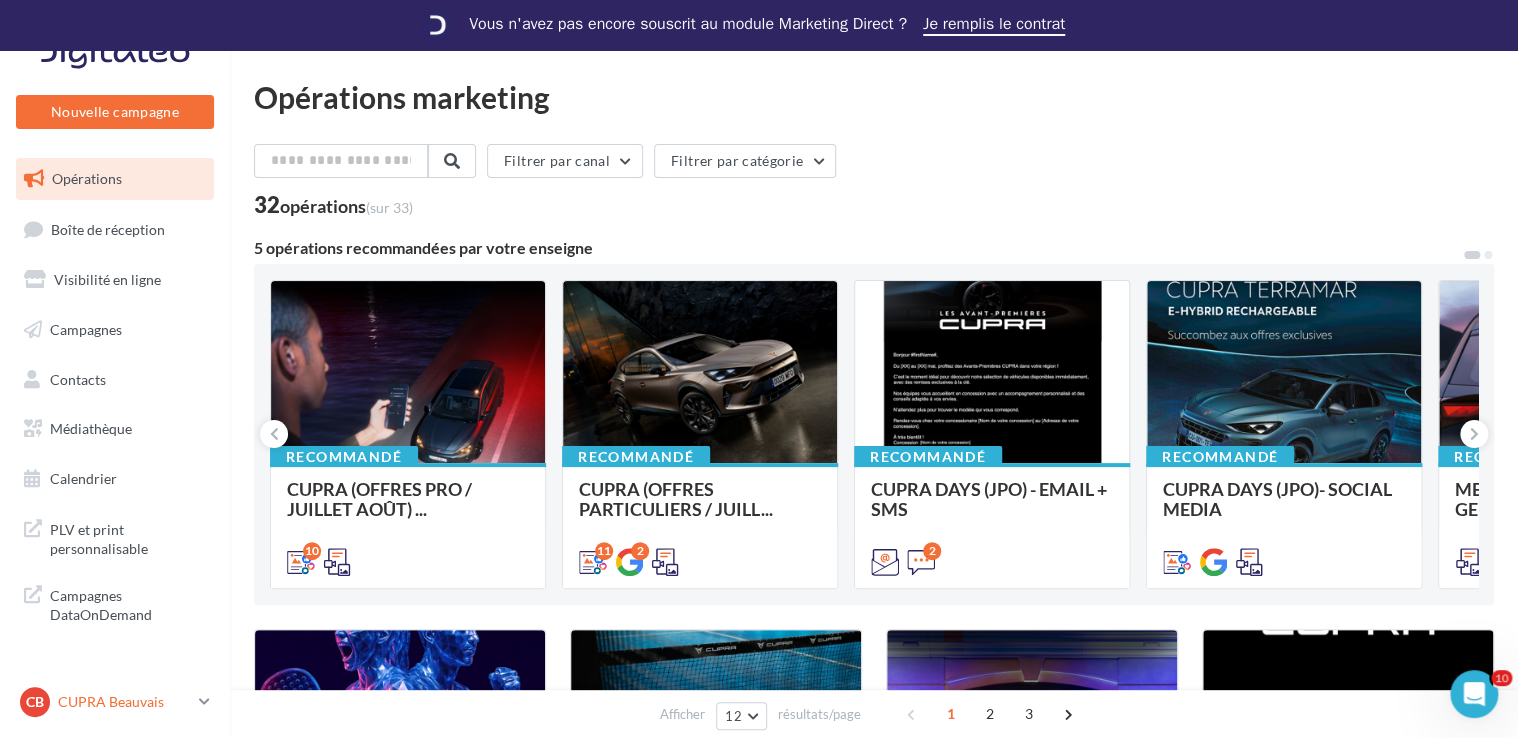 click on "CUPRA Beauvais" at bounding box center [124, 702] 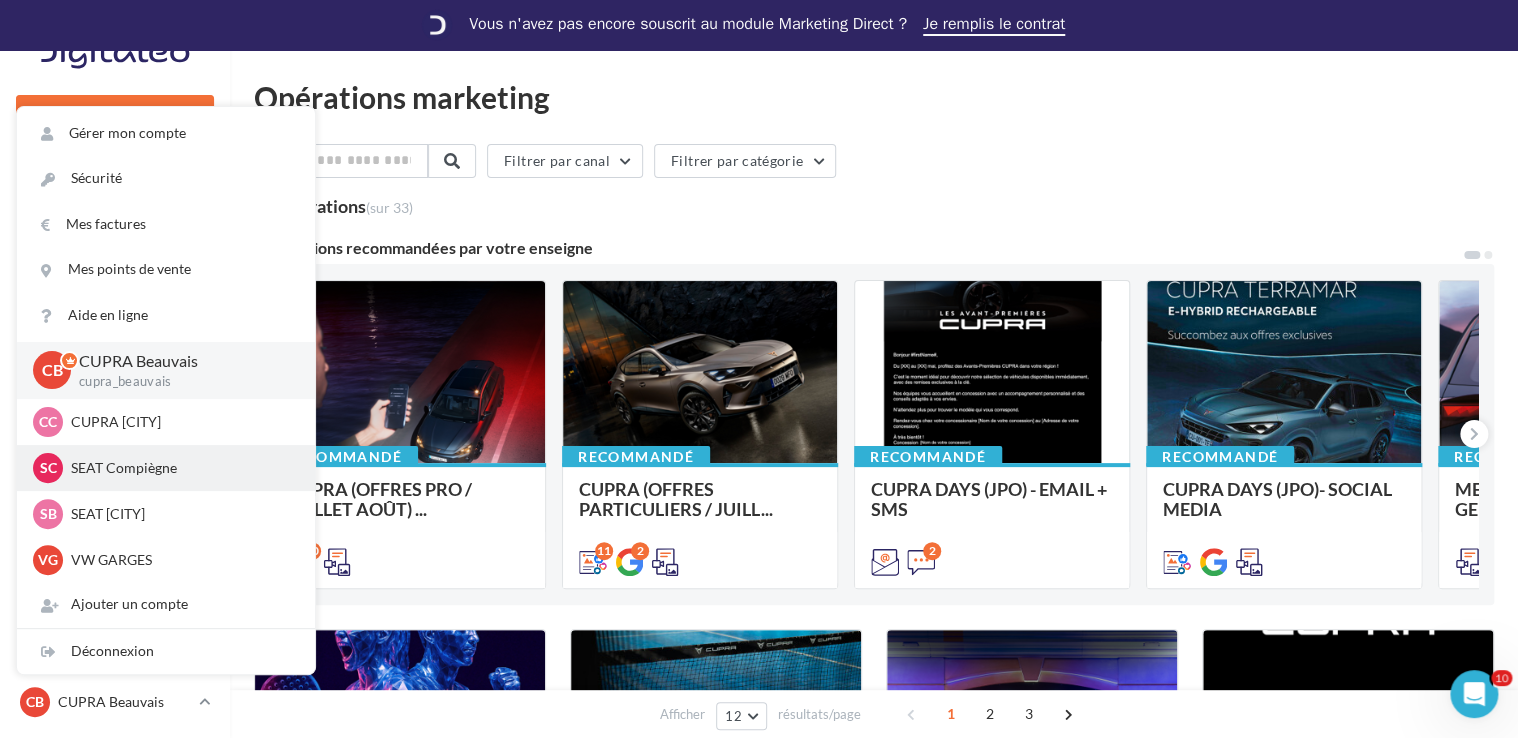 click on "SEAT Compiègne" at bounding box center [181, 468] 